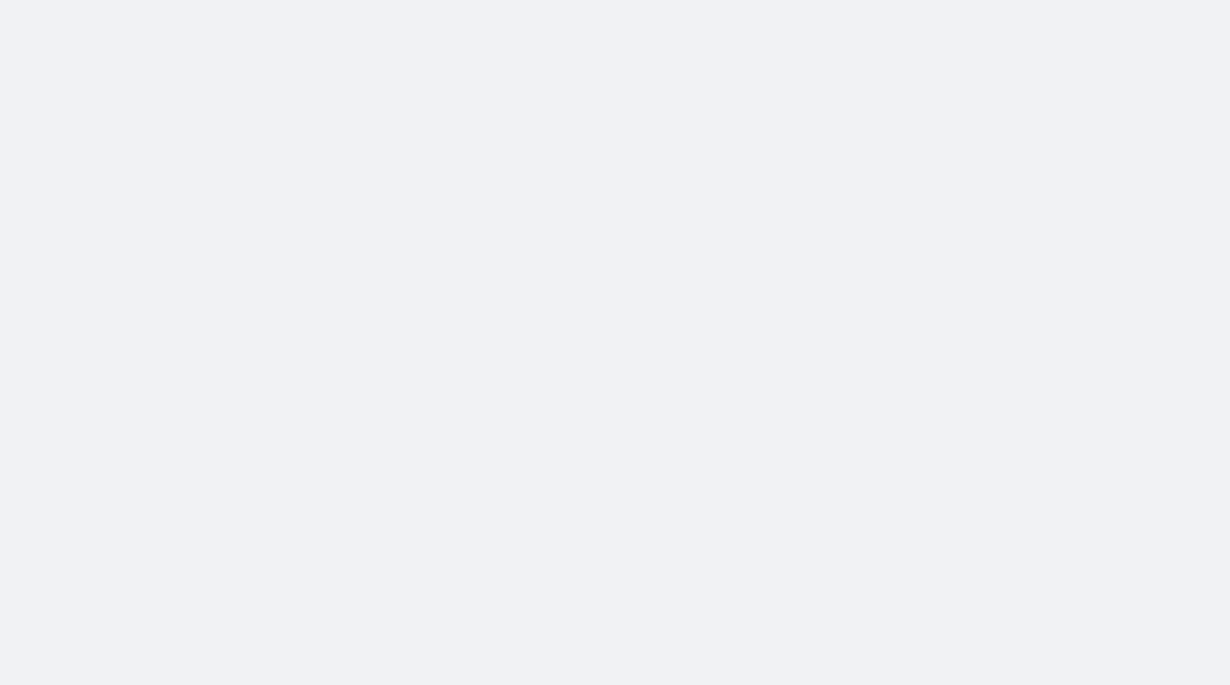 scroll, scrollTop: 0, scrollLeft: 0, axis: both 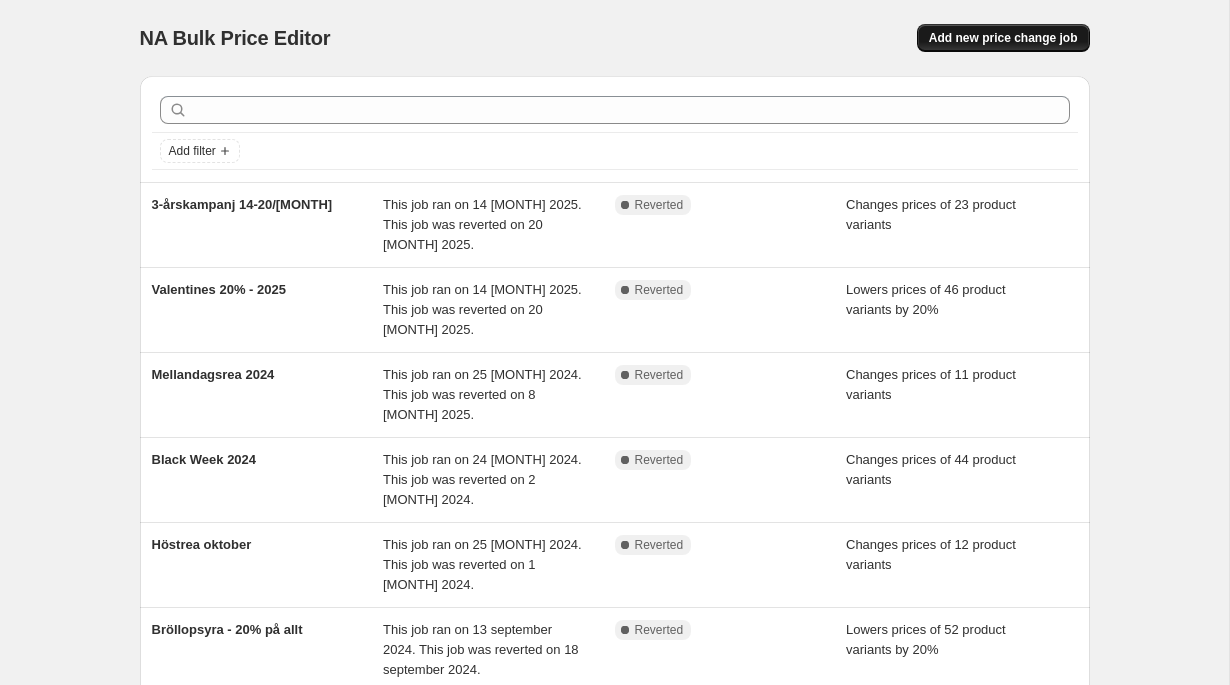 click on "Add new price change job" at bounding box center (1003, 38) 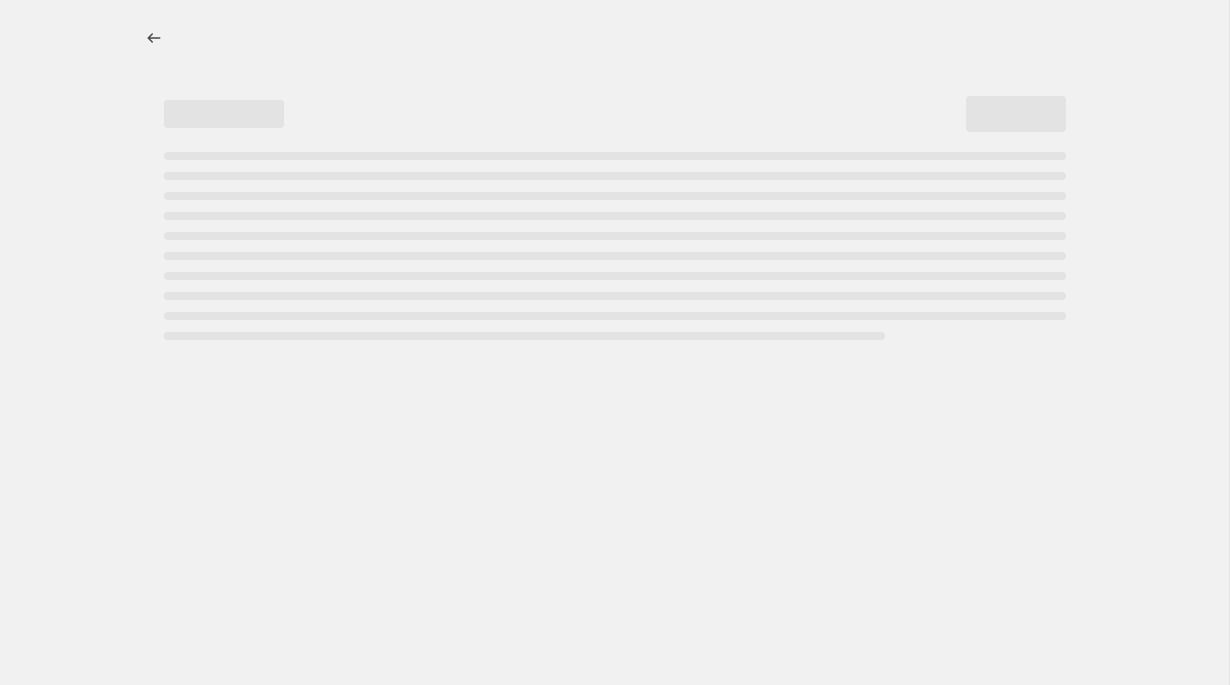 select on "percentage" 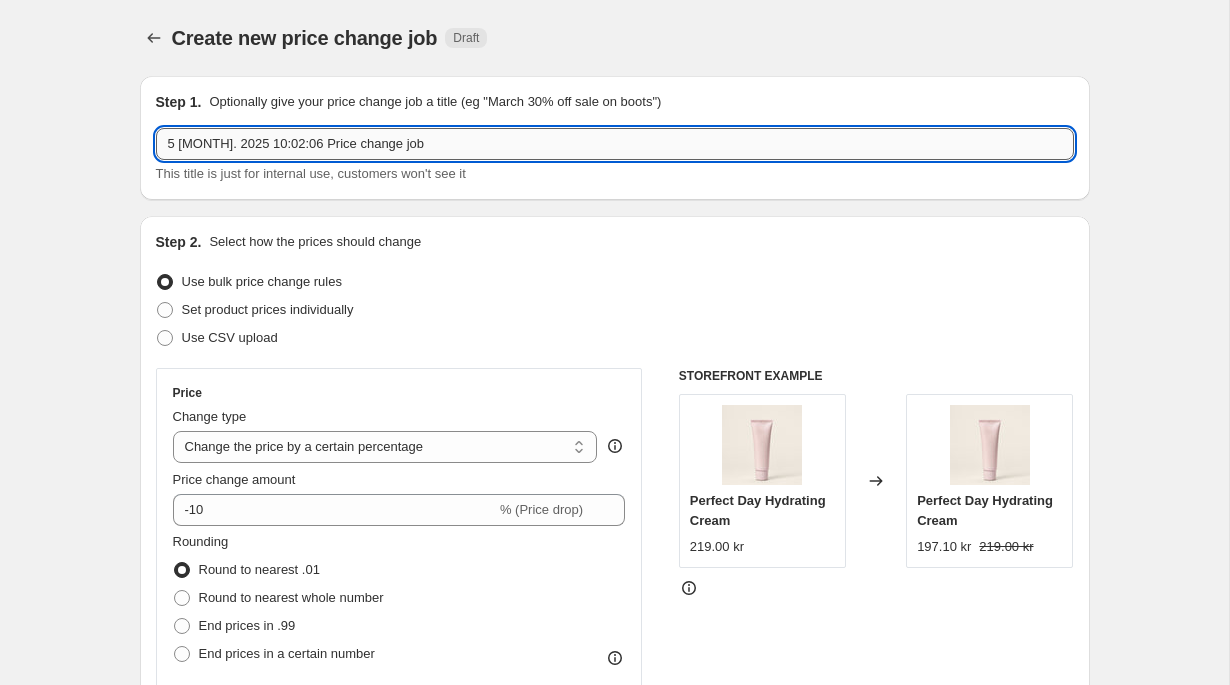click on "5 [MONTH]. 2025 10:02:06 Price change job" at bounding box center [615, 144] 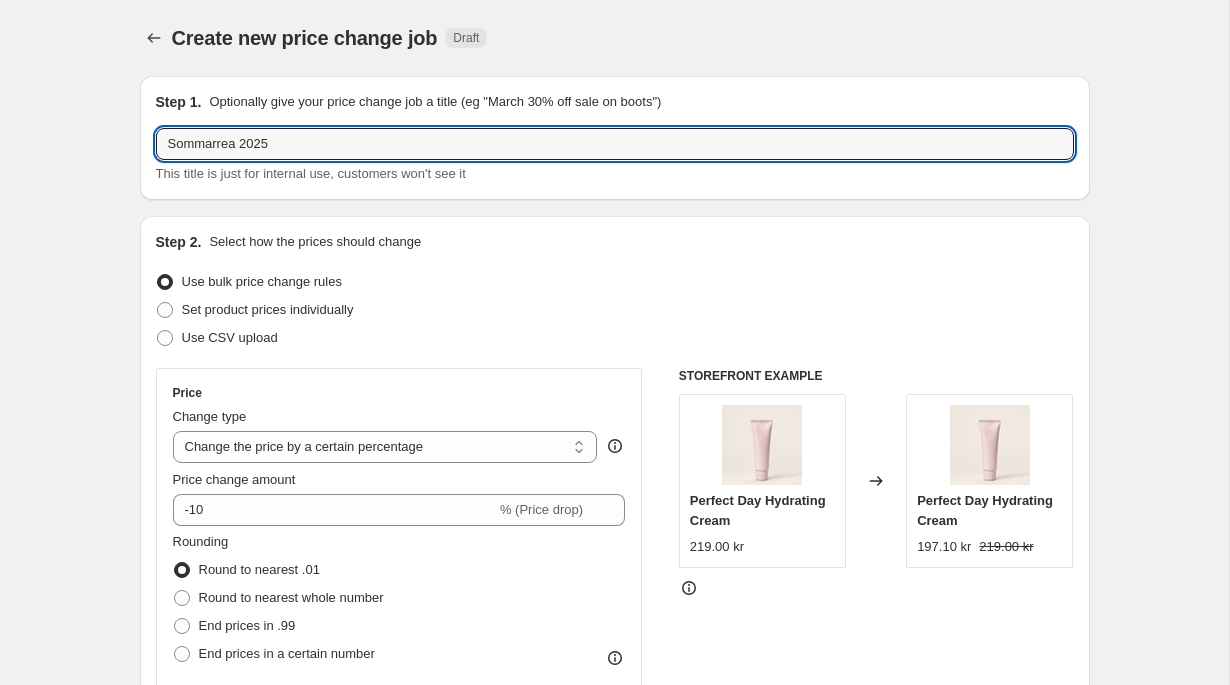 click on "Create new price change job. This page is ready Create new price change job Draft Step 1. Optionally give your price change job a title (eg "March 30% off sale on boots") Sommarrea 2025 This title is just for internal use, customers won't see it Step 2. Select how the prices should change Use bulk price change rules Set product prices individually Use CSV upload Price Change type Change the price to a certain amount Change the price by a certain amount Change the price by a certain percentage Change the price to the current compare at price (price before sale) Change the price by a certain amount relative to the compare at price Change the price by a certain percentage relative to the compare at price Don't change the price Change the price by a certain percentage relative to the cost per item Change price to certain cost margin Change the price by a certain percentage Price change amount -10 % (Price drop) Rounding Round to nearest .01 Round to nearest whole number End prices in .99 Compare at price Step 3." at bounding box center (614, 999) 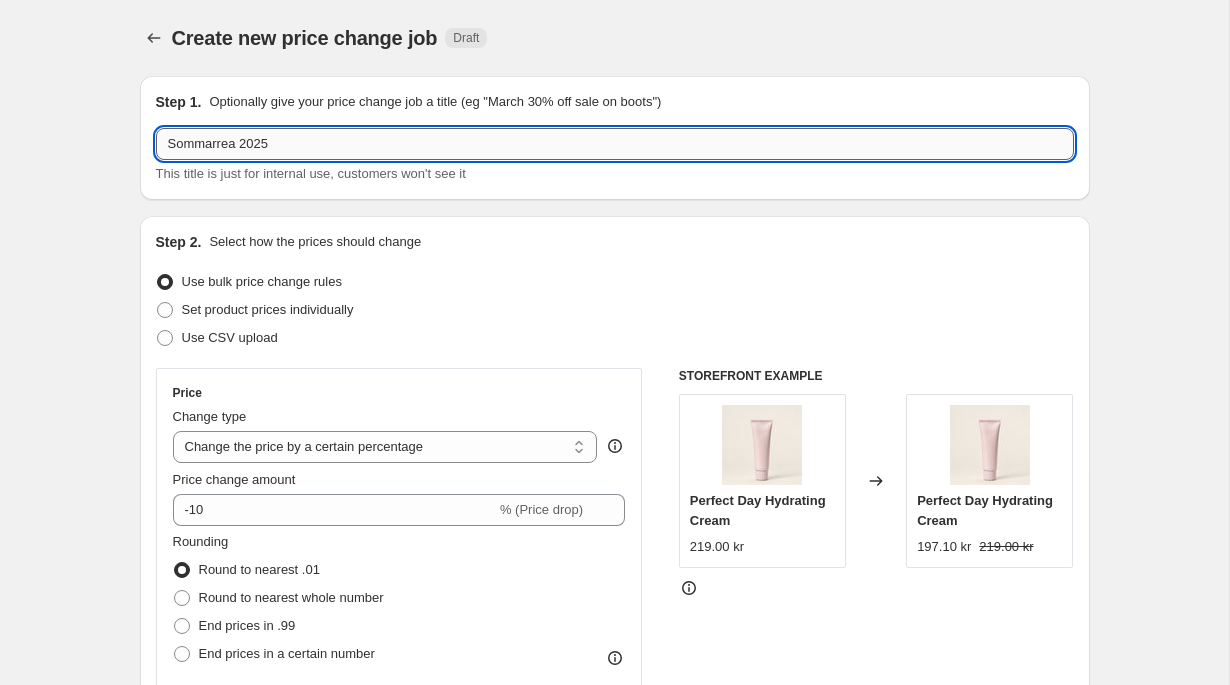 click on "Sommarrea 2025" at bounding box center [615, 144] 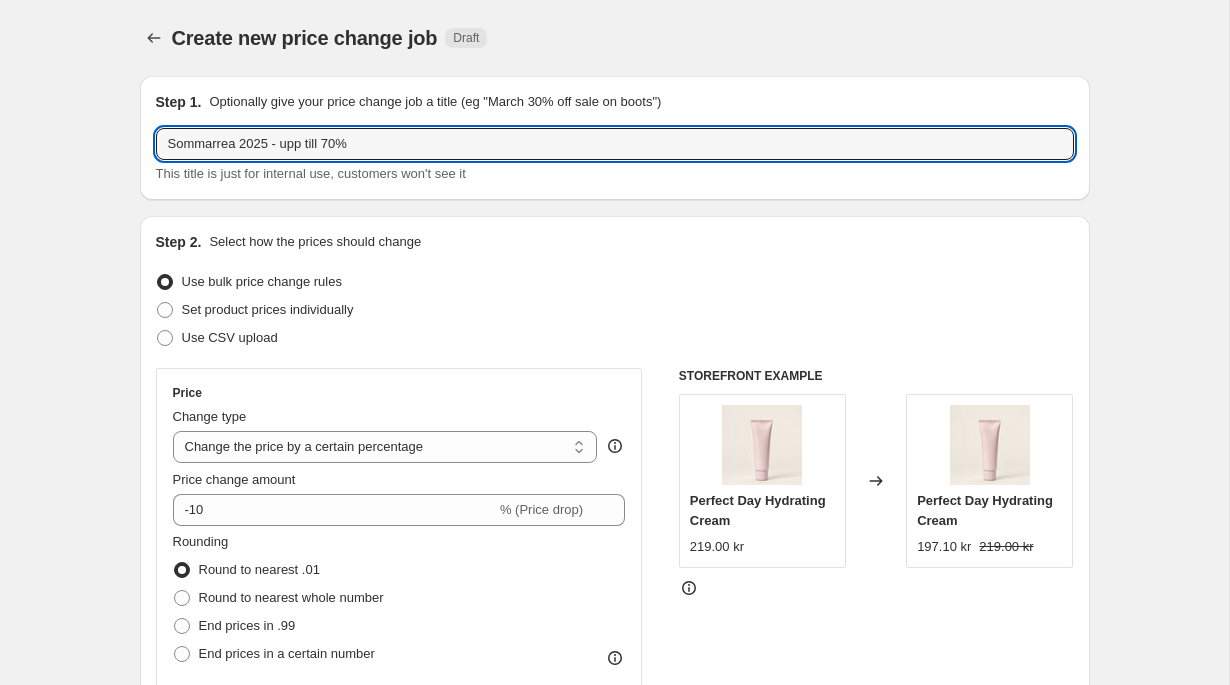 type on "Sommarrea 2025 - upp till 70%" 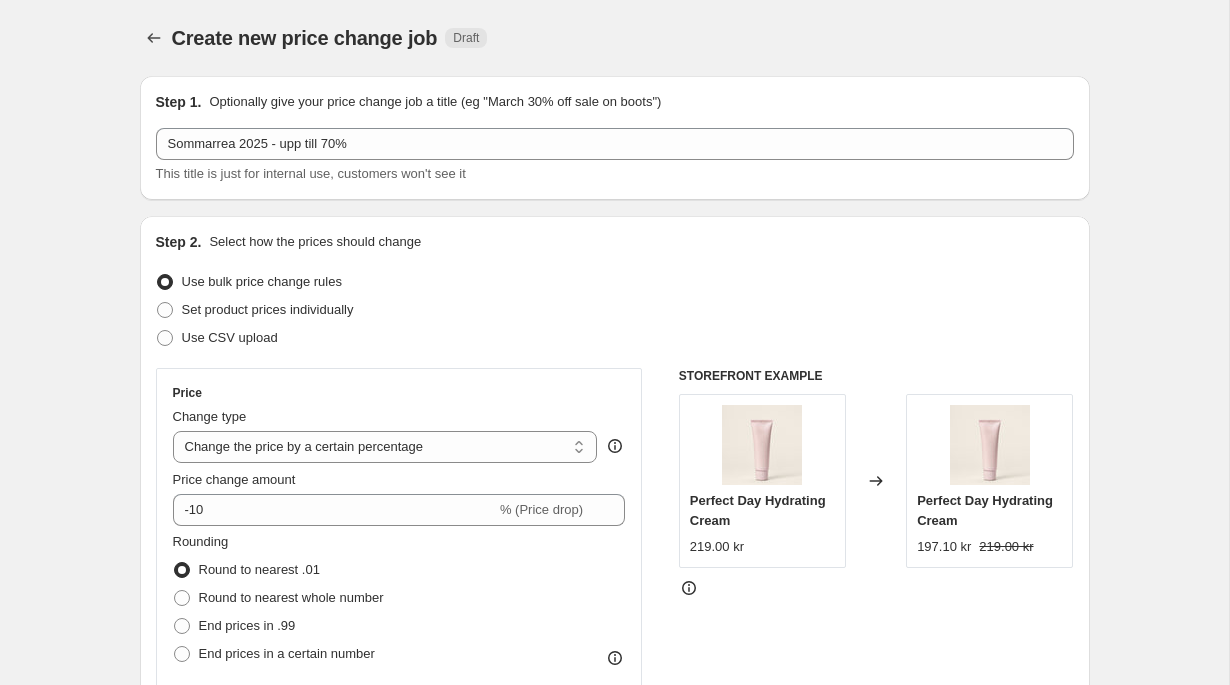 click on "Create new price change job. This page is ready Create new price change job Draft Step 1. Optionally give your price change job a title (eg "March 30% off sale on boots") Sommarrea 2025 - upp till 70% This title is just for internal use, customers won't see it Step 2. Select how the prices should change Use bulk price change rules Set product prices individually Use CSV upload Price Change type Change the price to a certain amount Change the price by a certain amount Change the price by a certain percentage Change the price to the current compare at price (price before sale) Change the price by a certain amount relative to the compare at price Change the price by a certain percentage relative to the compare at price Don't change the price Change the price by a certain percentage relative to the cost per item Change price to certain cost margin Change the price by a certain percentage Price change amount -10 % (Price drop) Rounding Round to nearest .01 Round to nearest whole number End prices in .99 219.00 kr" at bounding box center [614, 999] 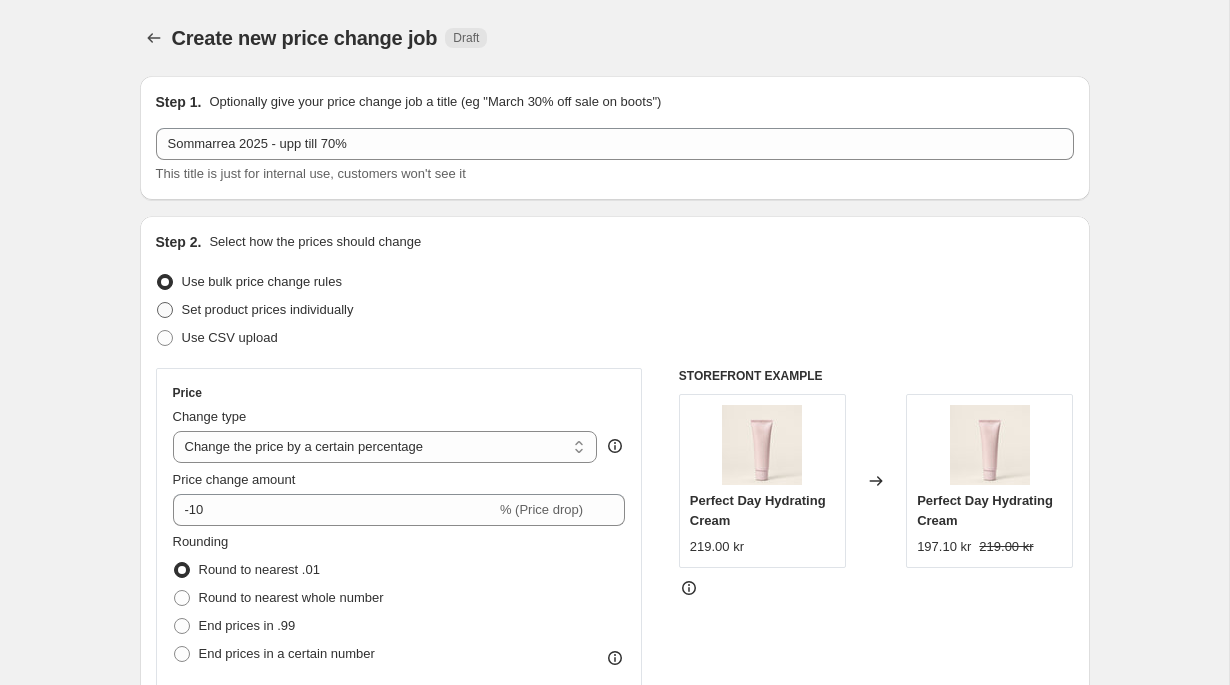 click at bounding box center [165, 310] 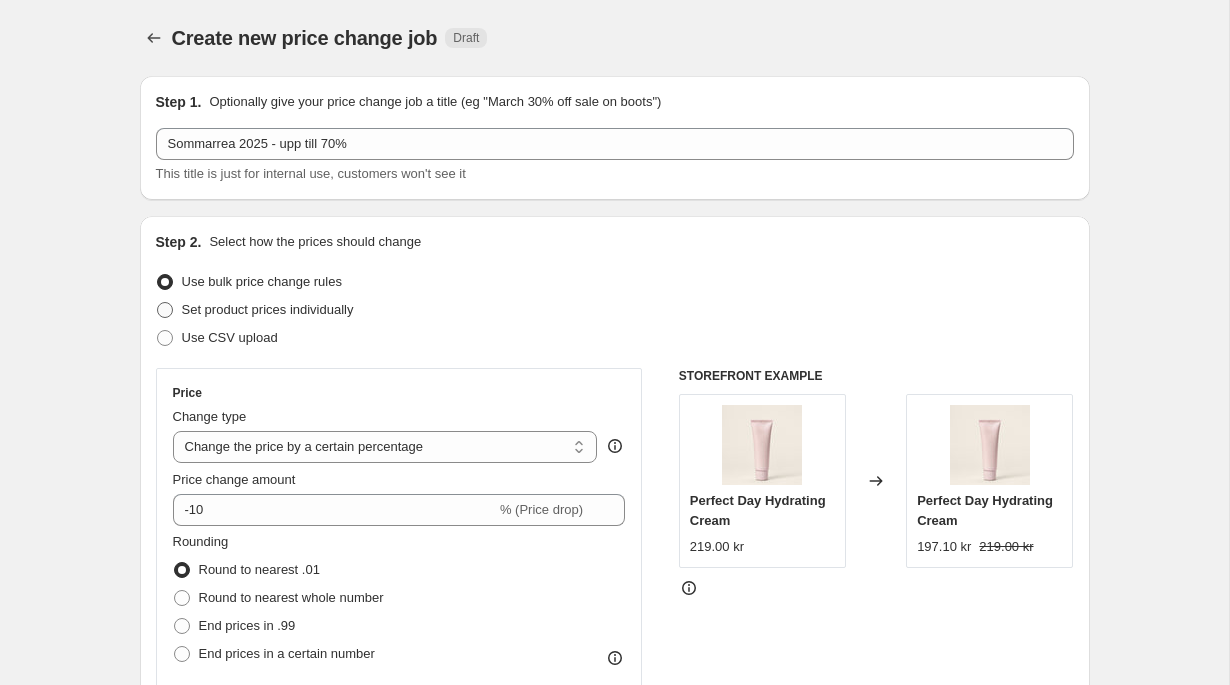 radio on "true" 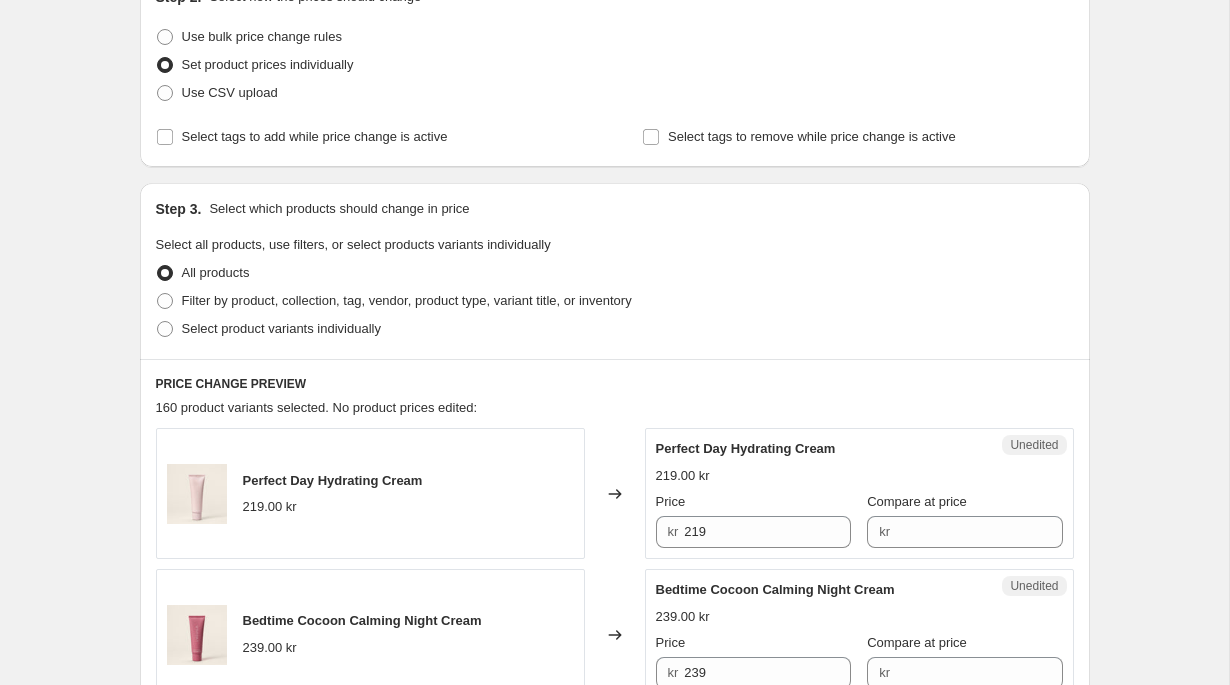 scroll, scrollTop: 249, scrollLeft: 0, axis: vertical 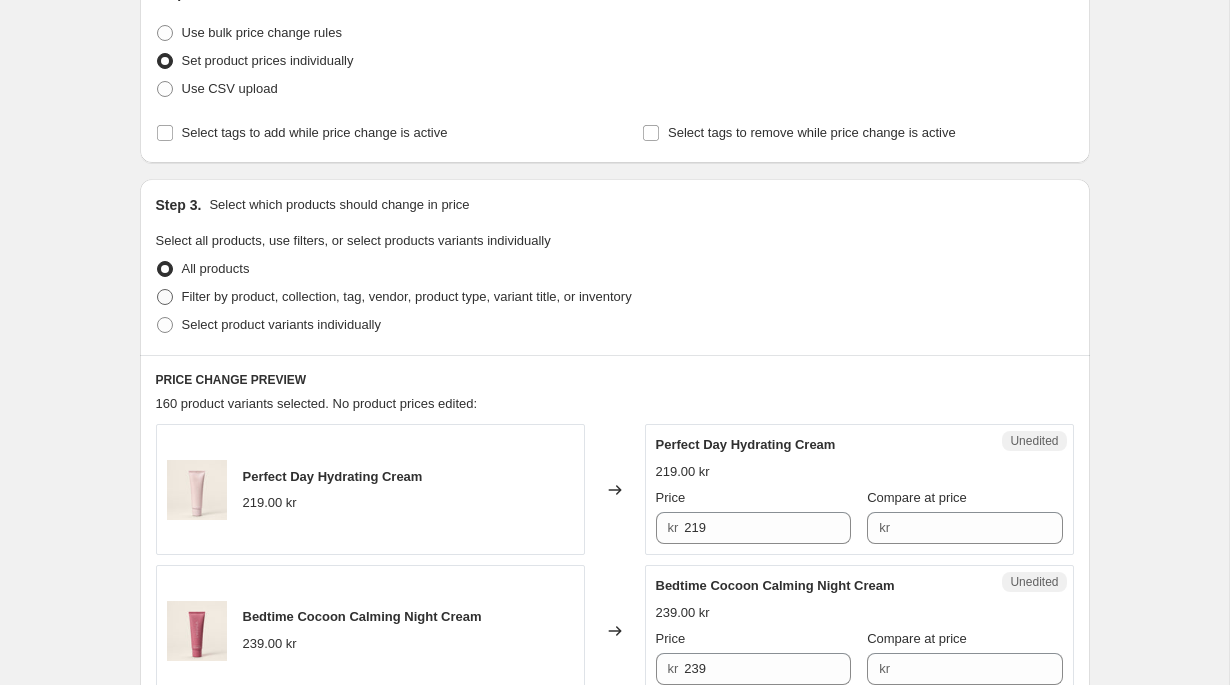 click at bounding box center (165, 297) 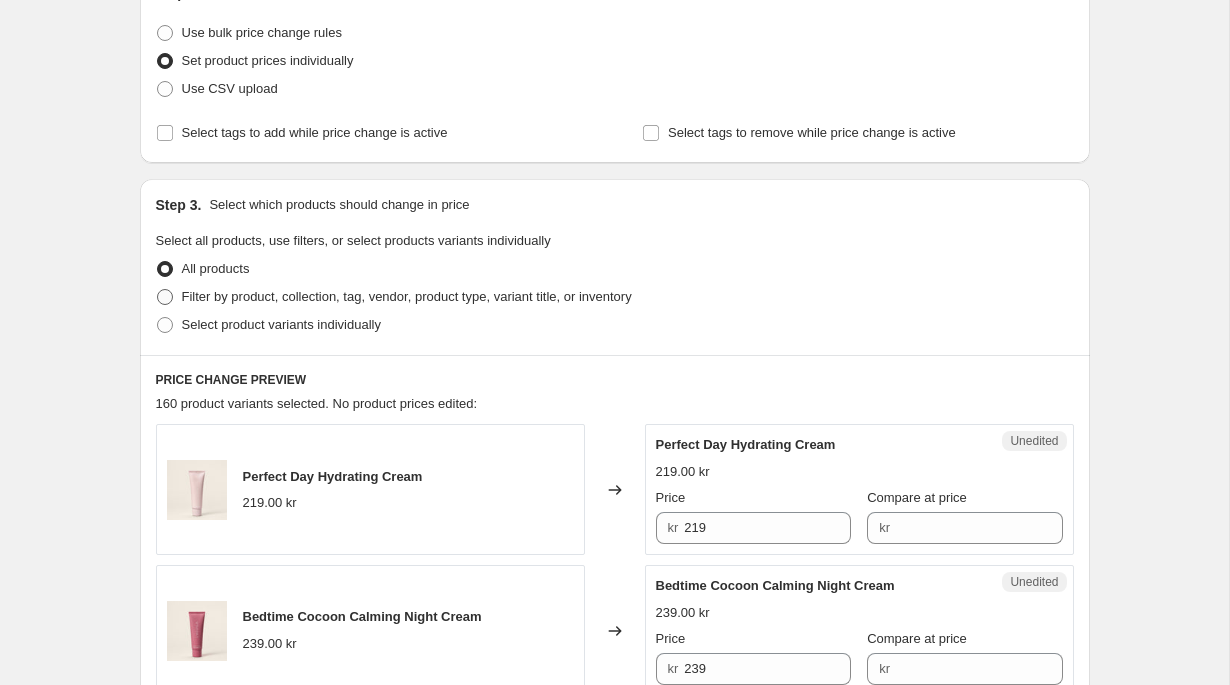 radio on "true" 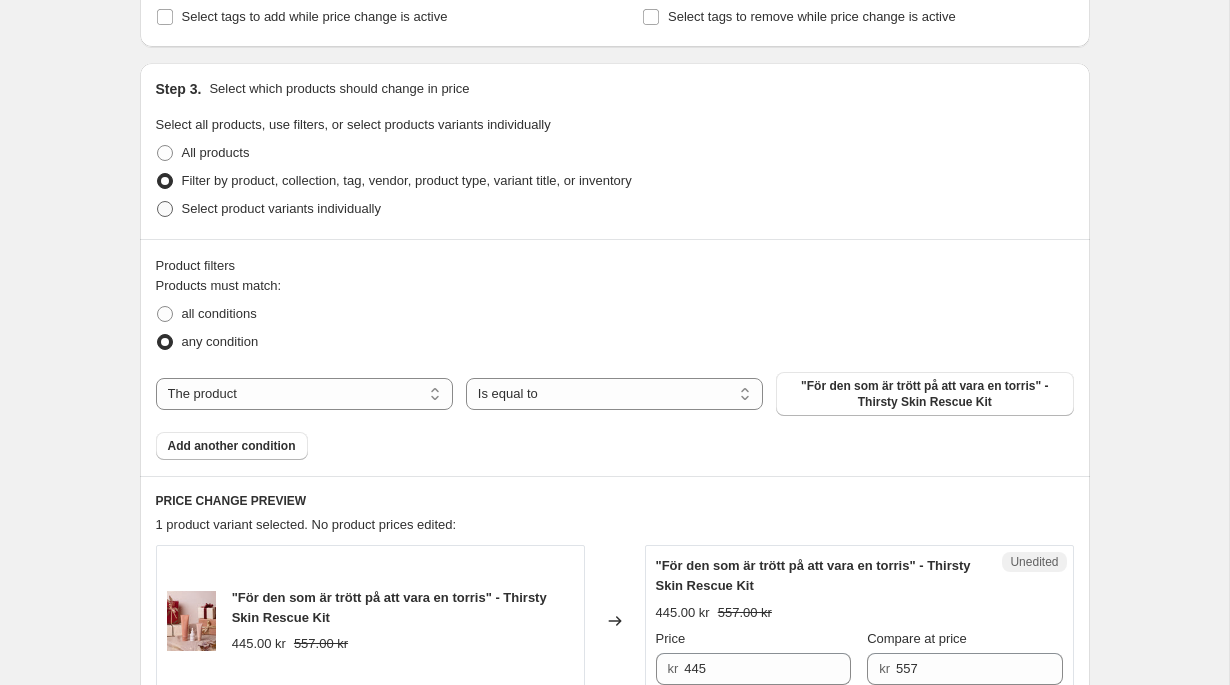 scroll, scrollTop: 366, scrollLeft: 0, axis: vertical 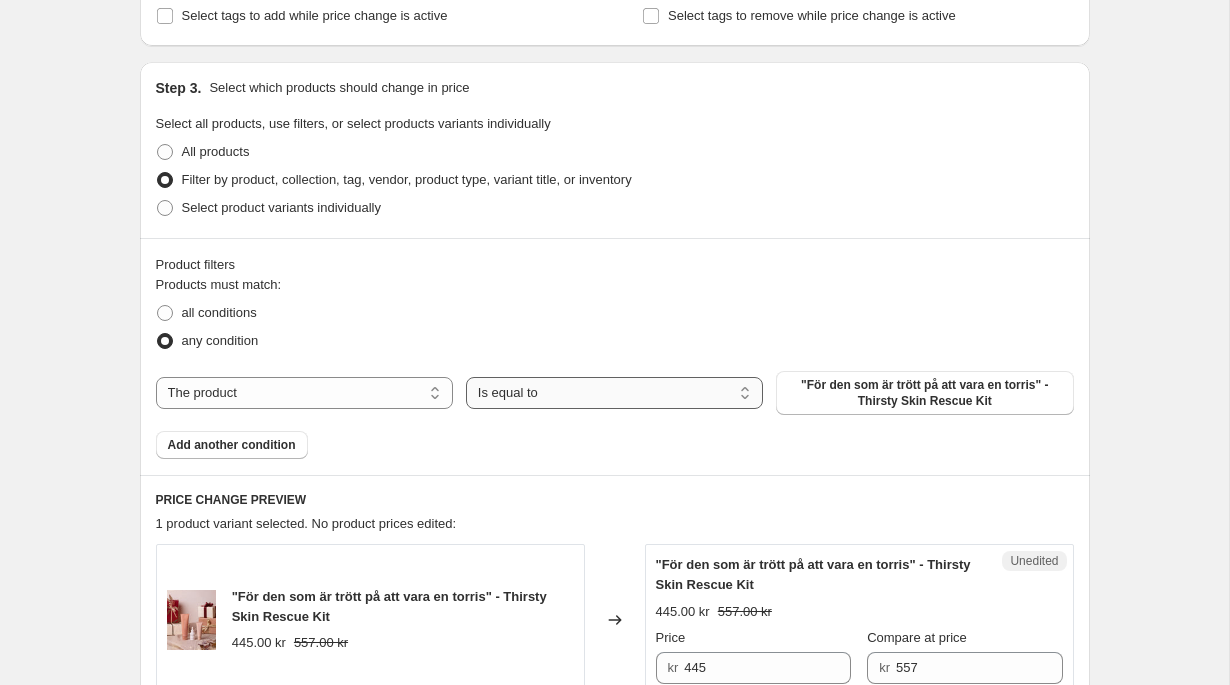 click on "Is equal to Is not equal to" at bounding box center (614, 393) 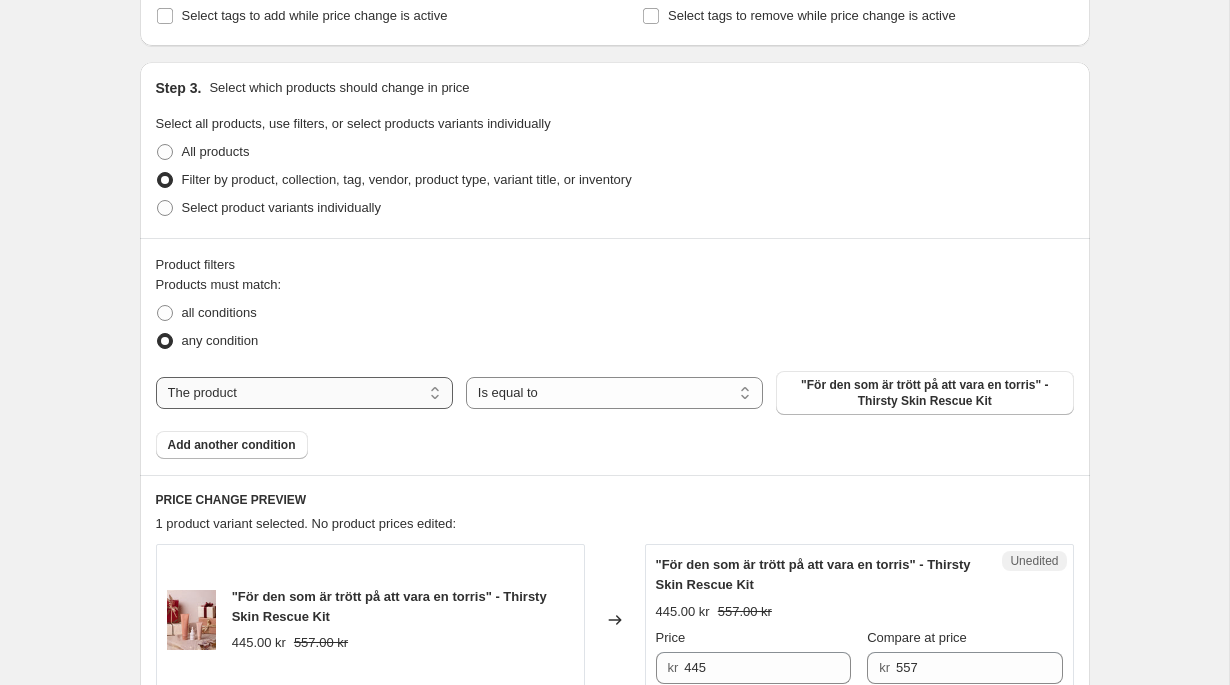 click on "The product The product's collection The product's tag The product's vendor The product's type The product's status The variant's title Inventory quantity" at bounding box center [304, 393] 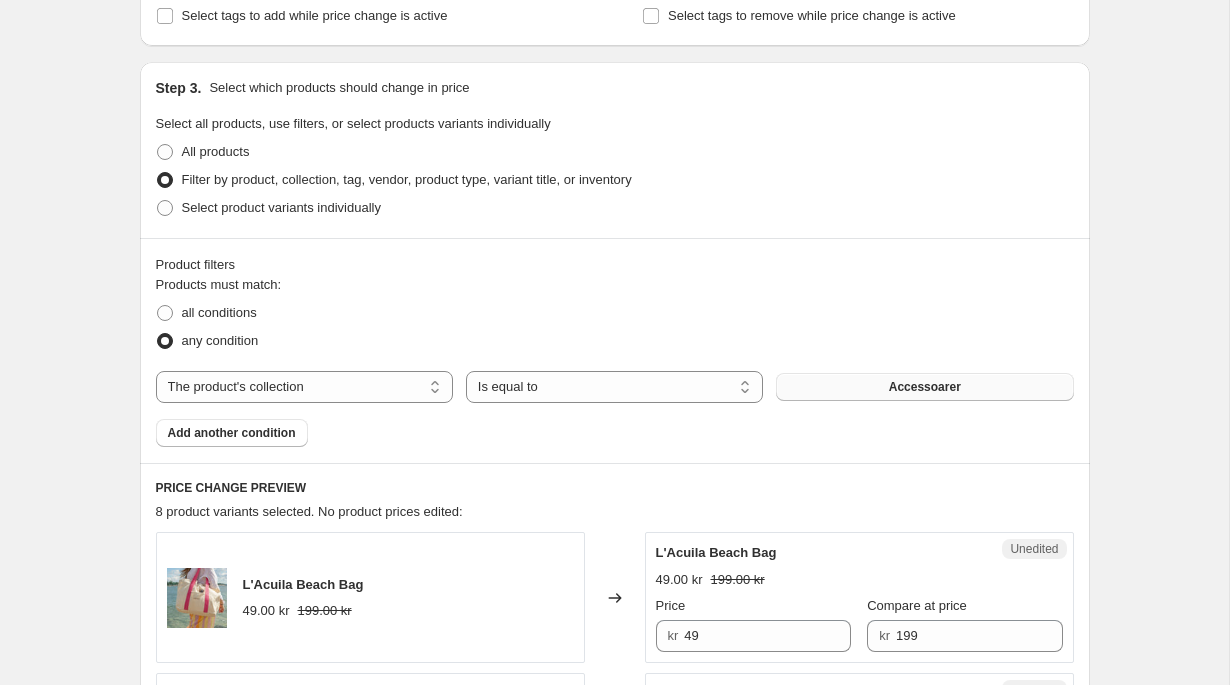 click on "Accessoarer" at bounding box center [924, 387] 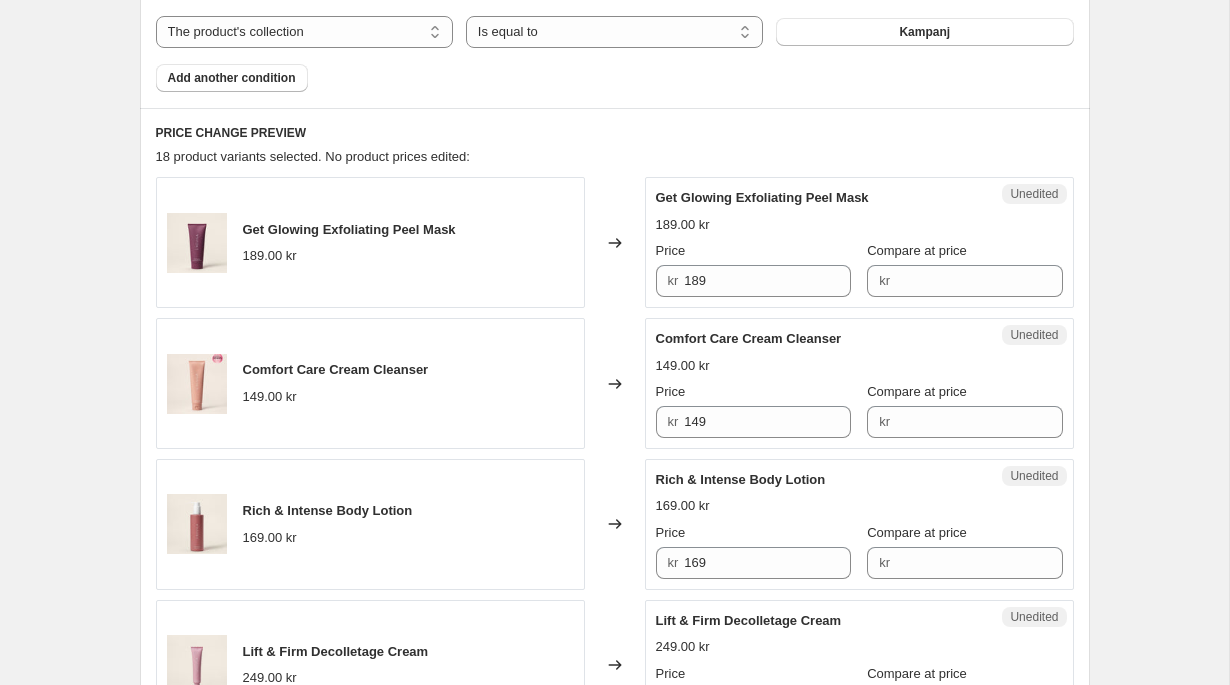 scroll, scrollTop: 720, scrollLeft: 0, axis: vertical 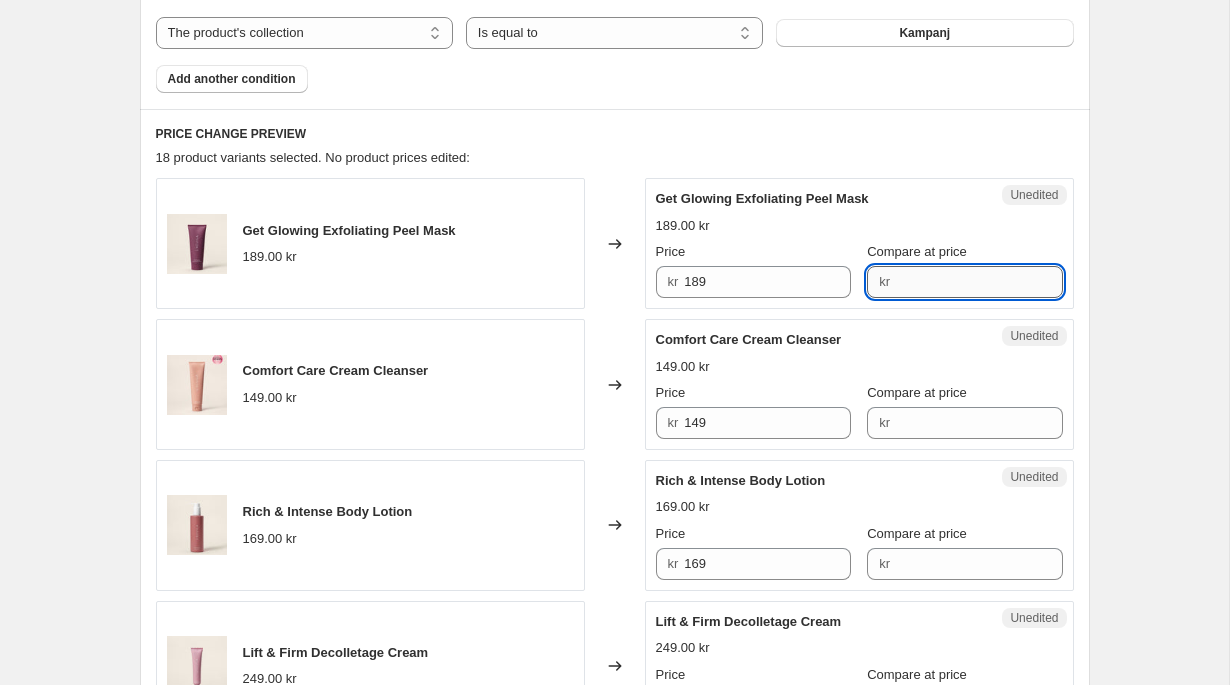 click on "Compare at price" at bounding box center [979, 282] 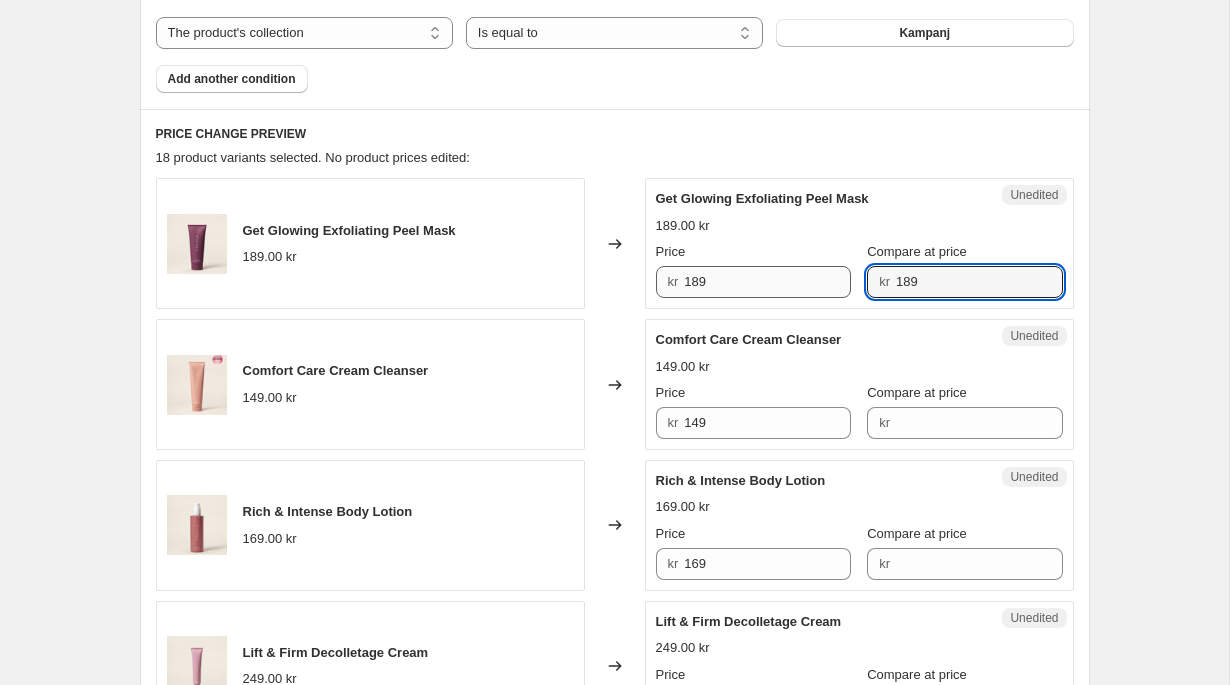 type on "189" 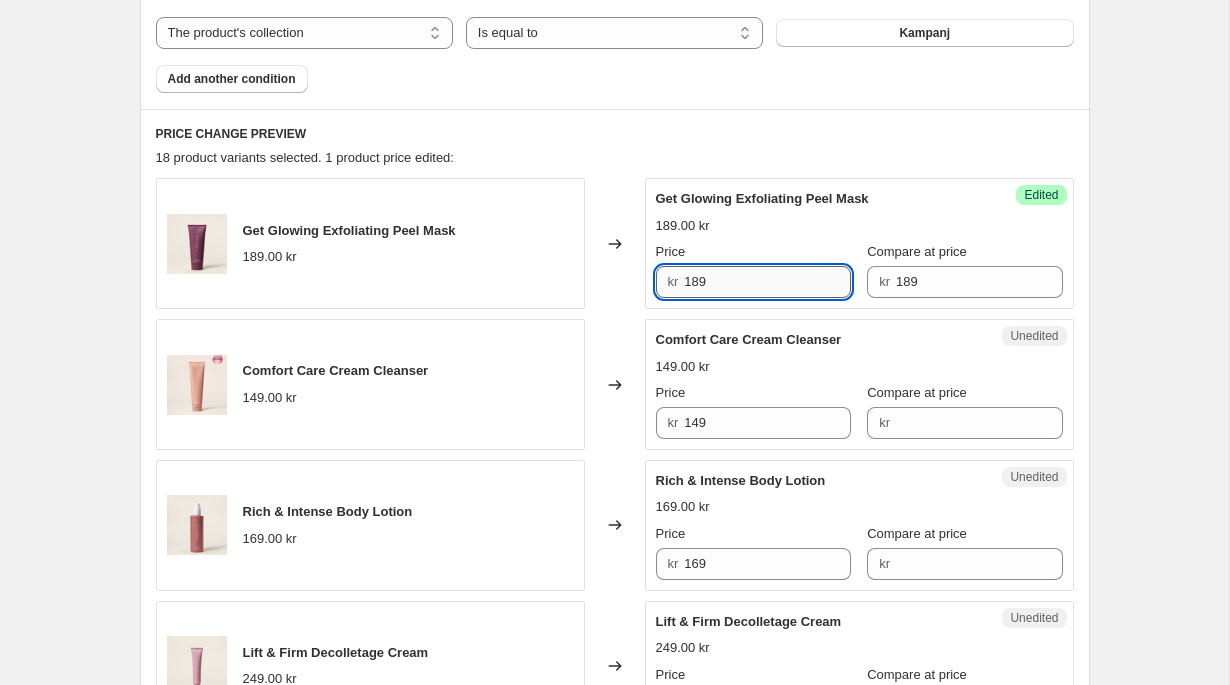 click on "189" at bounding box center [767, 282] 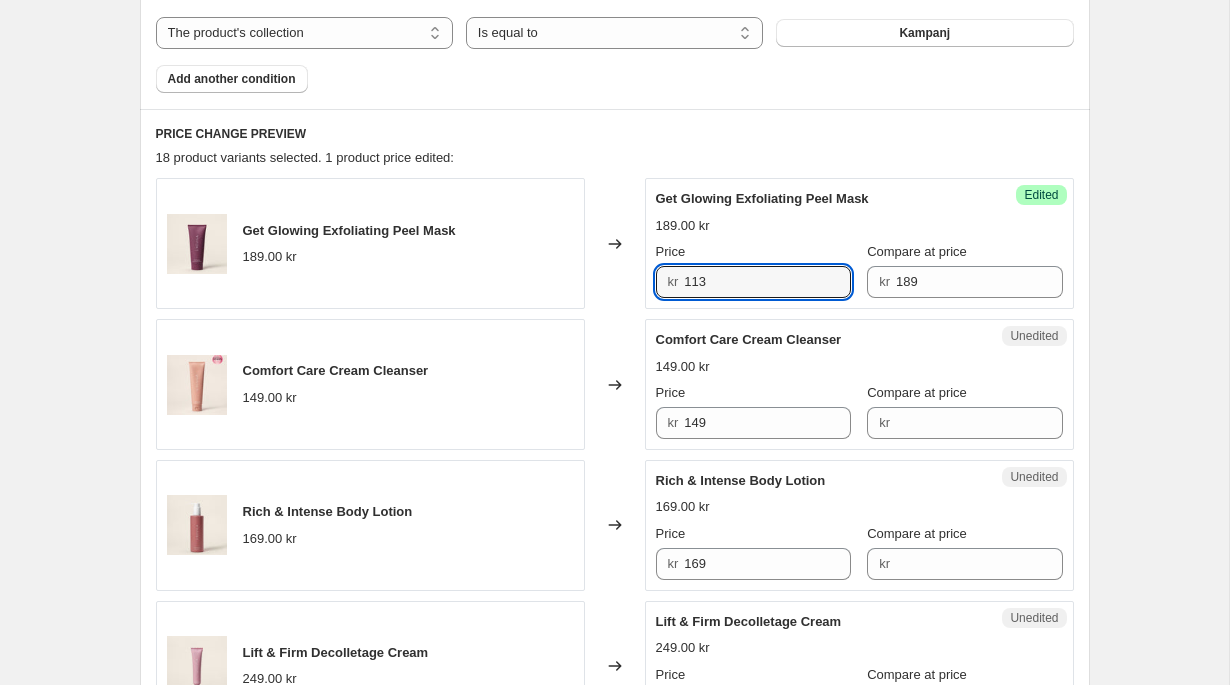 type on "113" 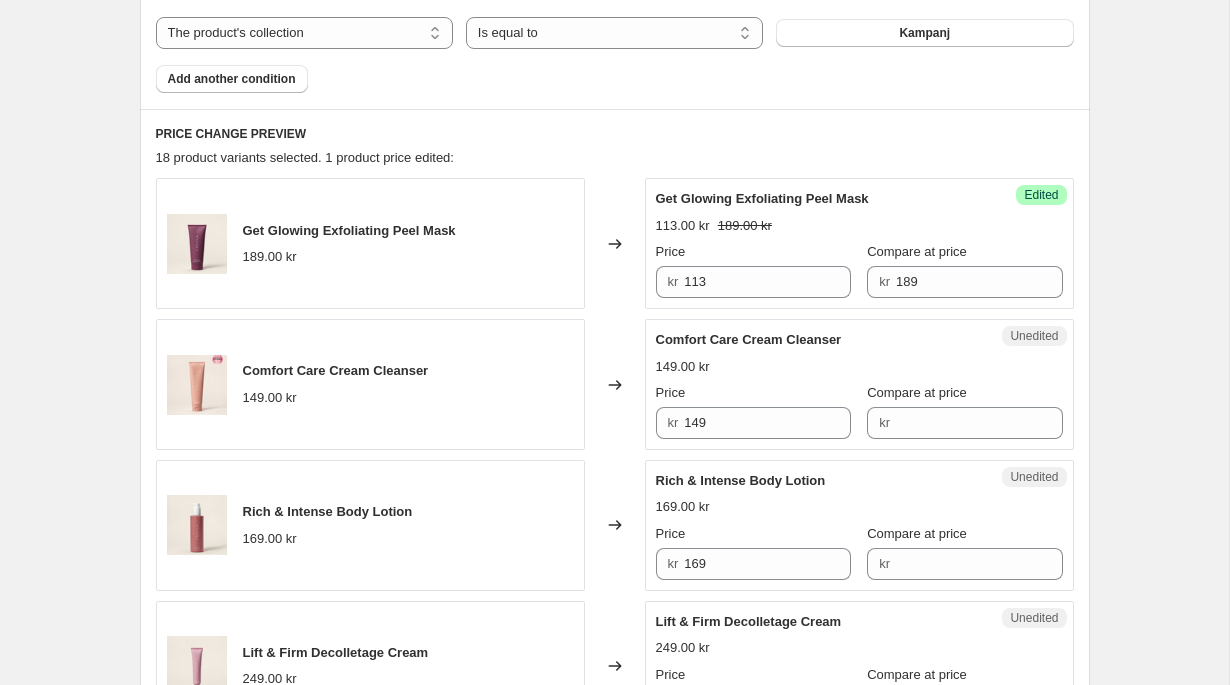 click on "Create new price change job. This page is ready Create new price change job Draft Step 1. Optionally give your price change job a title (eg "March 30% off sale on boots") Sommarrea 2025 - upp till 70% This title is just for internal use, customers won't see it Step 2. Select how the prices should change Use bulk price change rules Set product prices individually Use CSV upload Select tags to add while price change is active Select tags to remove while price change is active Step 3. Select which products should change in price Select all products, use filters, or select products variants individually All products Filter by product, collection, tag, vendor, product type, variant title, or inventory Select product variants individually Product filters Products must match: all conditions any condition The product The product's collection The product's tag The product's vendor The product's type The product's status The variant's title Inventory quantity The product's collection Is equal to Is not equal to Kampanj" at bounding box center [614, 1176] 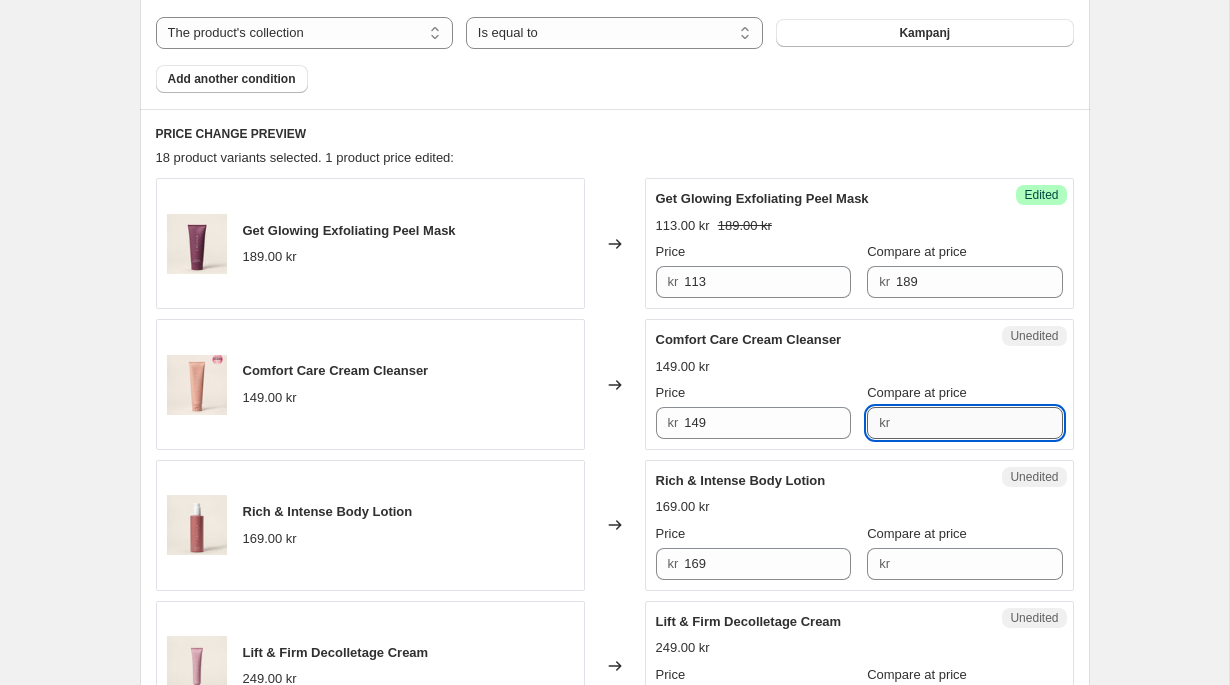 click on "Compare at price" at bounding box center (979, 423) 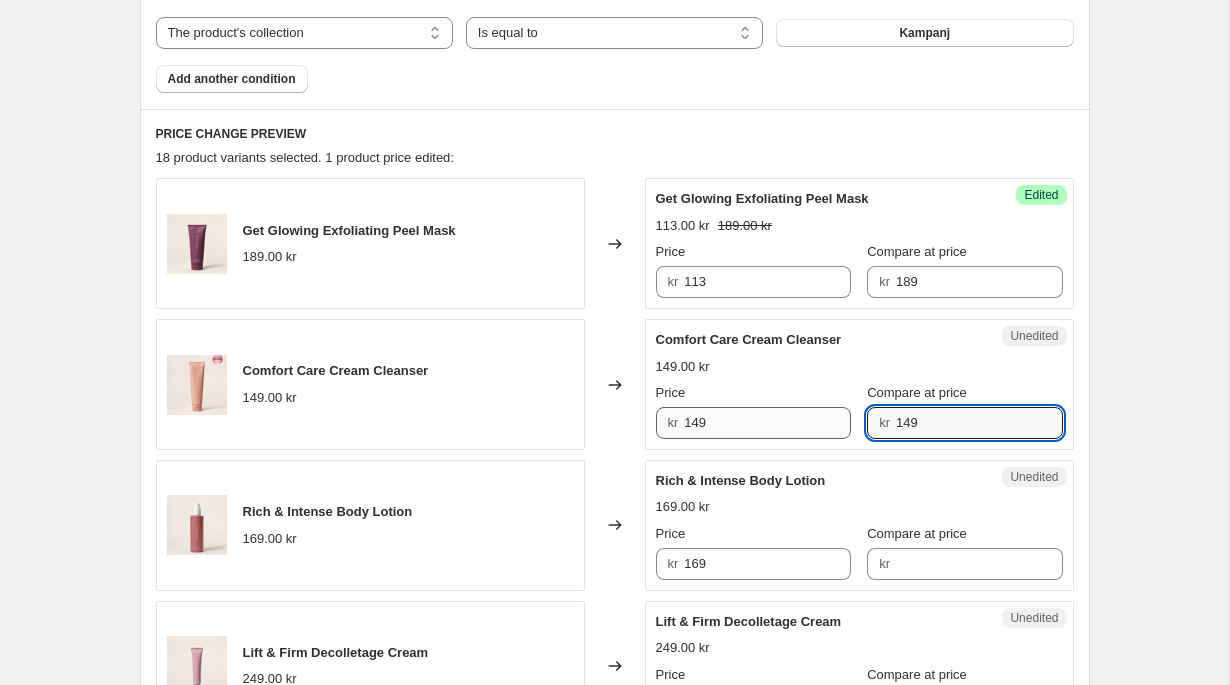 type on "149" 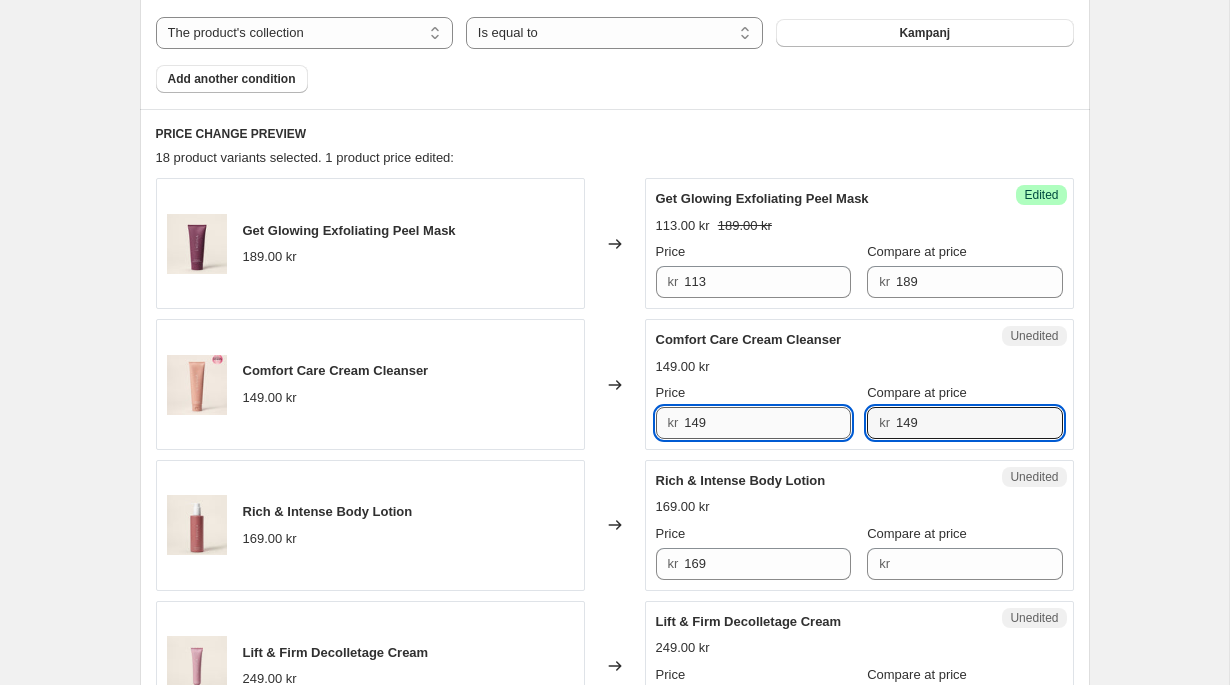 click on "149" at bounding box center [767, 423] 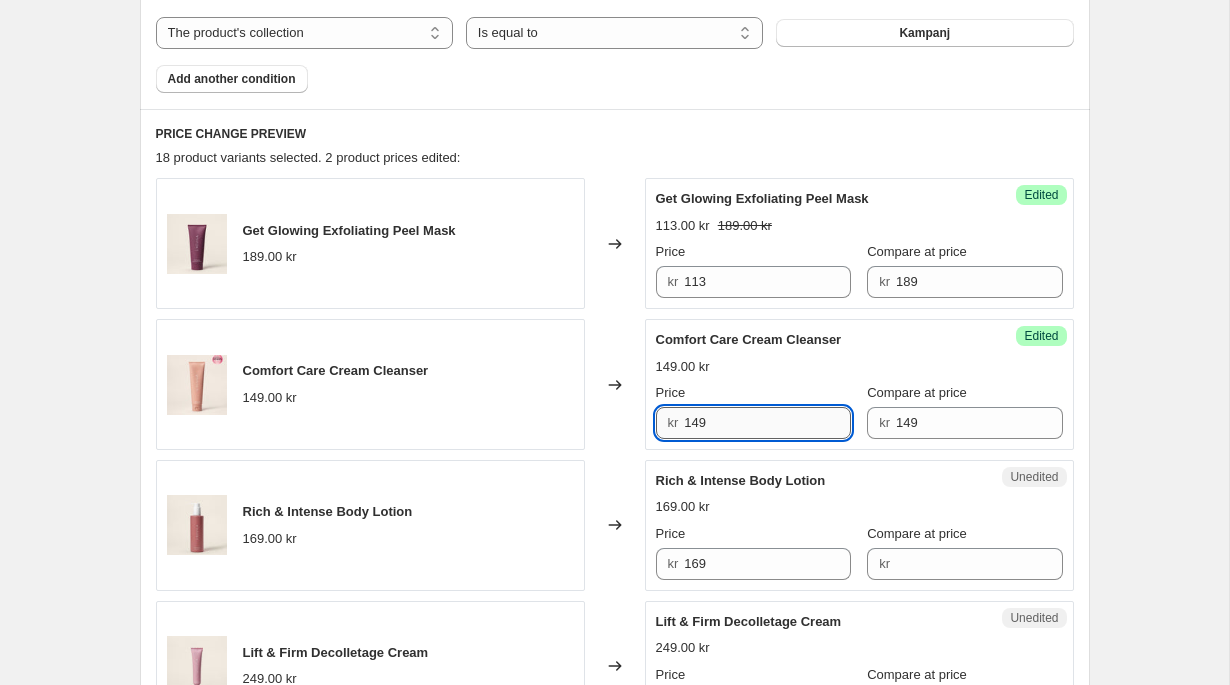 click on "149" at bounding box center [767, 423] 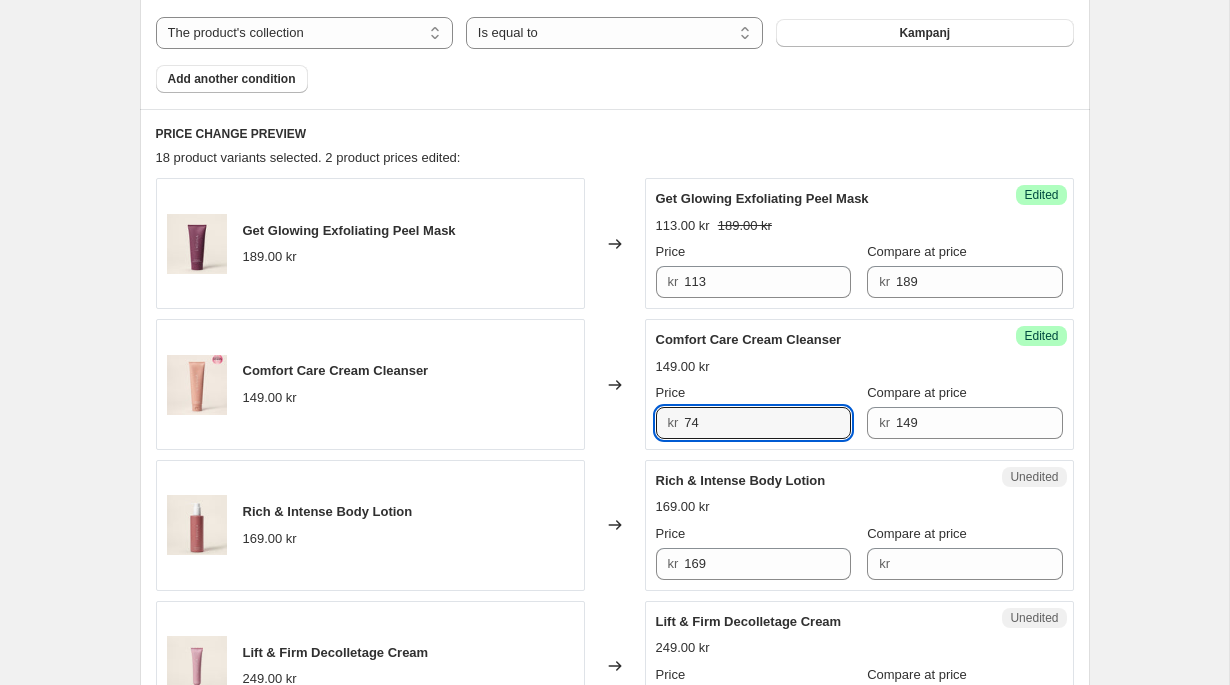 type on "74" 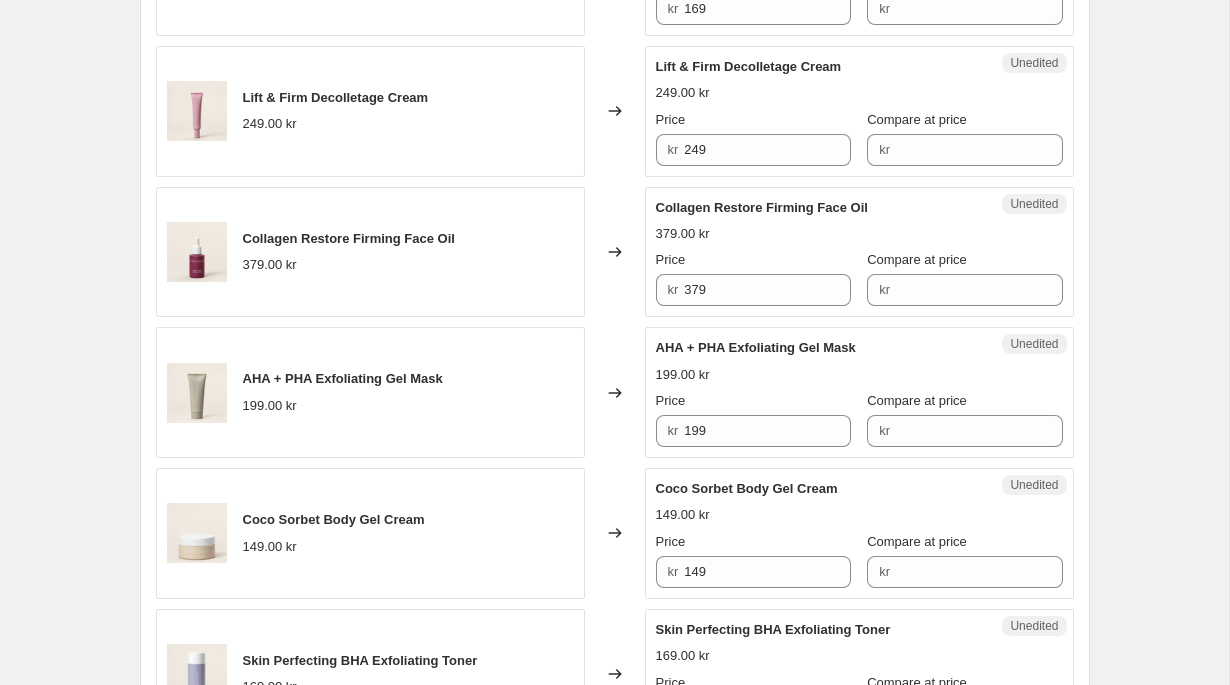 scroll, scrollTop: 1276, scrollLeft: 0, axis: vertical 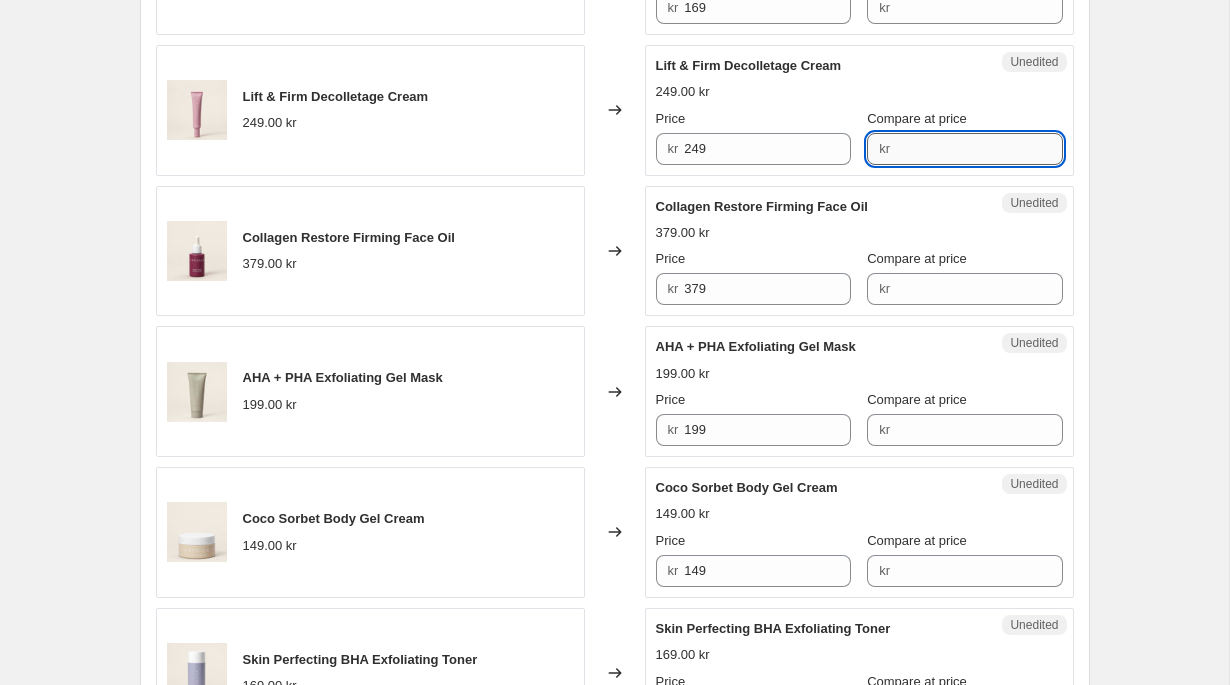 click on "Compare at price" at bounding box center [979, 149] 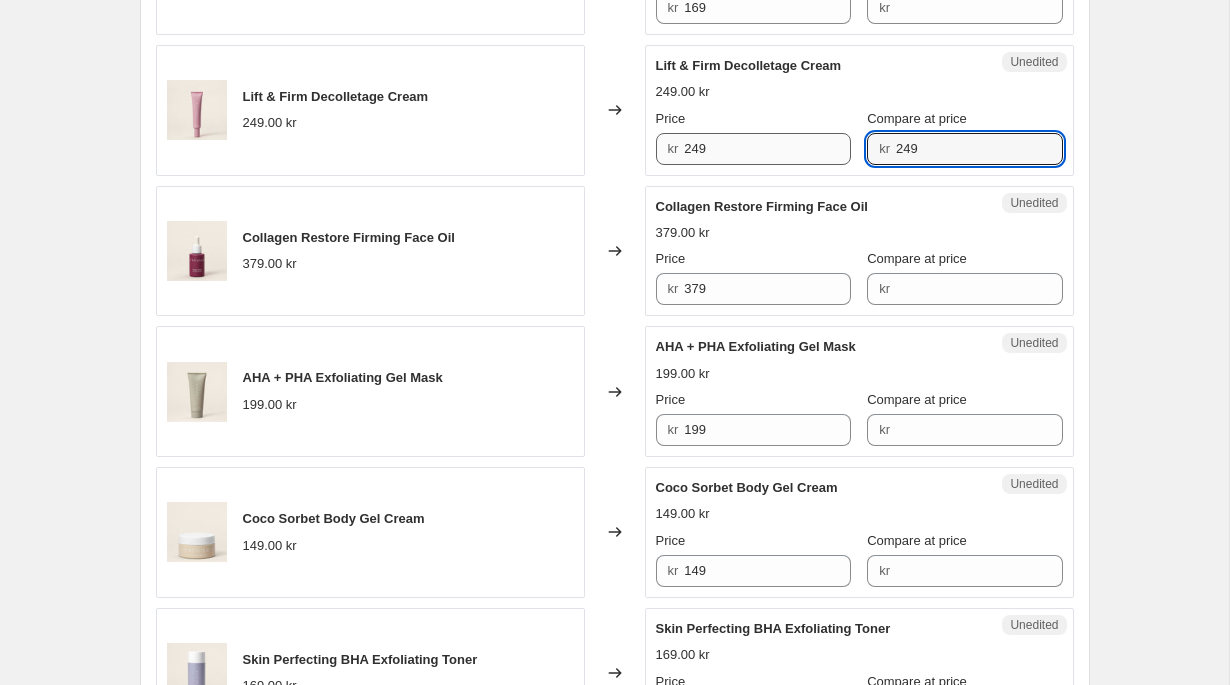 type on "249" 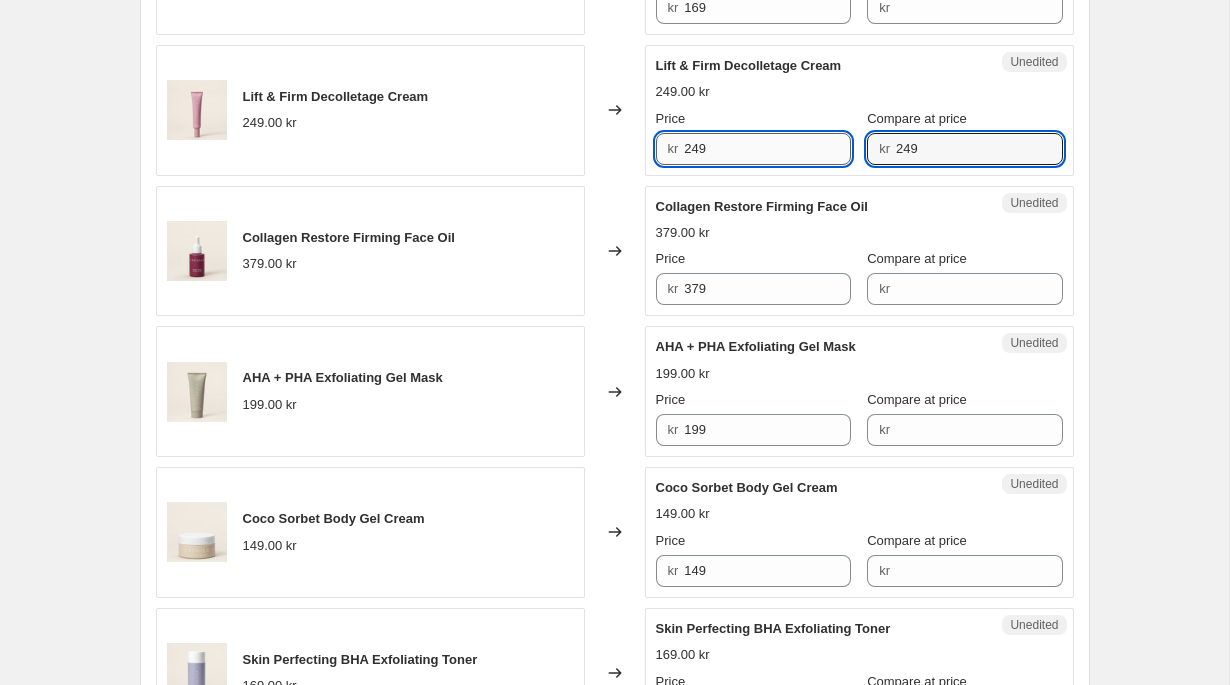 click on "249" at bounding box center [767, 149] 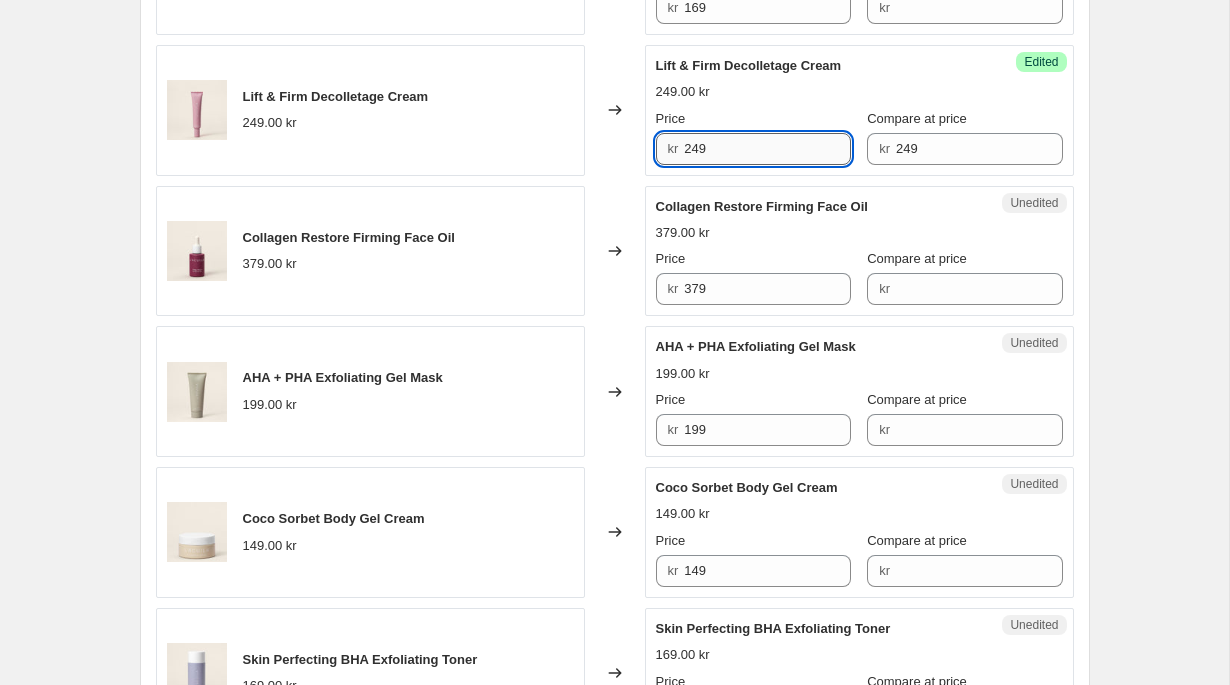 click on "249" at bounding box center (767, 149) 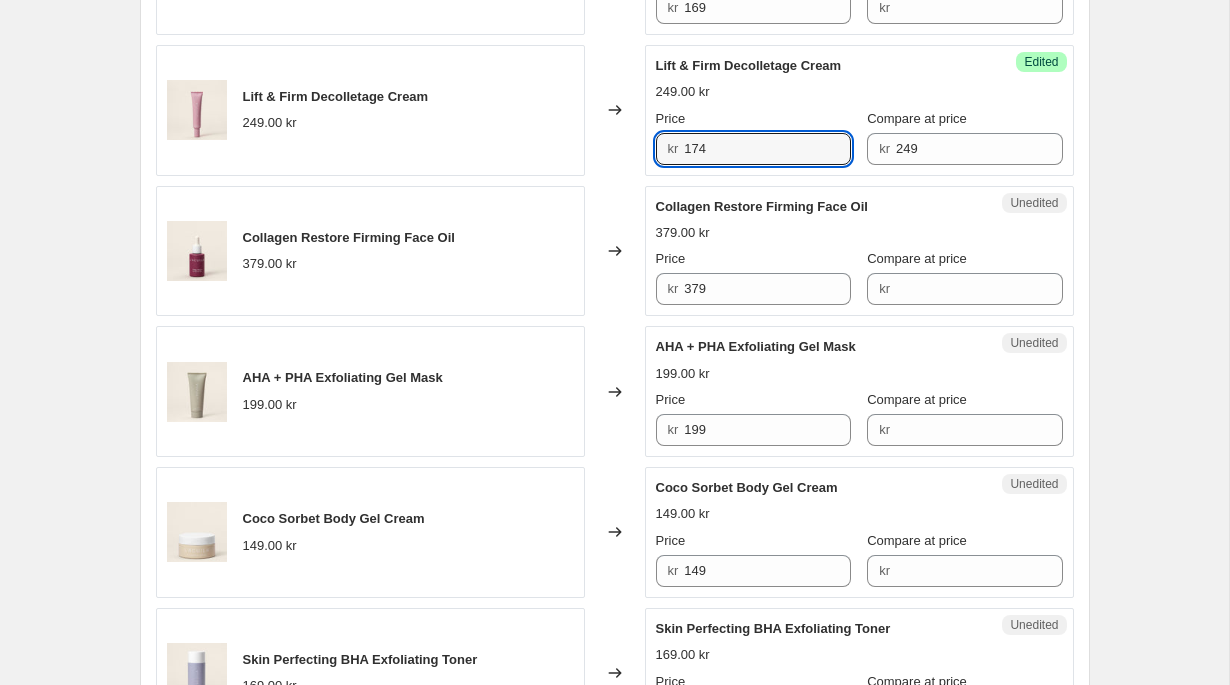 type on "174" 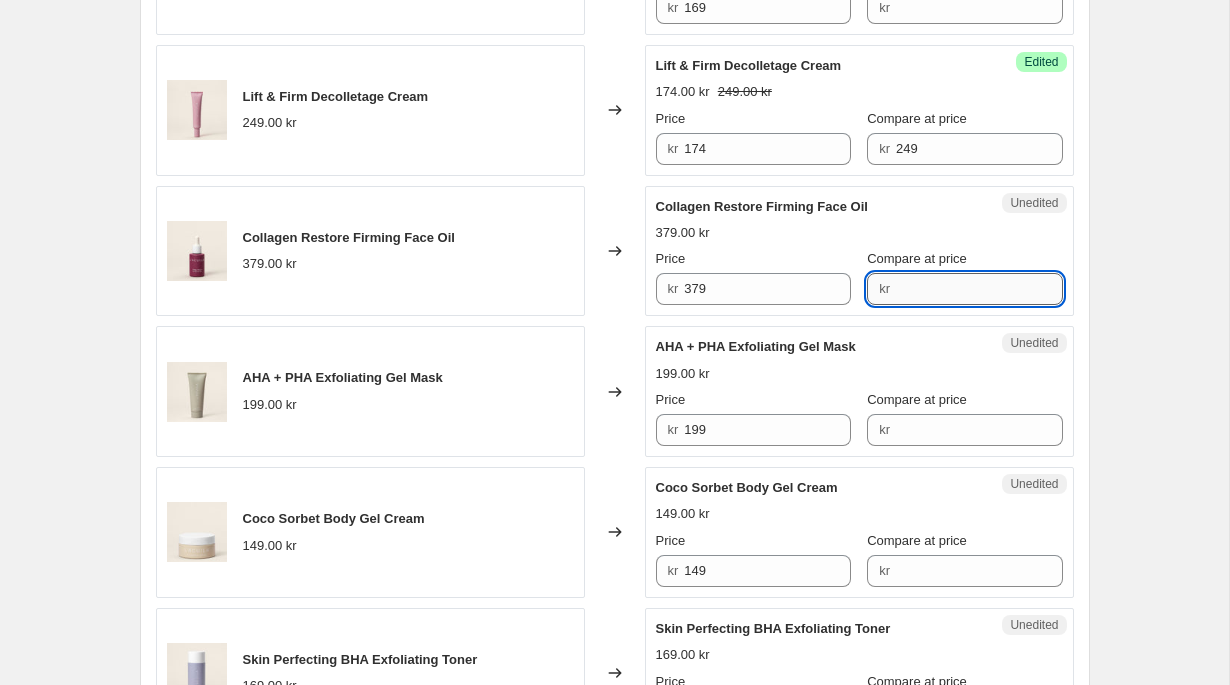 click on "Compare at price" at bounding box center [979, 289] 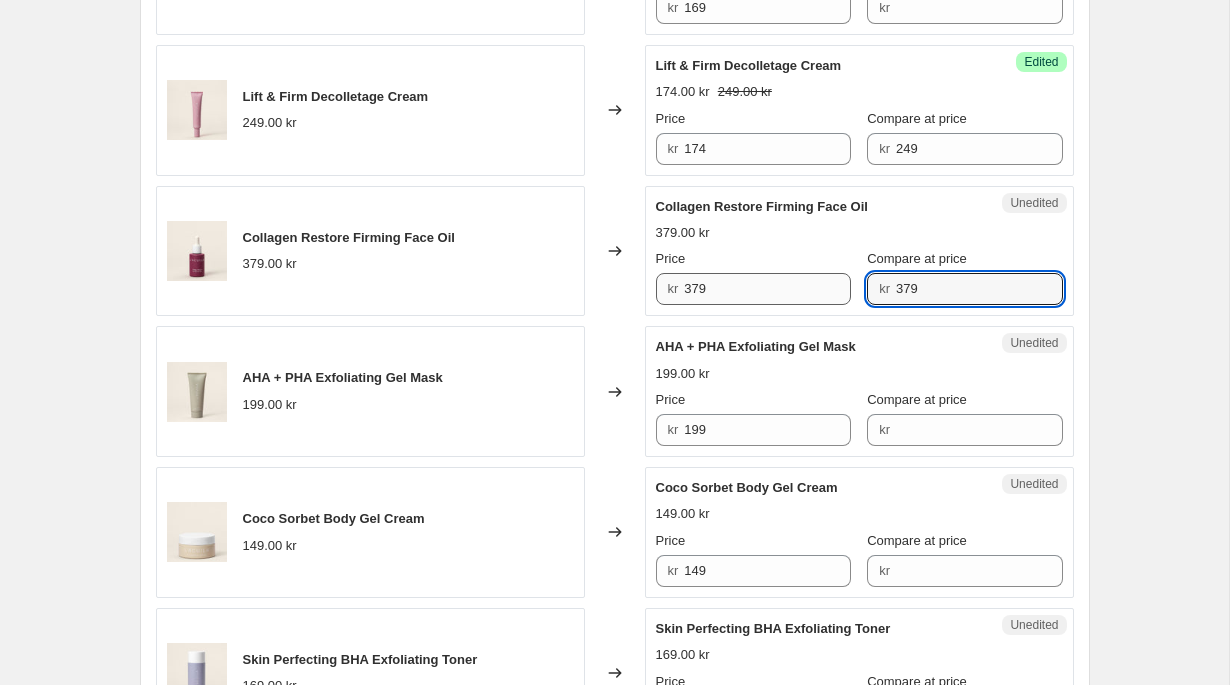type on "379" 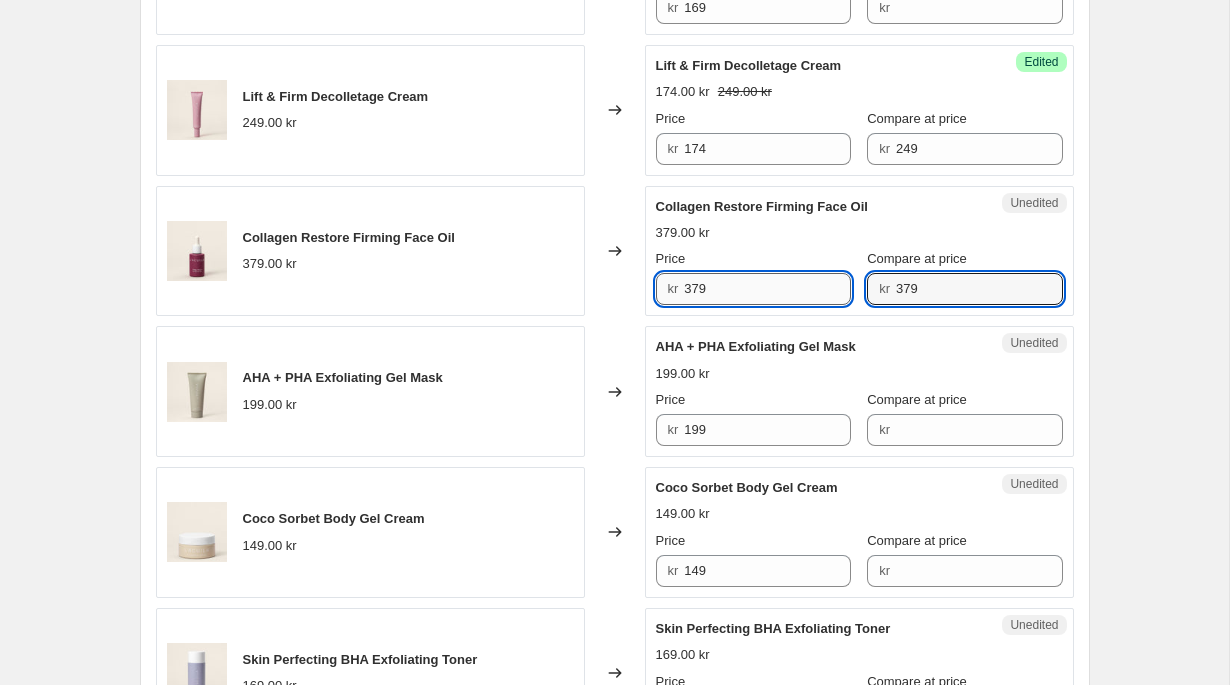 click on "379" at bounding box center [767, 289] 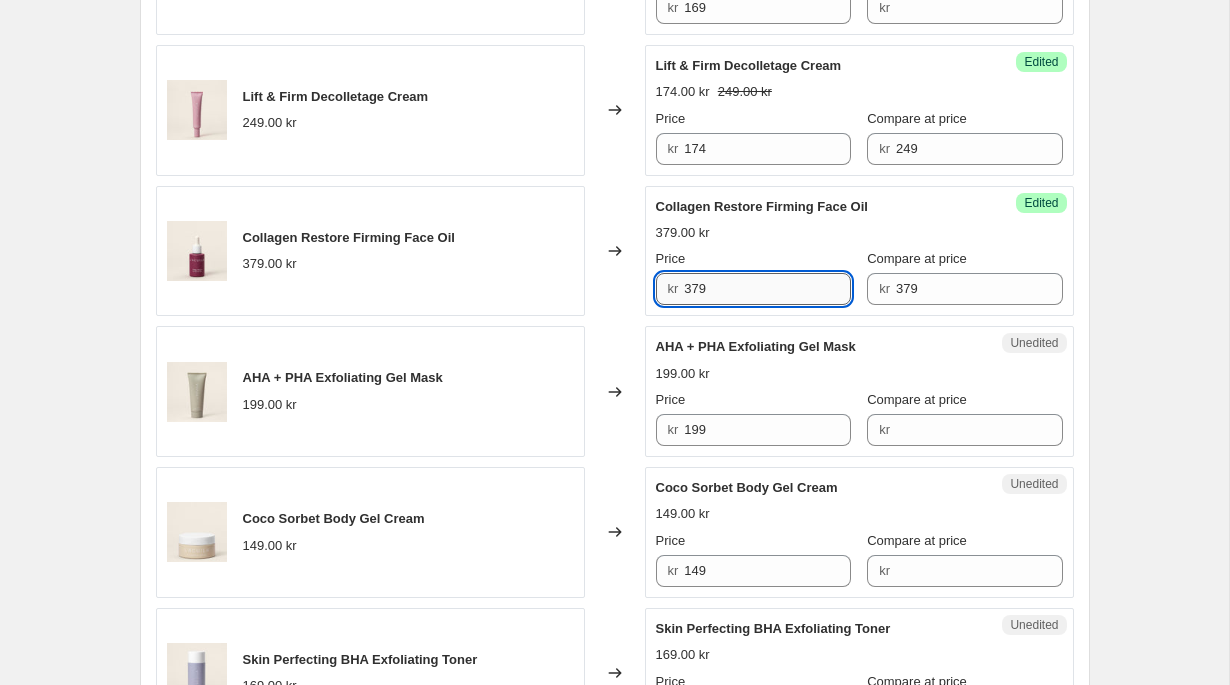 click on "379" at bounding box center [767, 289] 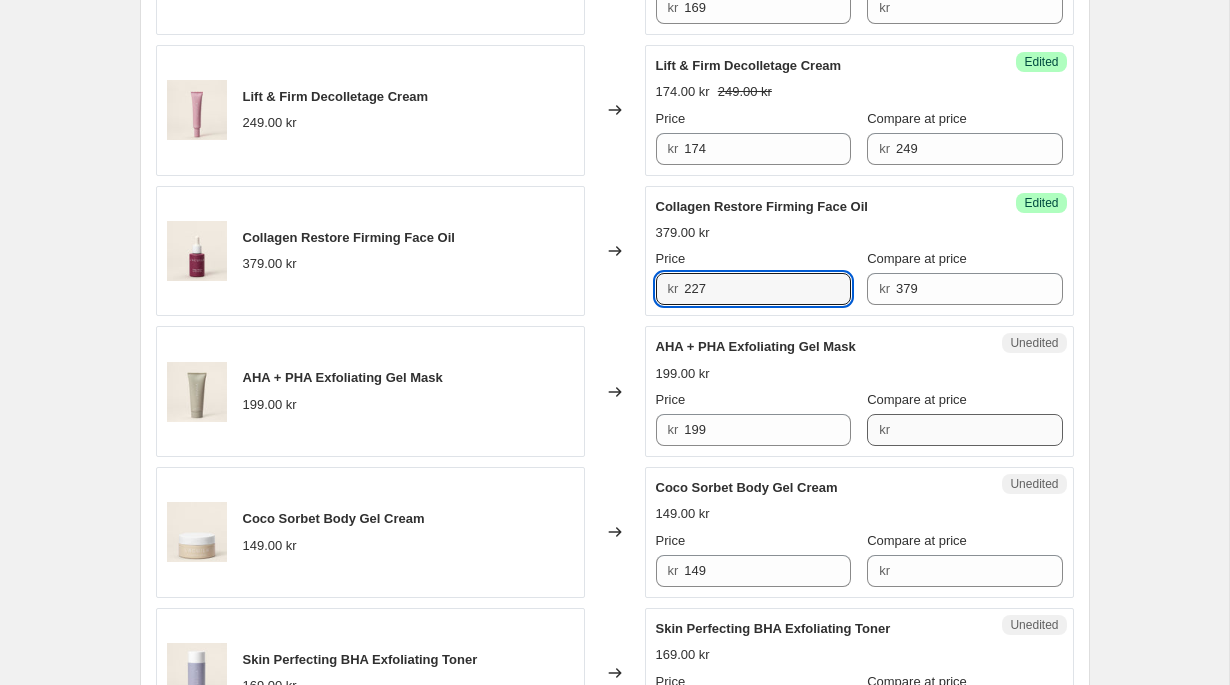 type on "227" 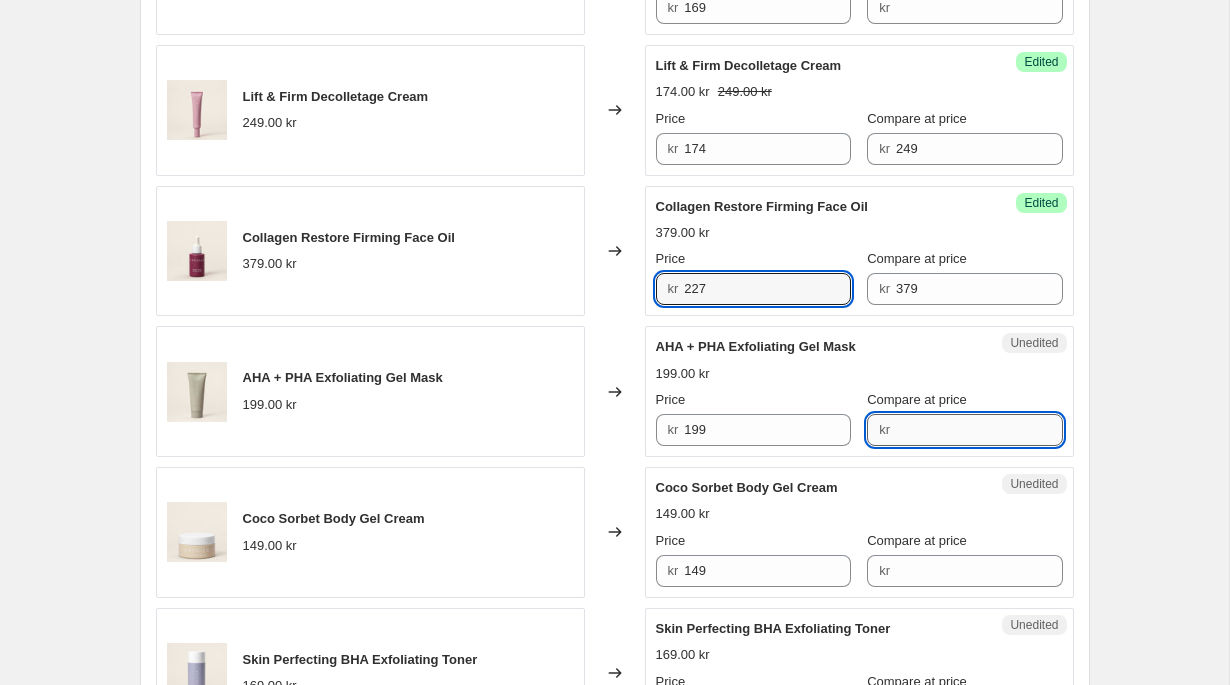 click on "Compare at price" at bounding box center (979, 430) 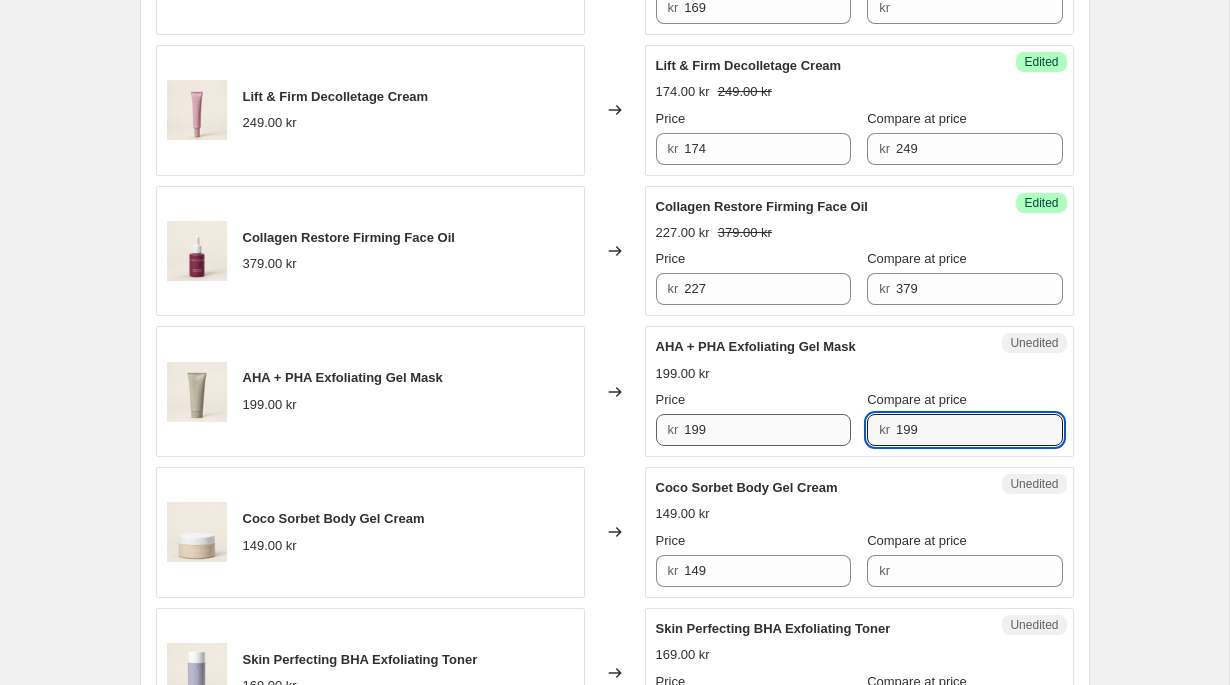 type on "199" 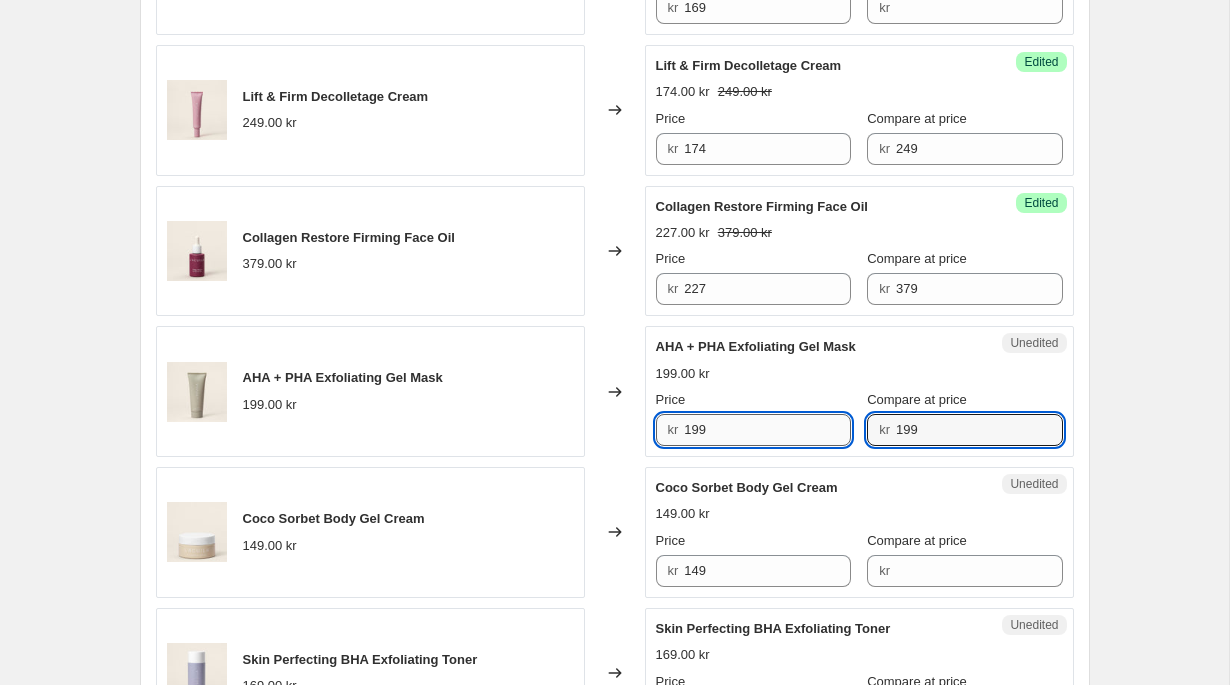 click on "199" at bounding box center (767, 430) 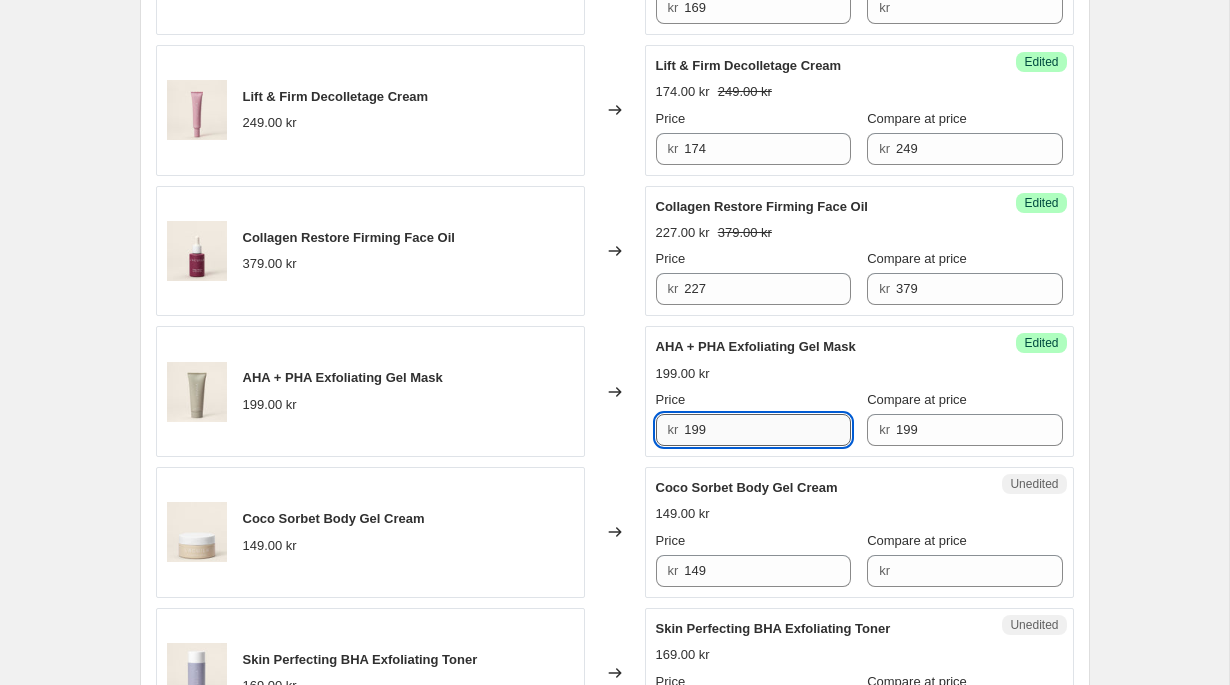 click on "199" at bounding box center (767, 430) 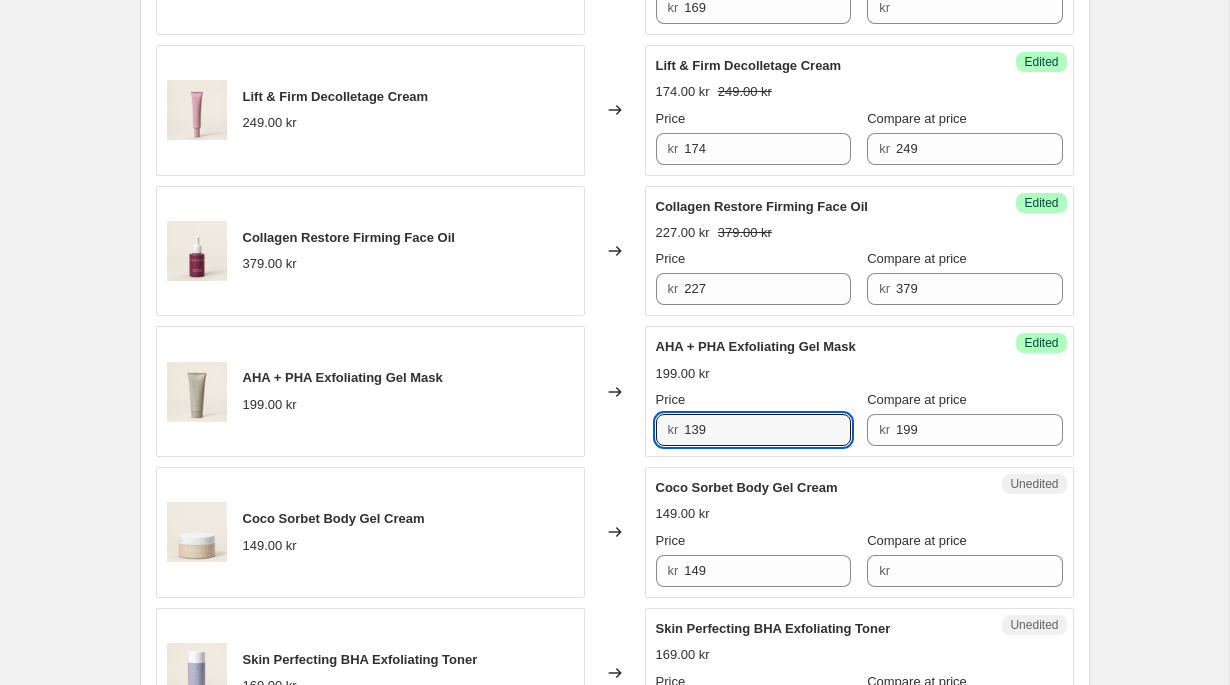 type on "139" 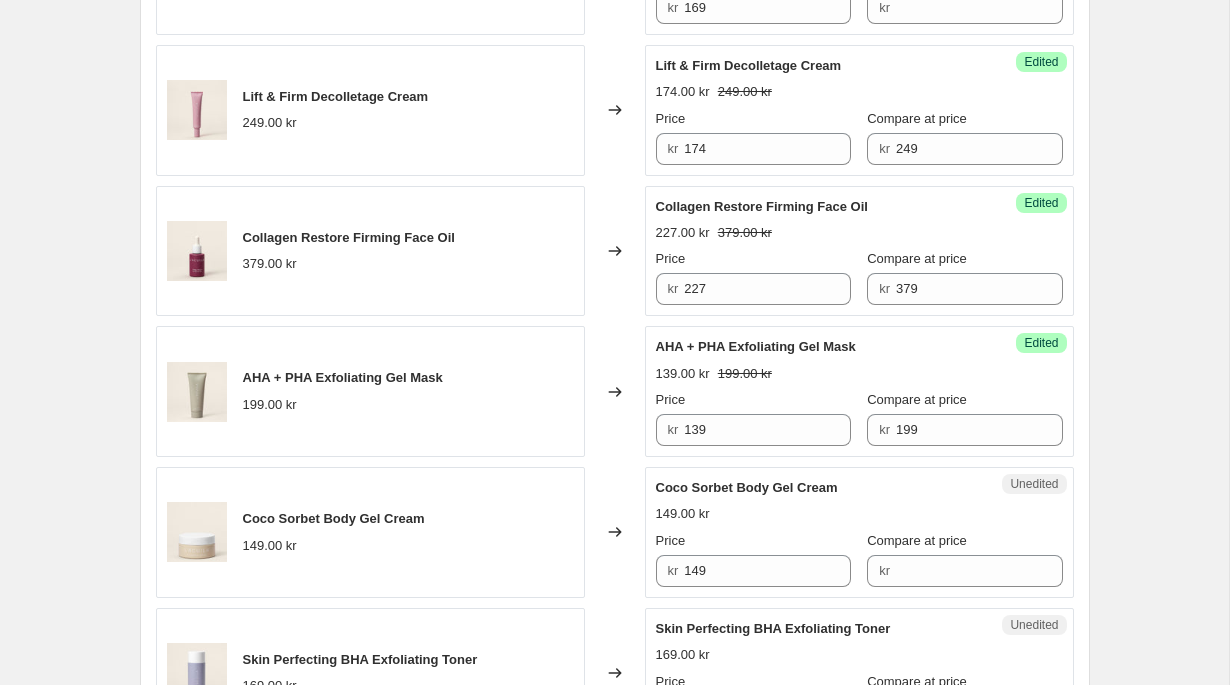 click on "Create new price change job. This page is ready Create new price change job Draft Step 1. Optionally give your price change job a title (eg "March 30% off sale on boots") Sommarrea 2025 - upp till 70% This title is just for internal use, customers won't see it Step 2. Select how the prices should change Use bulk price change rules Set product prices individually Use CSV upload Select tags to add while price change is active Select tags to remove while price change is active Step 3. Select which products should change in price Select all products, use filters, or select products variants individually All products Filter by product, collection, tag, vendor, product type, variant title, or inventory Select product variants individually Product filters Products must match: all conditions any condition The product The product's collection The product's tag The product's vendor The product's type The product's status The variant's title Inventory quantity The product's collection Is equal to Is not equal to Kampanj" at bounding box center (614, 620) 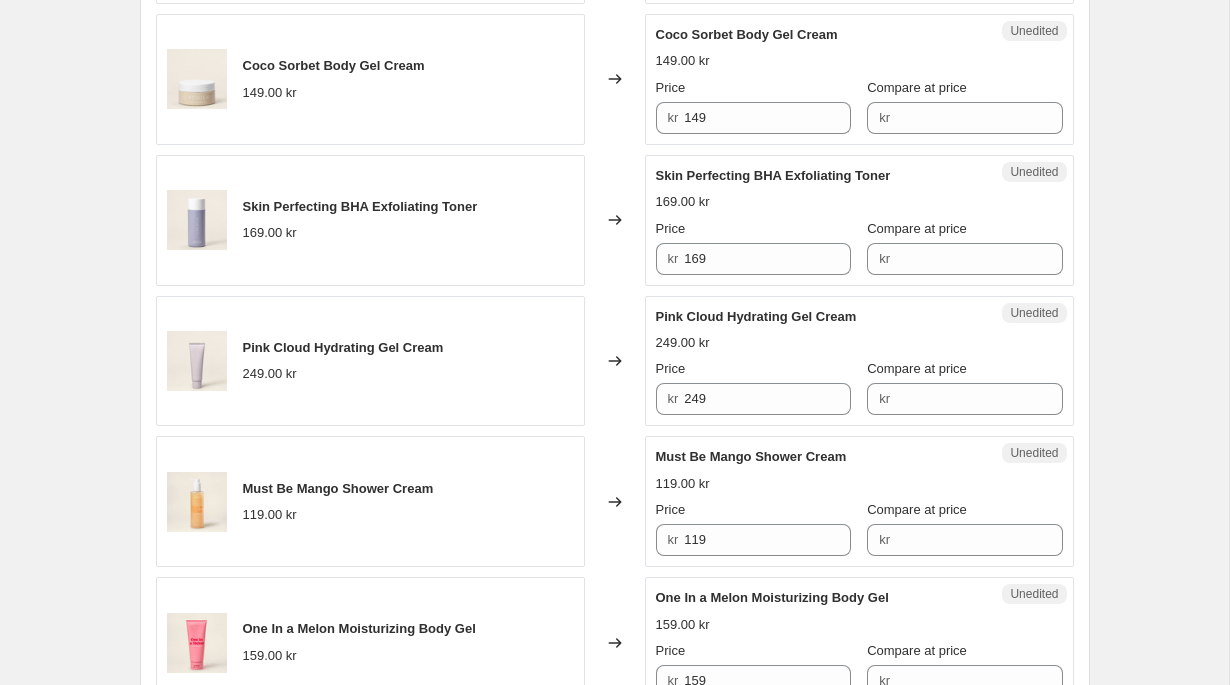 scroll, scrollTop: 1735, scrollLeft: 0, axis: vertical 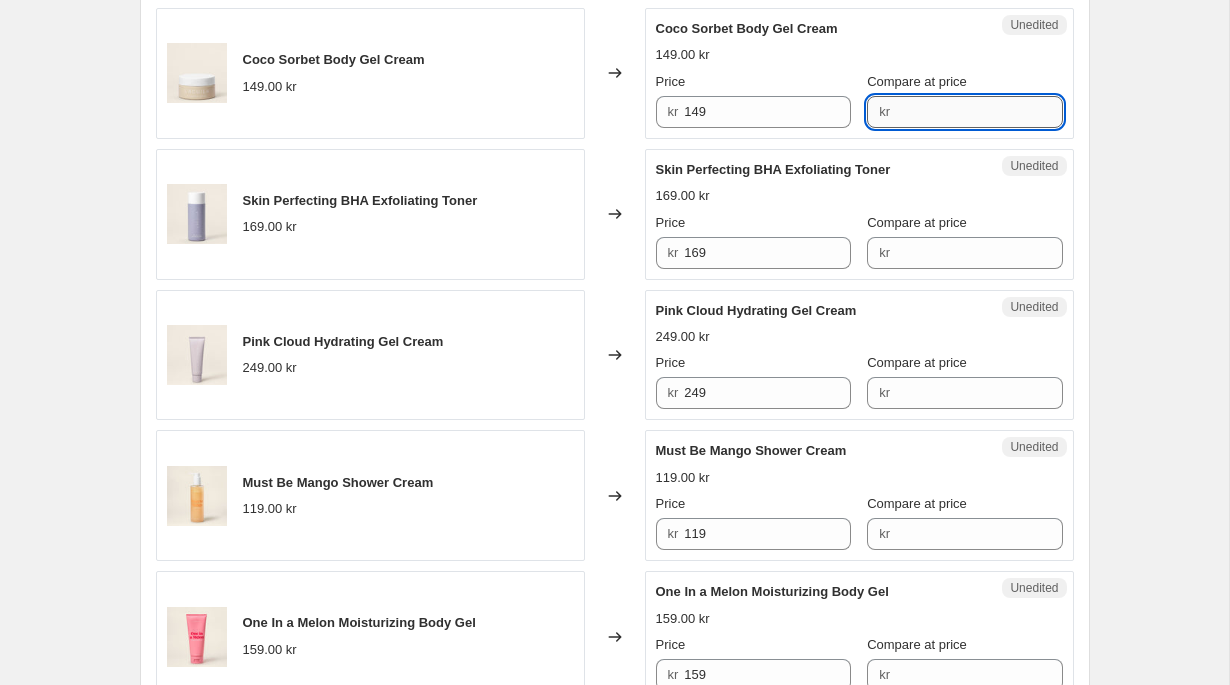 click on "Compare at price" at bounding box center (979, 112) 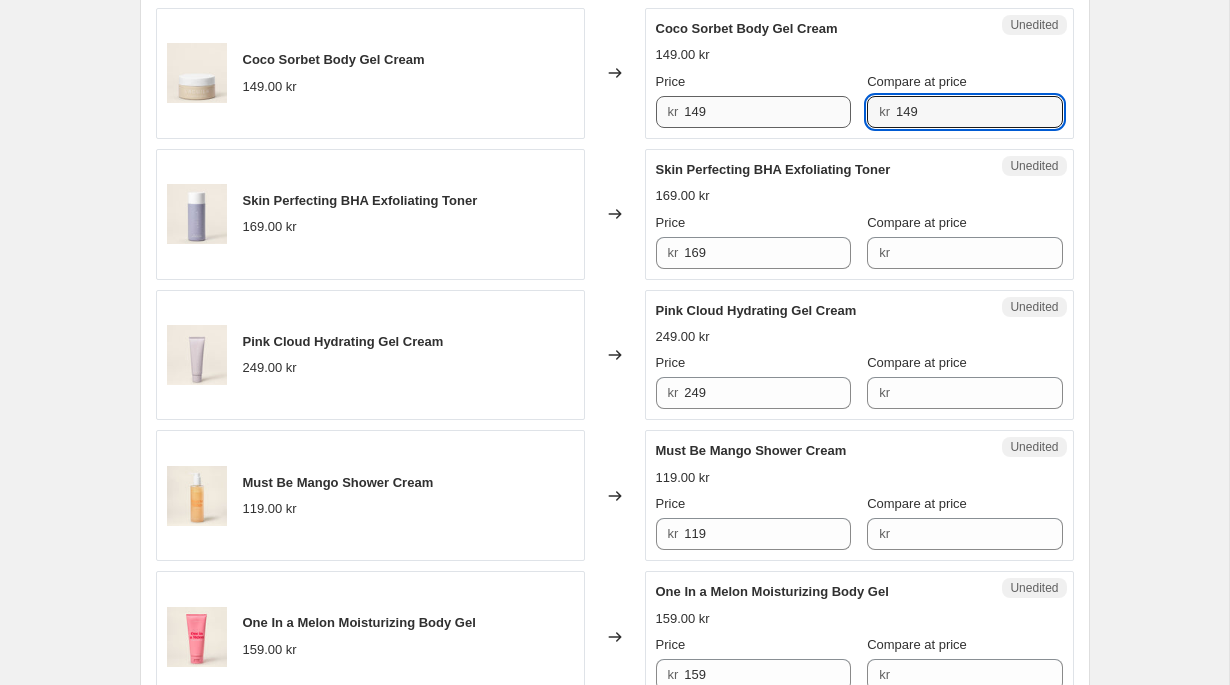 type on "149" 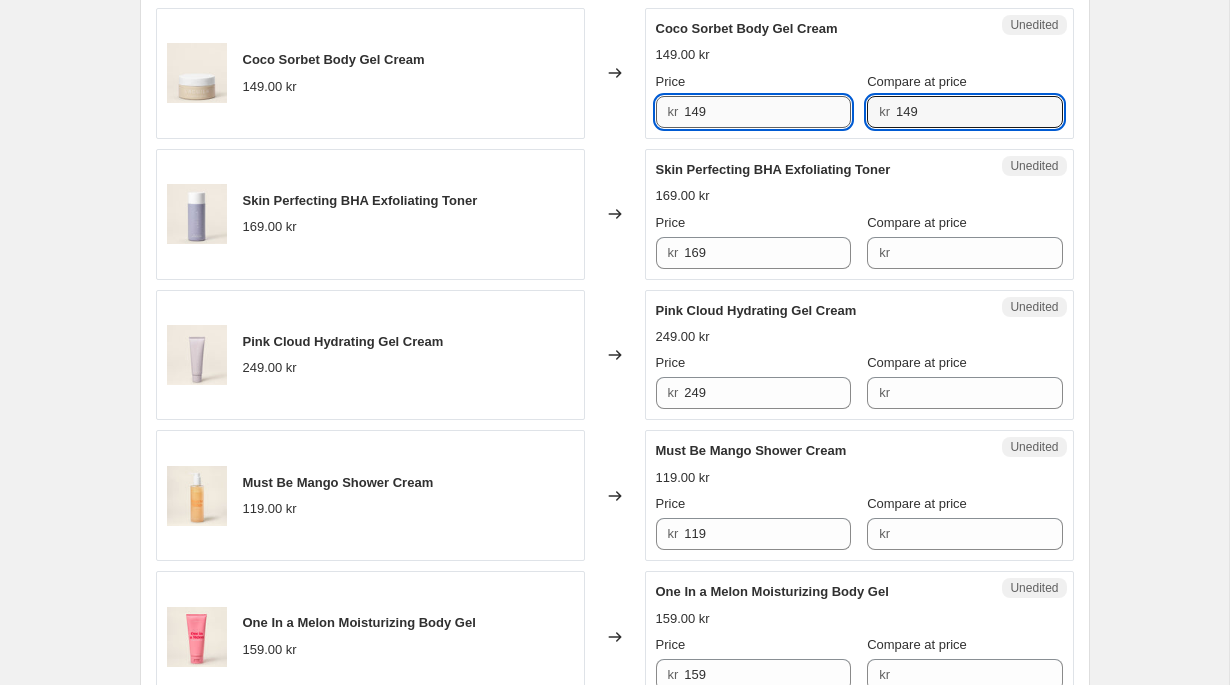 click on "149" at bounding box center [767, 112] 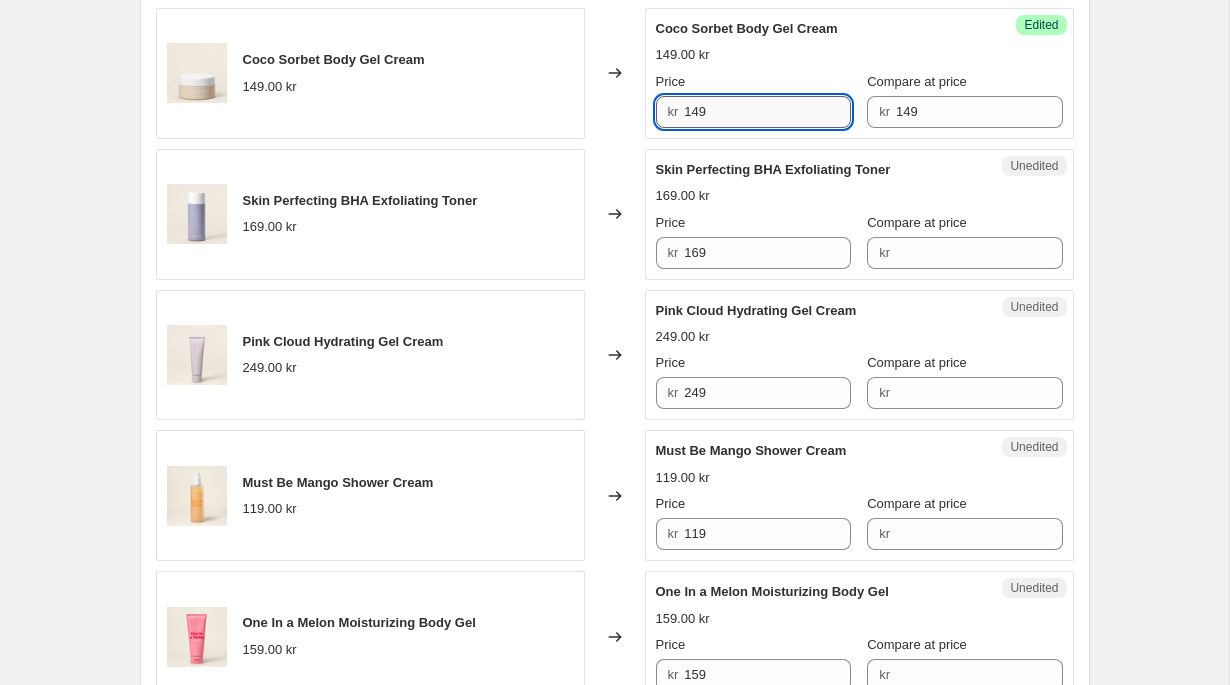 click on "149" at bounding box center (767, 112) 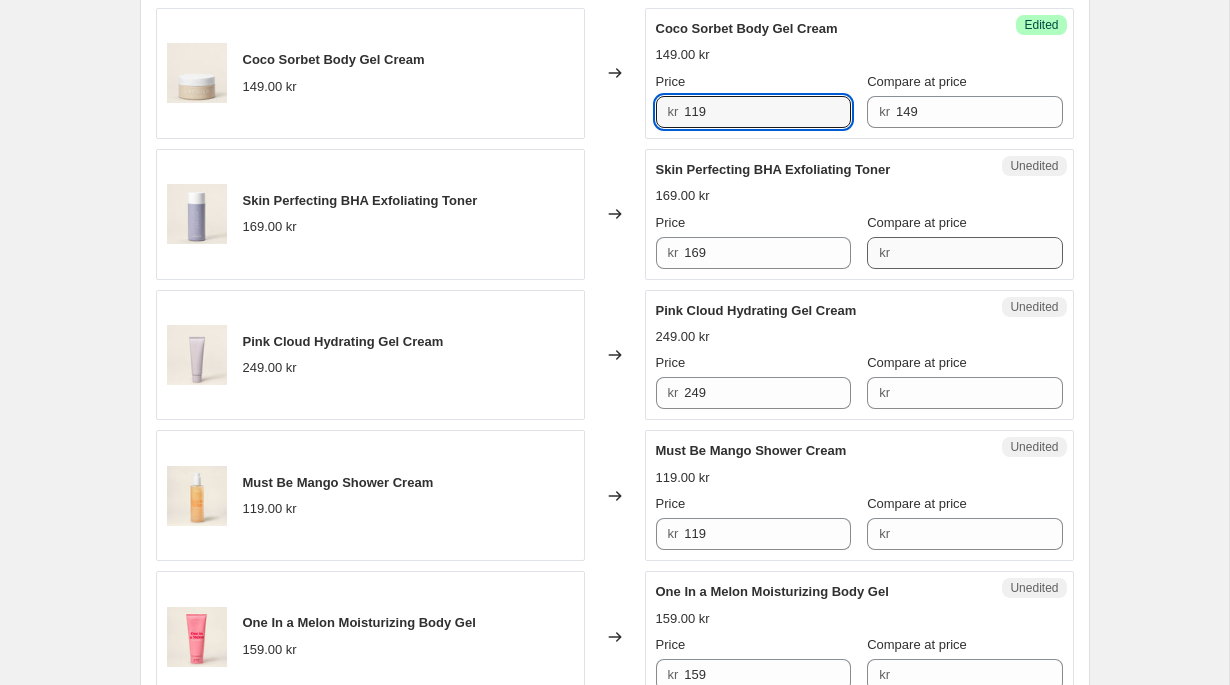 type on "119" 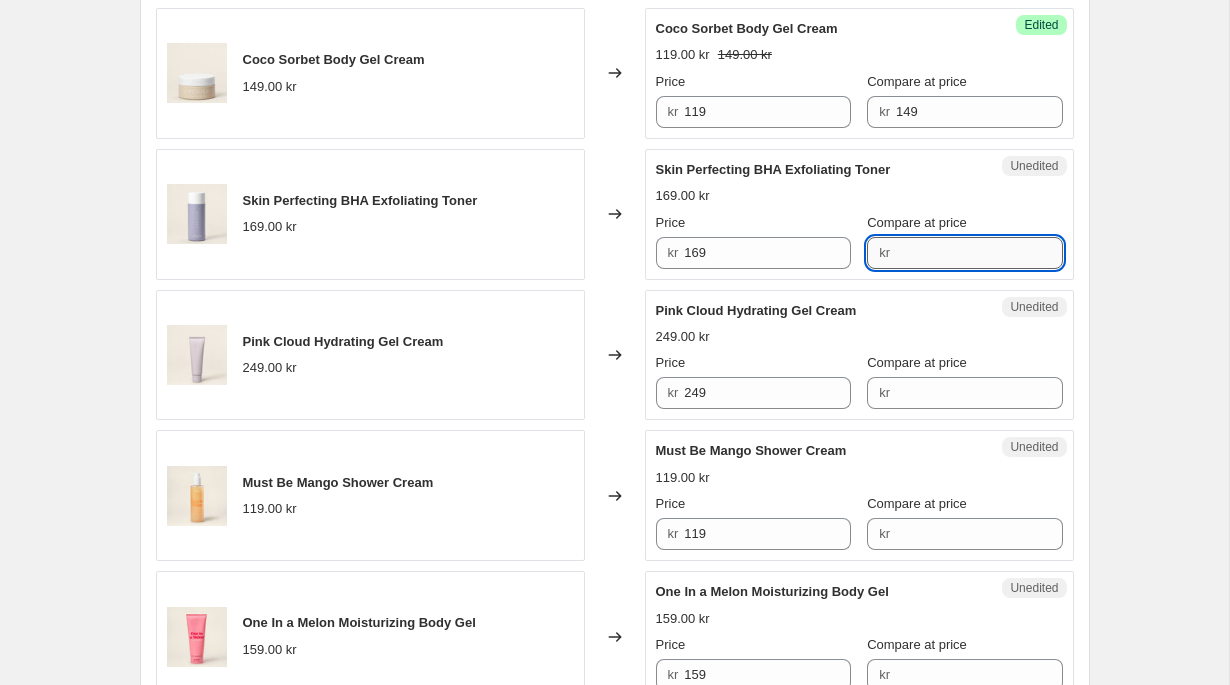 click on "Compare at price" at bounding box center [979, 253] 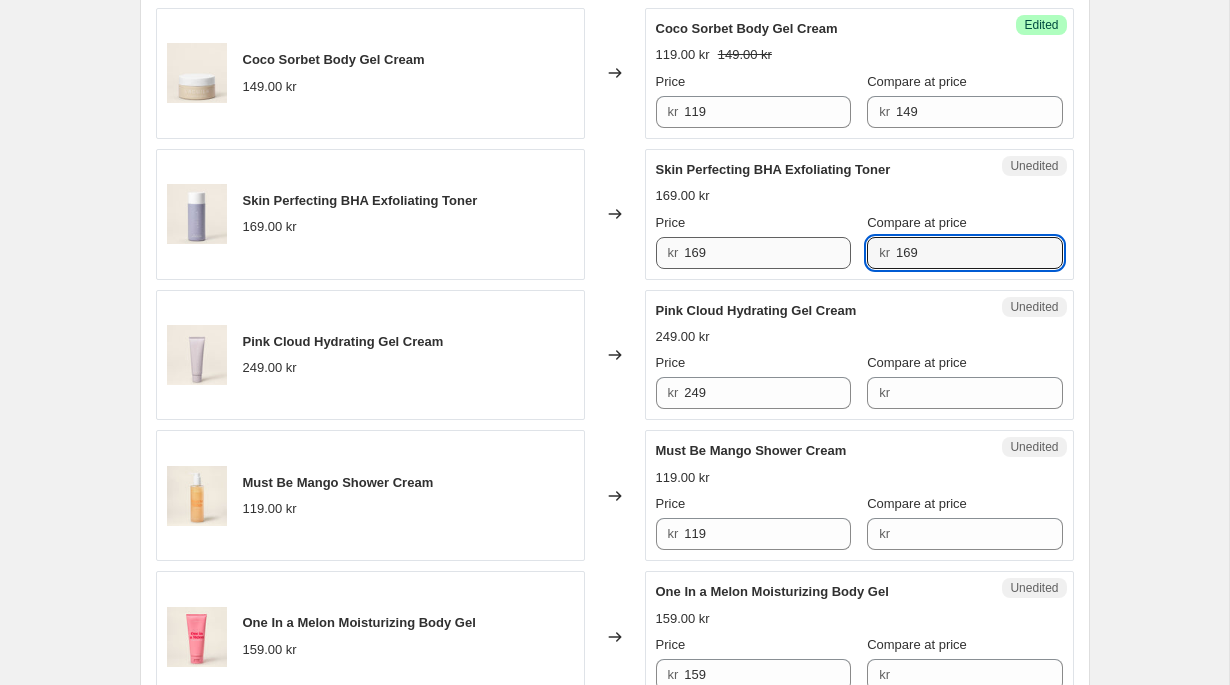 type on "169" 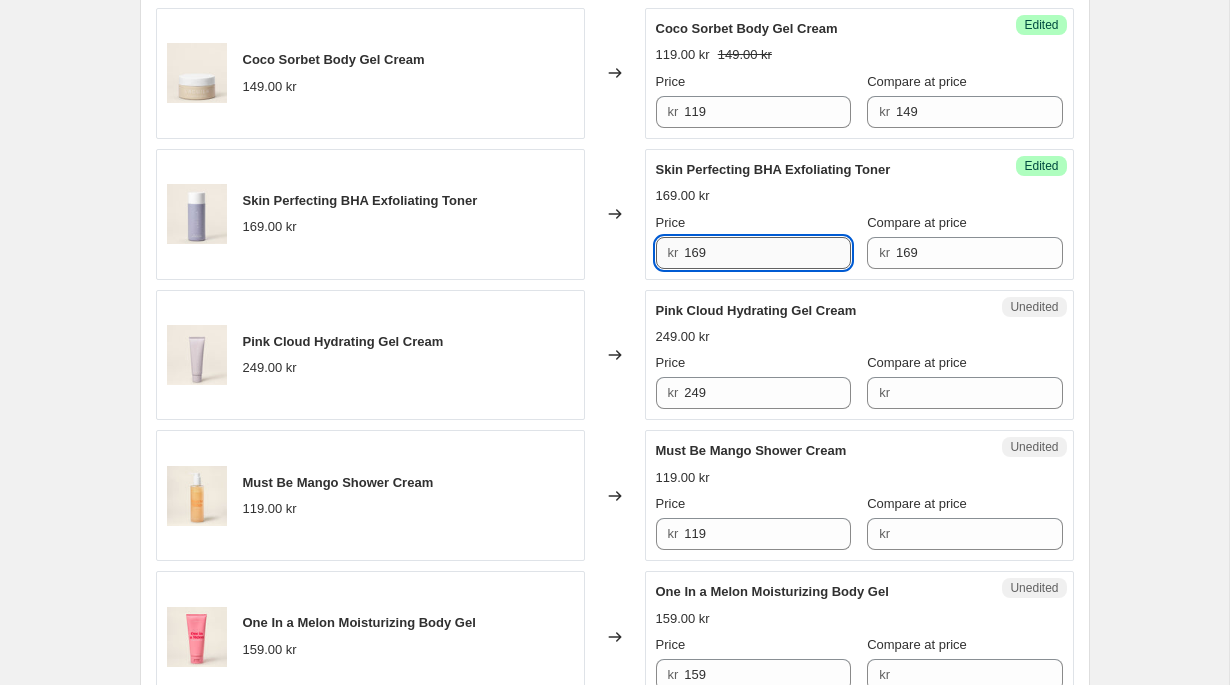 click on "169" at bounding box center [767, 253] 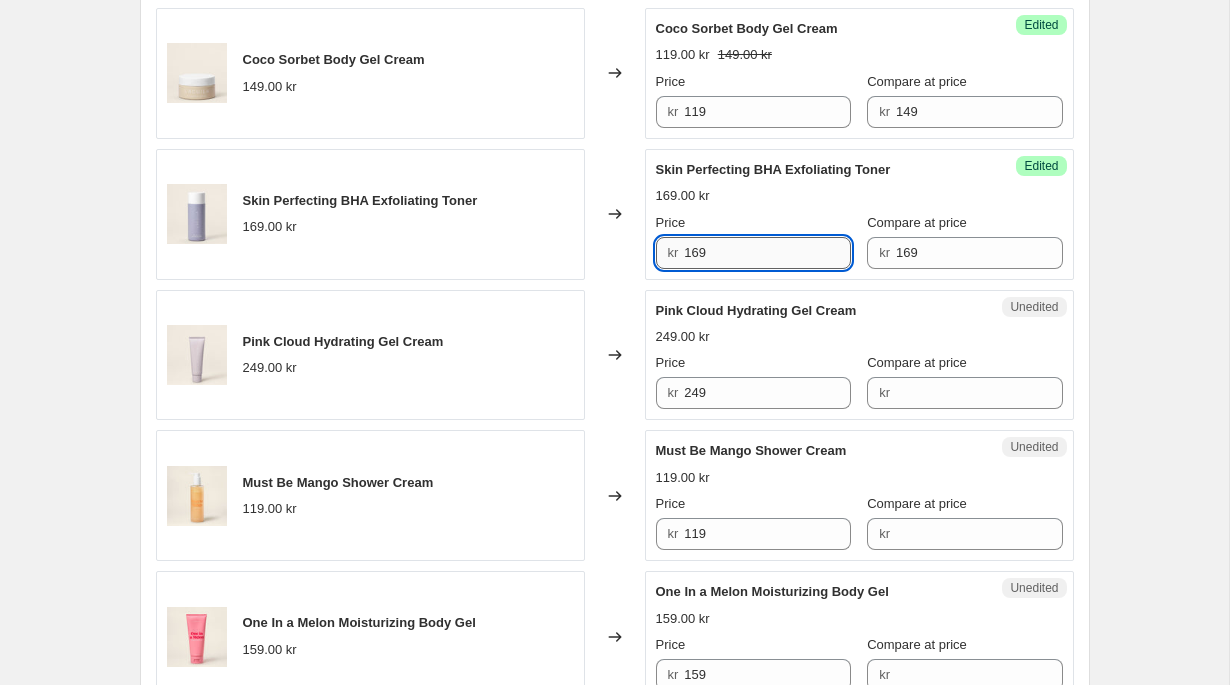 click on "169" at bounding box center (767, 253) 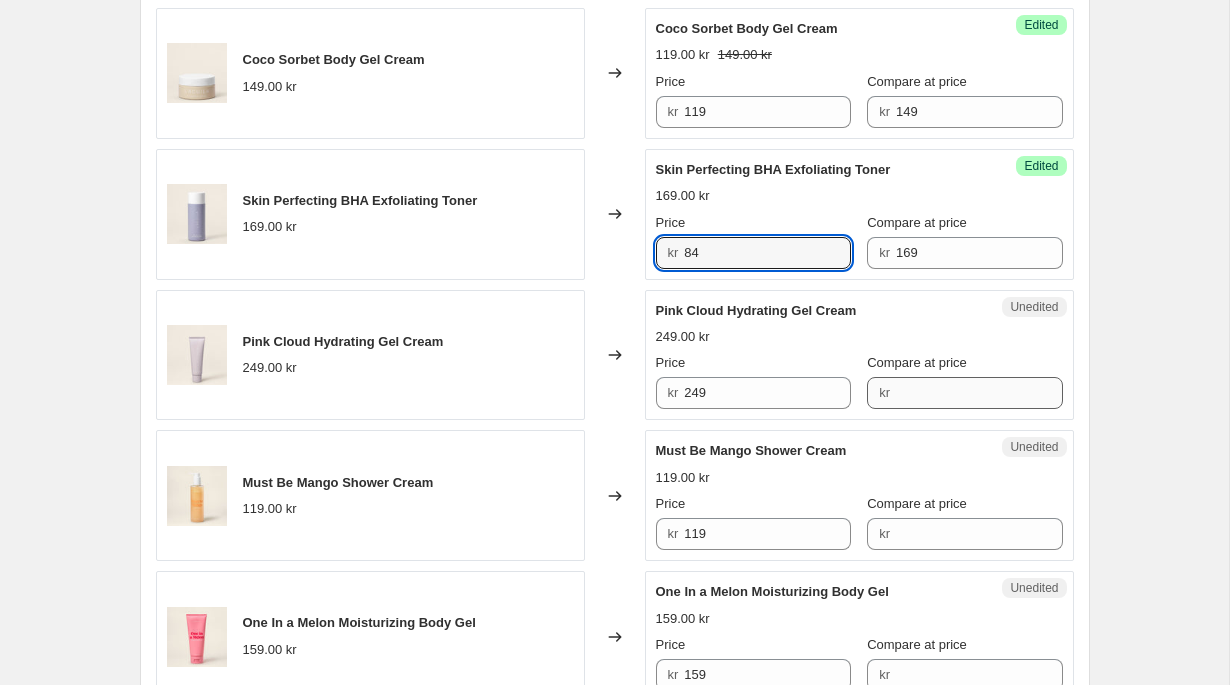 type on "84" 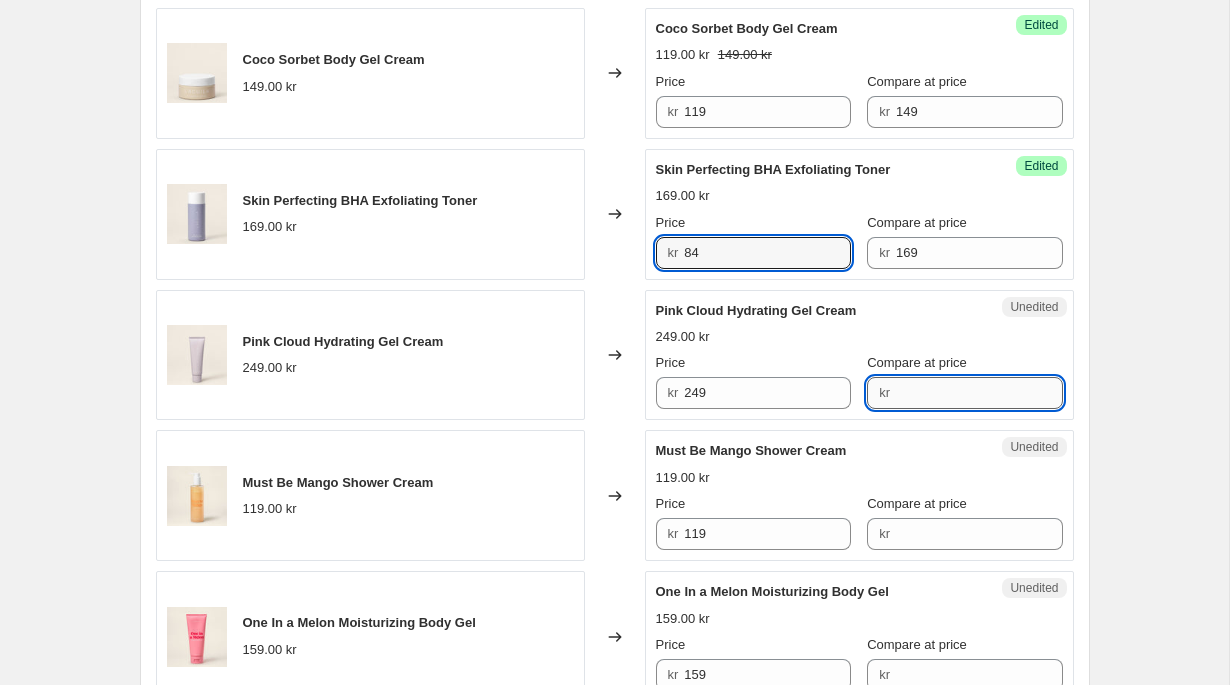 click on "Compare at price" at bounding box center (979, 393) 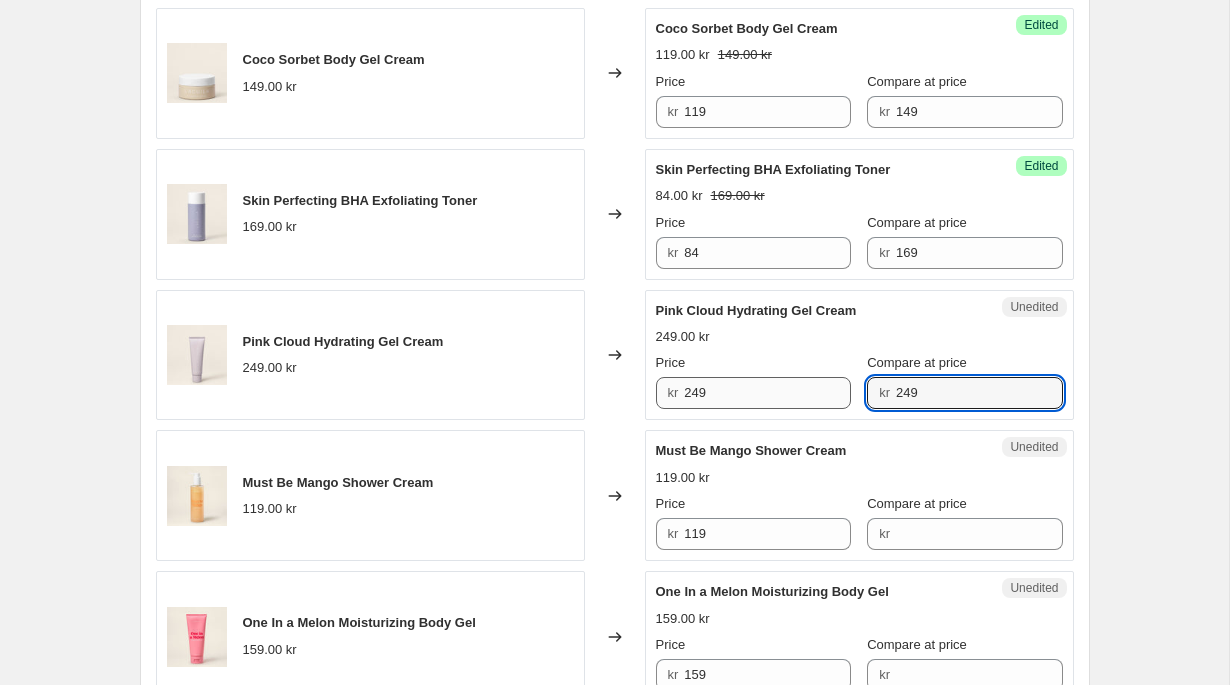 type on "249" 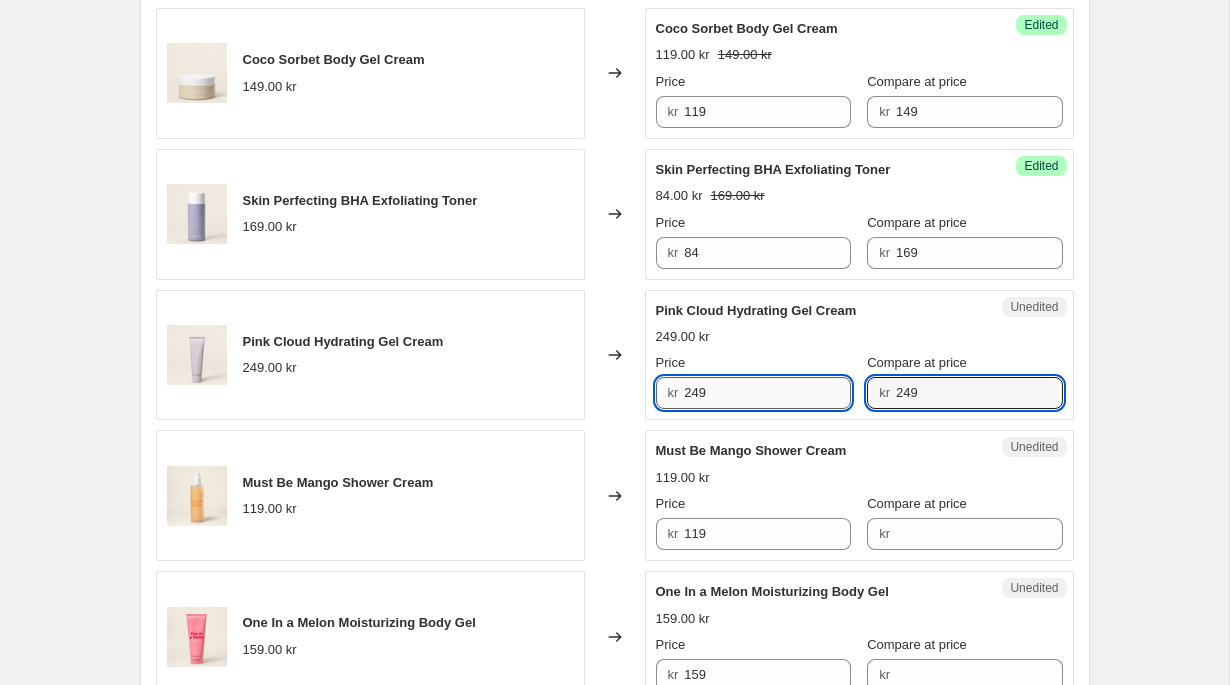 click on "249" at bounding box center (767, 393) 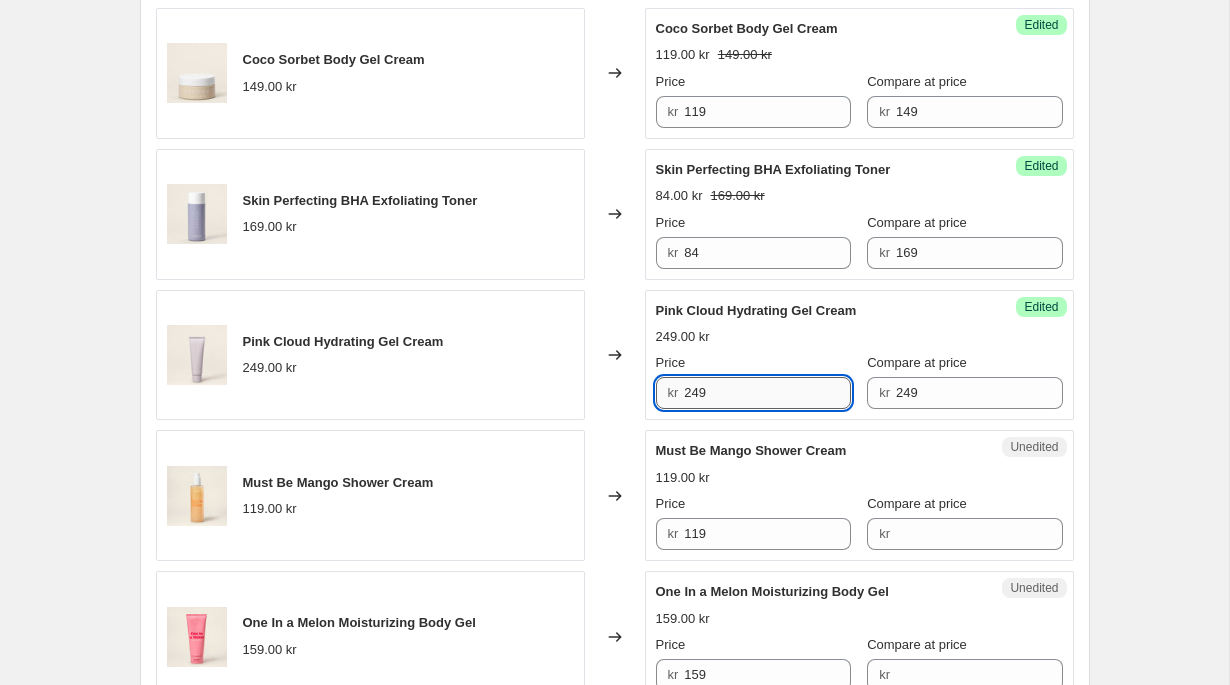 click on "249" at bounding box center (767, 393) 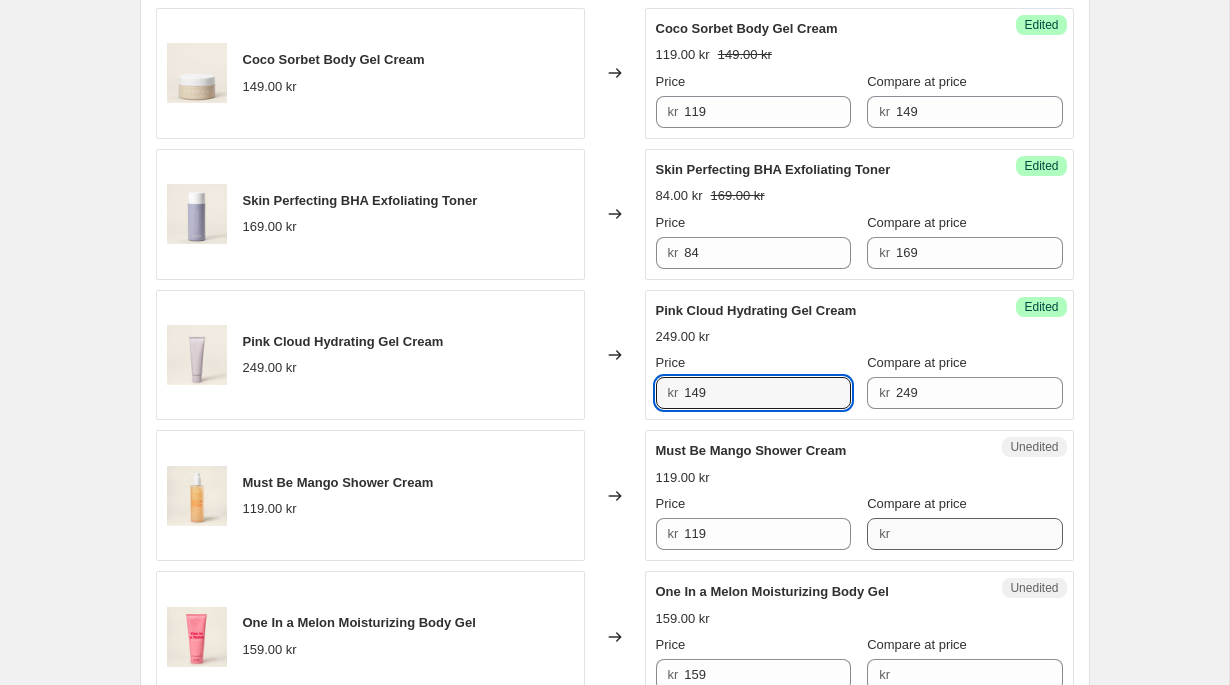 type on "149" 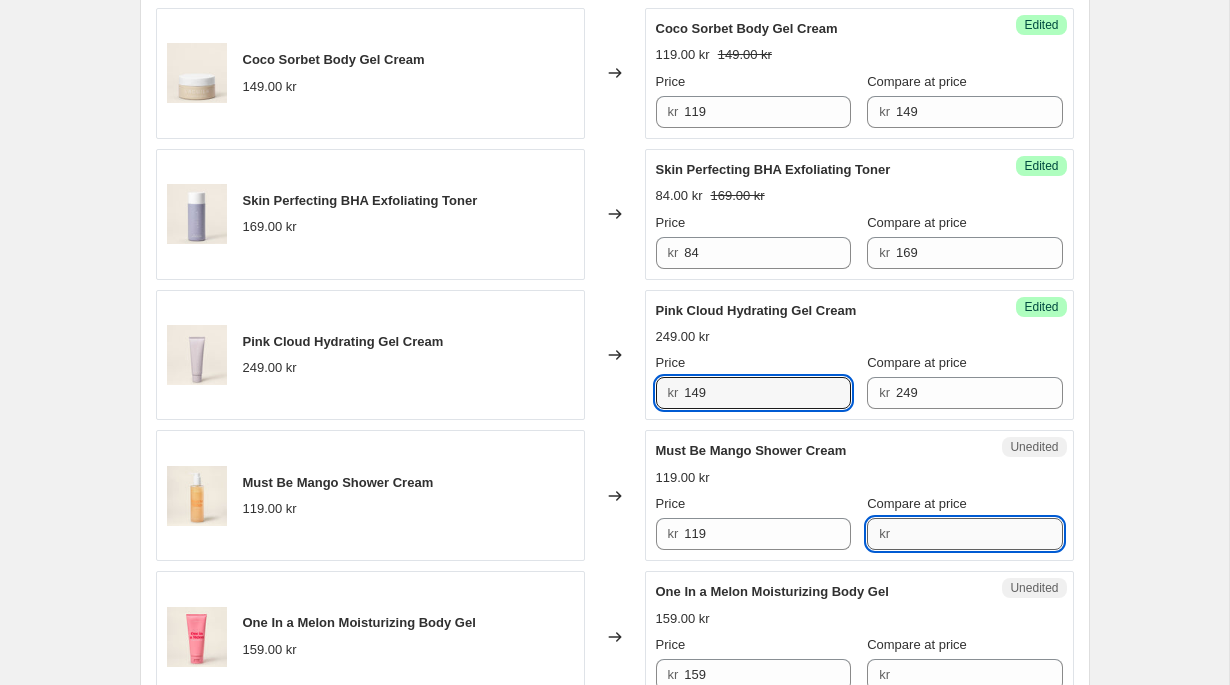 click on "Compare at price" at bounding box center (979, 534) 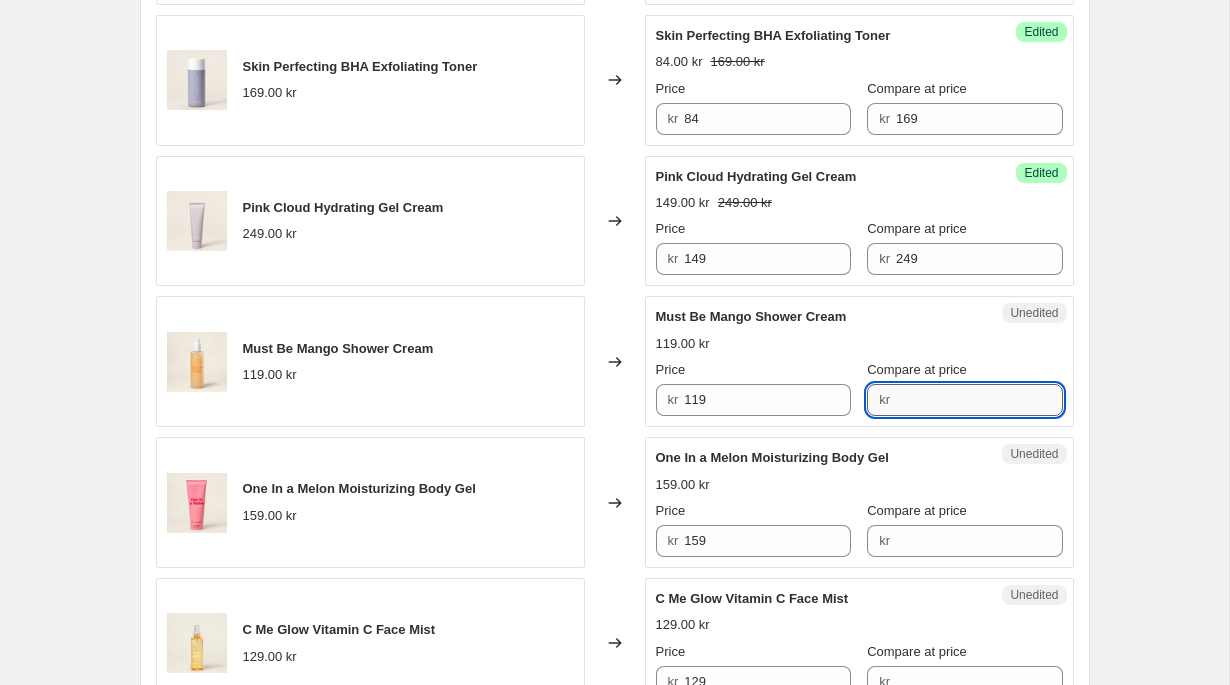 scroll, scrollTop: 1958, scrollLeft: 0, axis: vertical 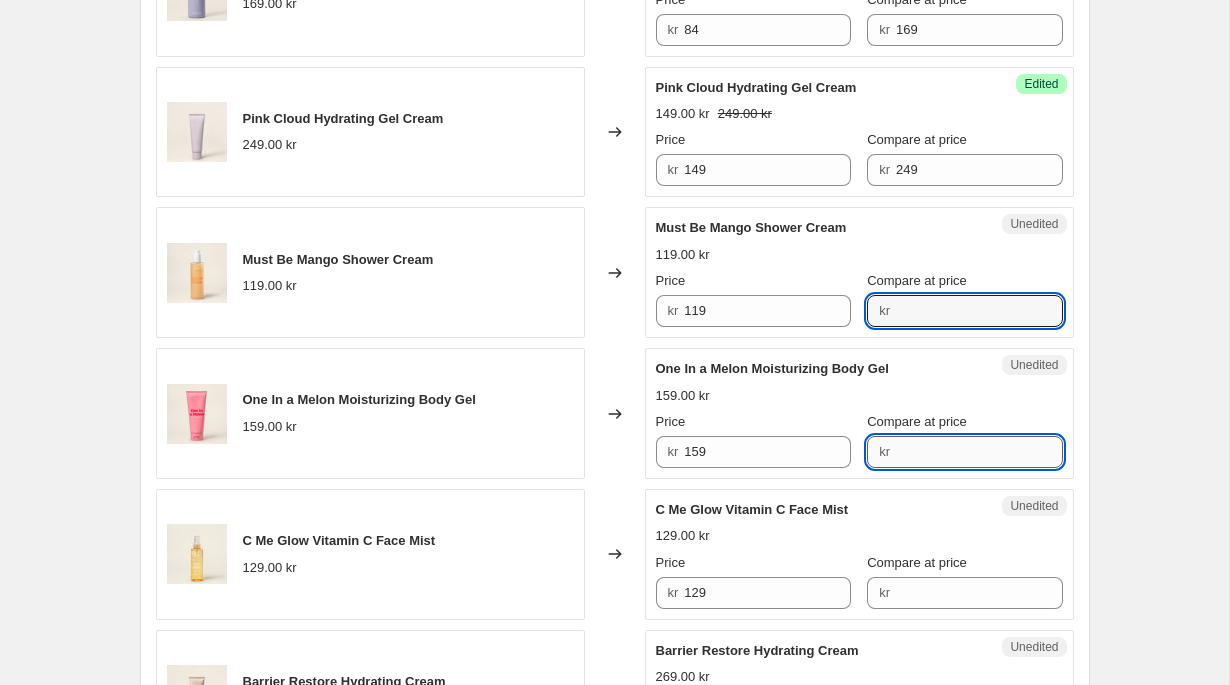 click on "Compare at price" at bounding box center (979, 452) 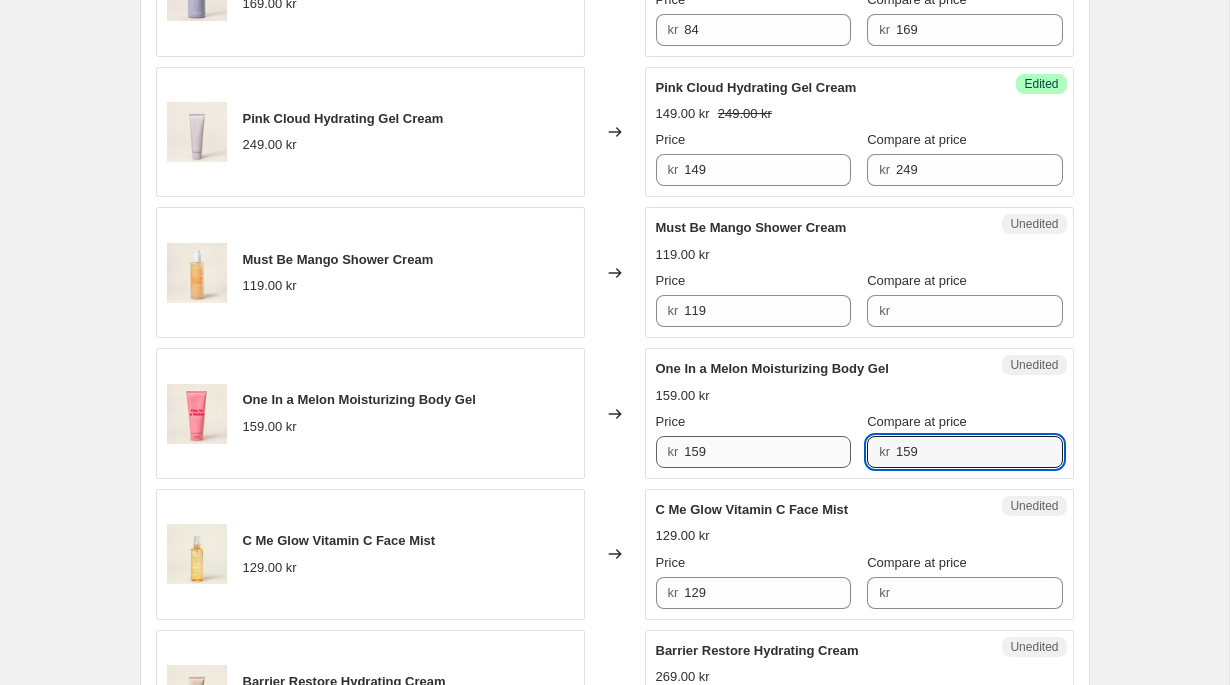 type on "159" 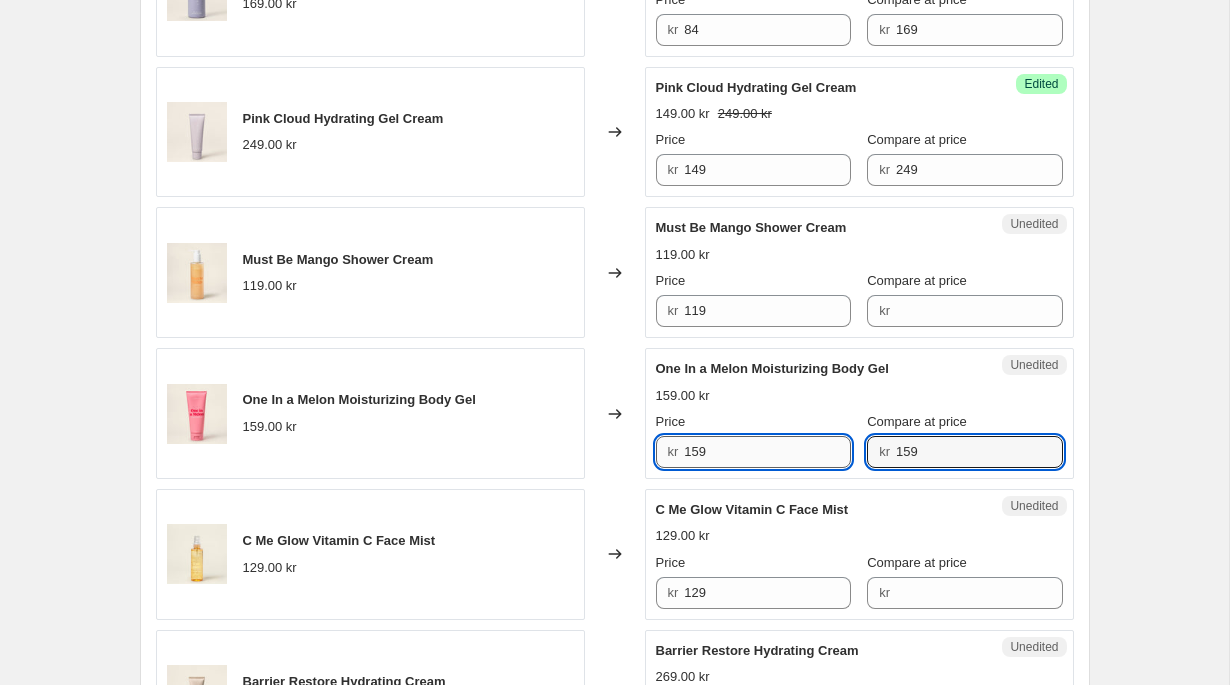 click on "159" at bounding box center [767, 452] 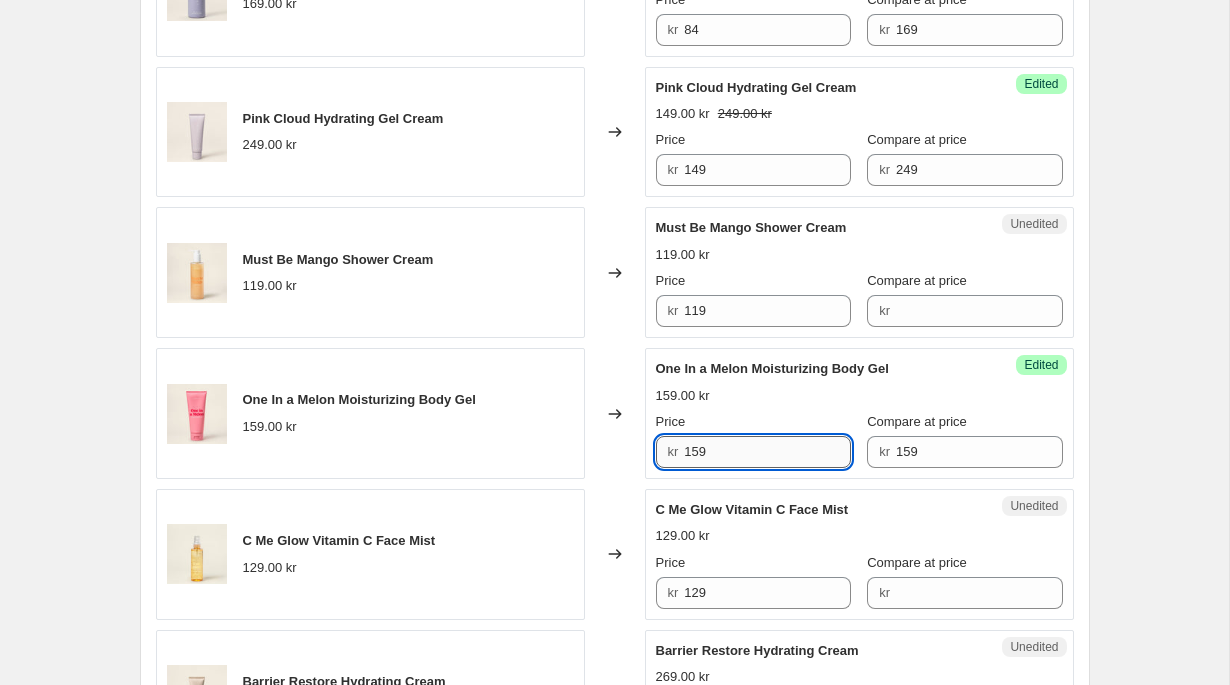 click on "159" at bounding box center (767, 452) 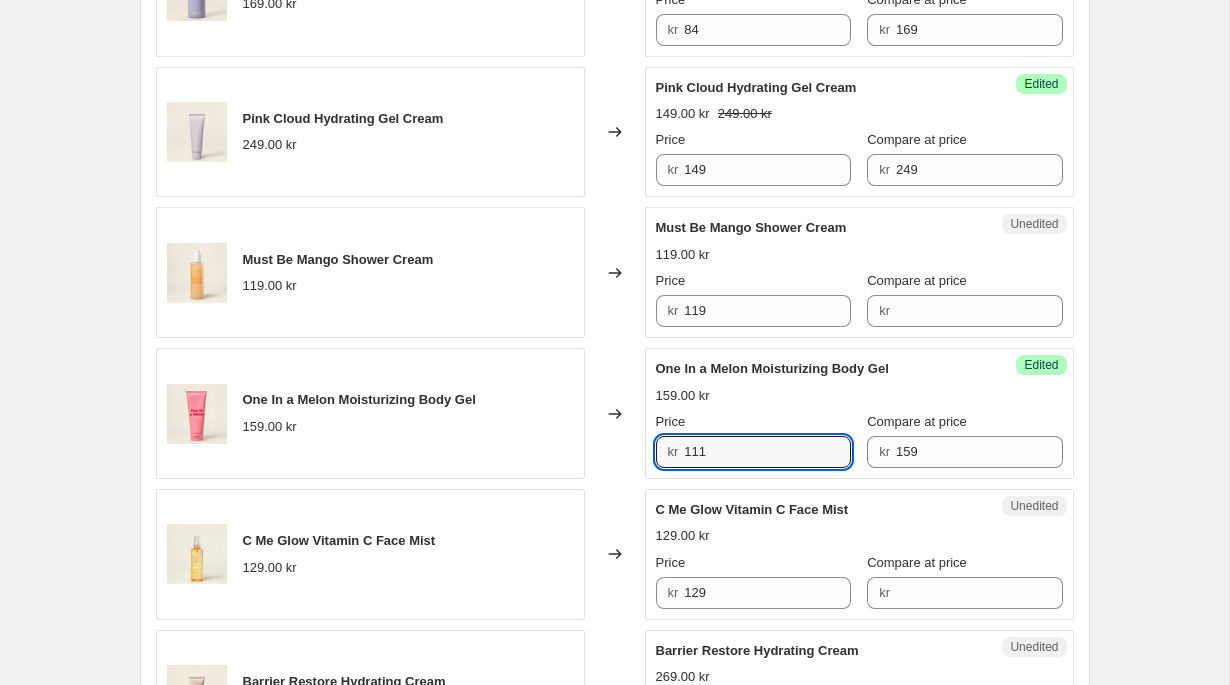 type on "111" 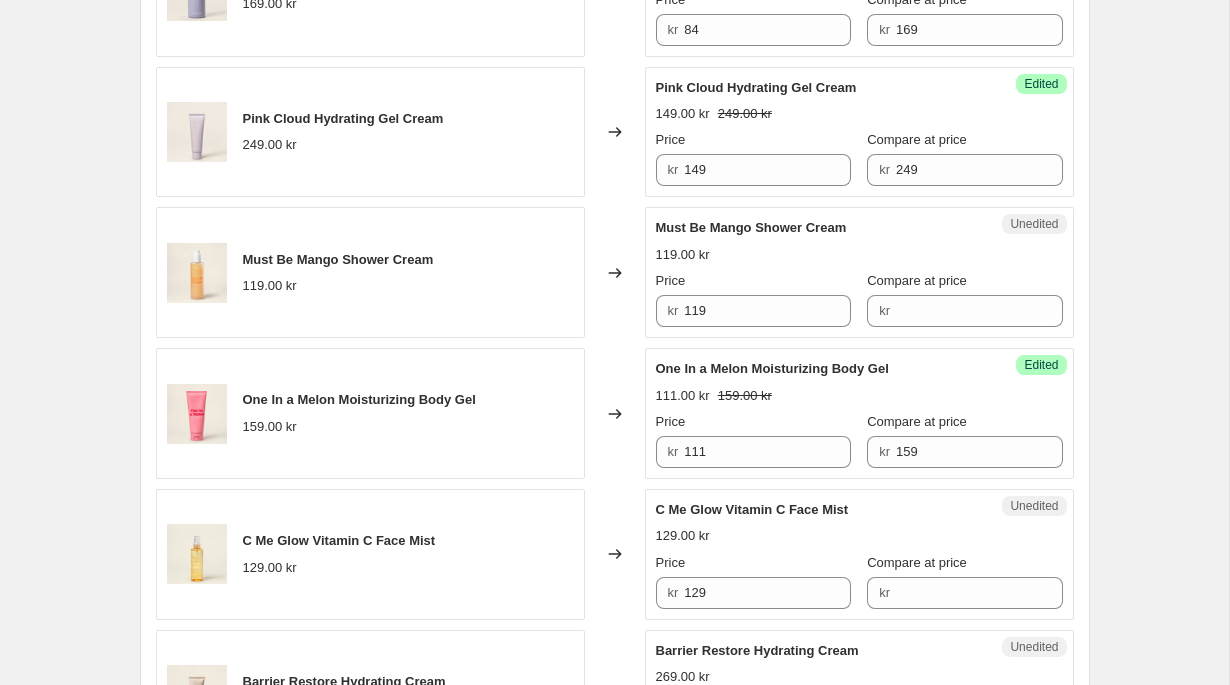click on "Create new price change job. This page is ready Create new price change job Draft Step 1. Optionally give your price change job a title (eg "March 30% off sale on boots") Sommarrea 2025 - upp till 70% This title is just for internal use, customers won't see it Step 2. Select how the prices should change Use bulk price change rules Set product prices individually Use CSV upload Select tags to add while price change is active Select tags to remove while price change is active Step 3. Select which products should change in price Select all products, use filters, or select products variants individually All products Filter by product, collection, tag, vendor, product type, variant title, or inventory Select product variants individually Product filters Products must match: all conditions any condition The product The product's collection The product's tag The product's vendor The product's type The product's status The variant's title Inventory quantity The product's collection Is equal to Is not equal to Kampanj" at bounding box center (614, -62) 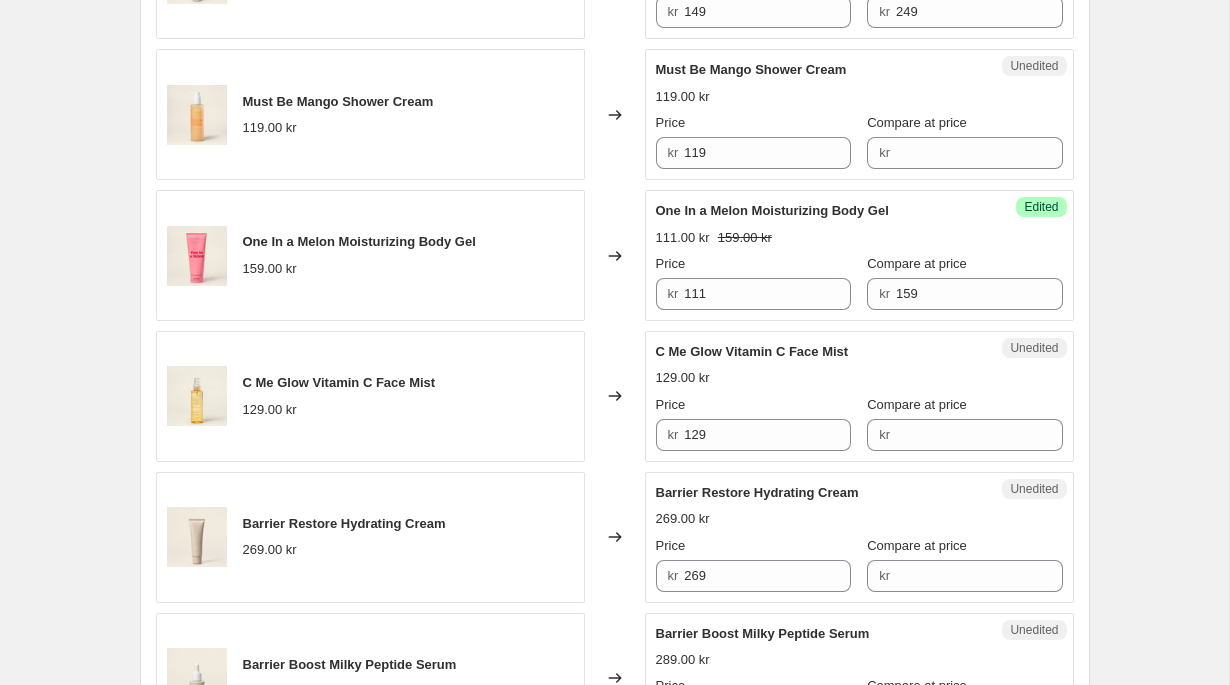 scroll, scrollTop: 2137, scrollLeft: 0, axis: vertical 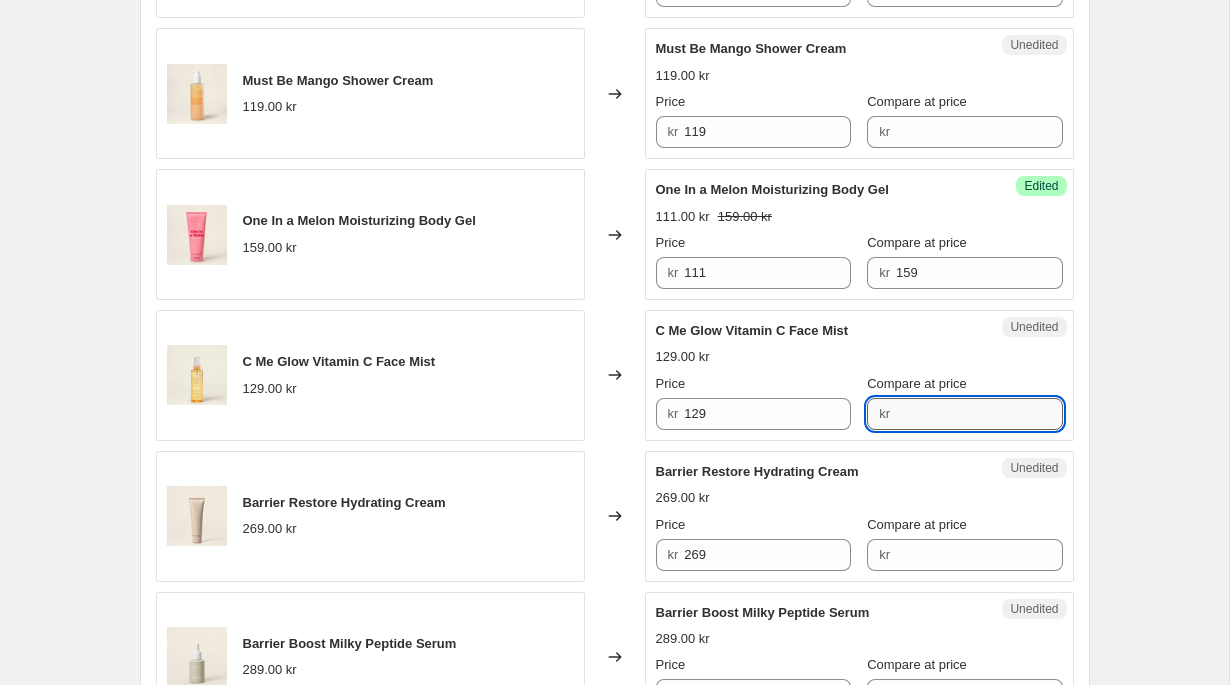 click on "Compare at price" at bounding box center (979, 414) 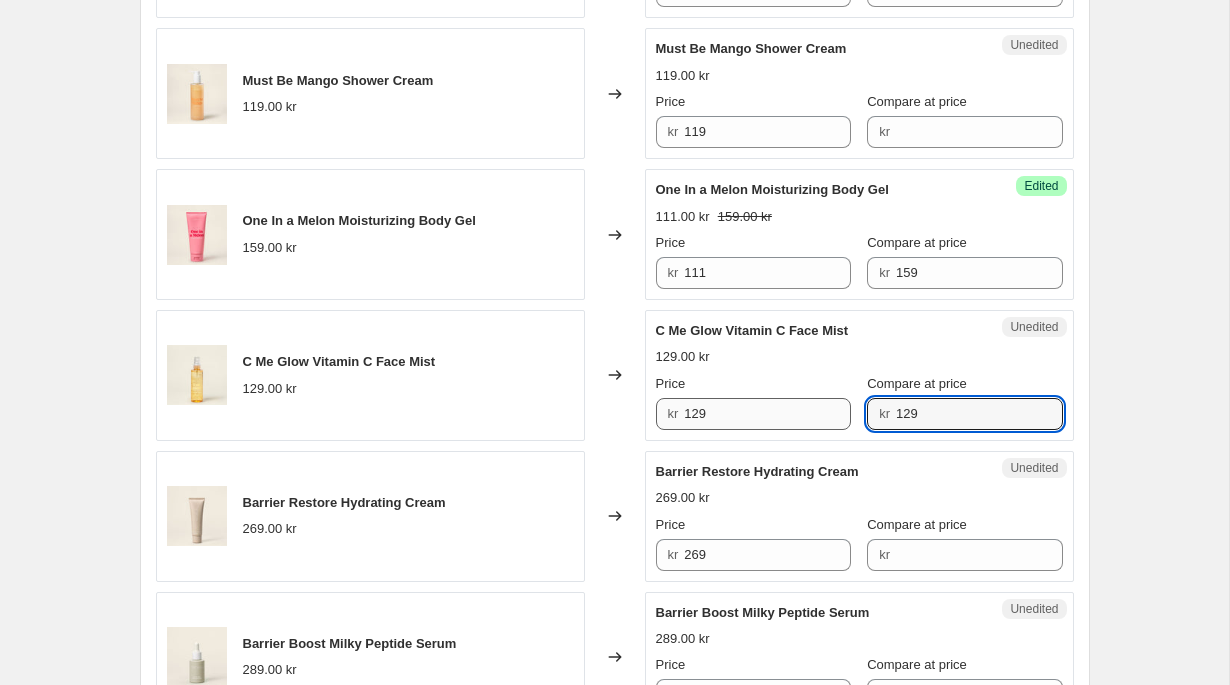 type on "129" 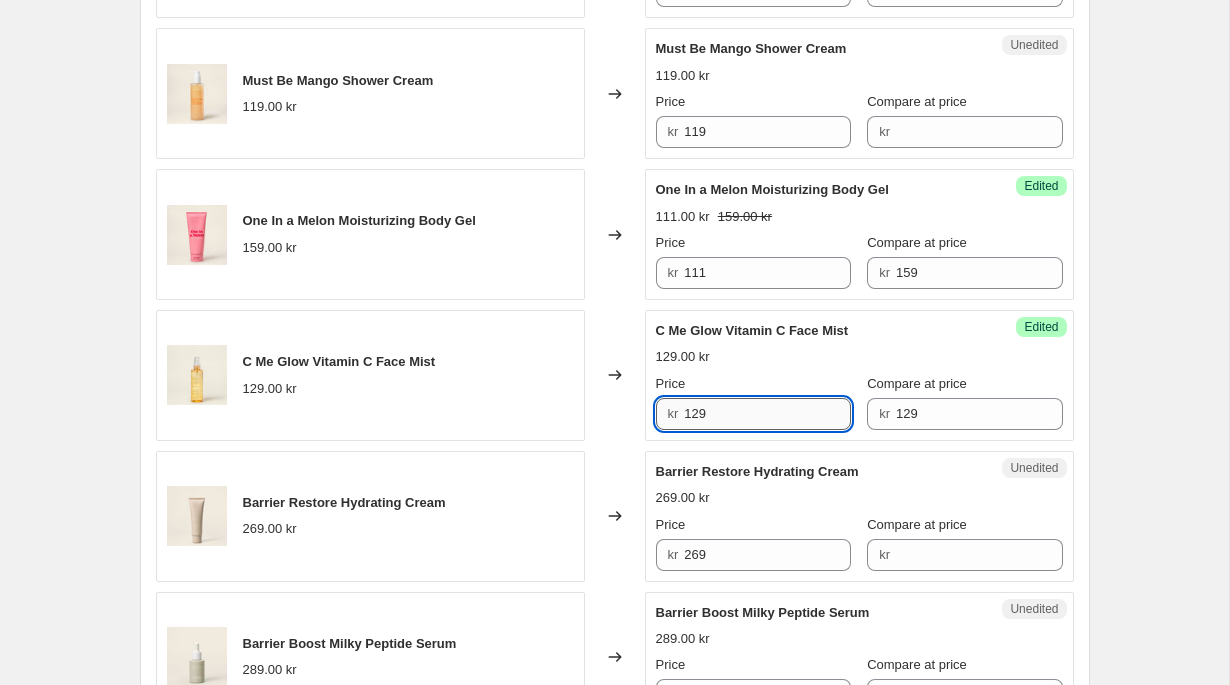 click on "129" at bounding box center [767, 414] 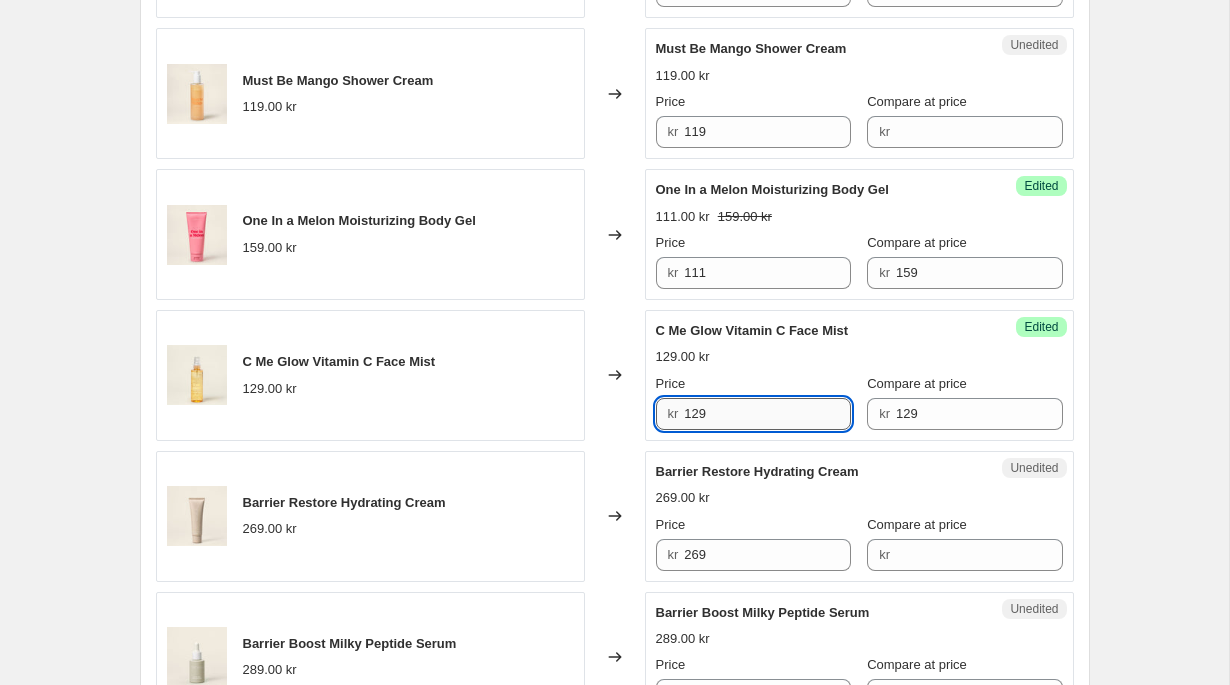 click on "129" at bounding box center [767, 414] 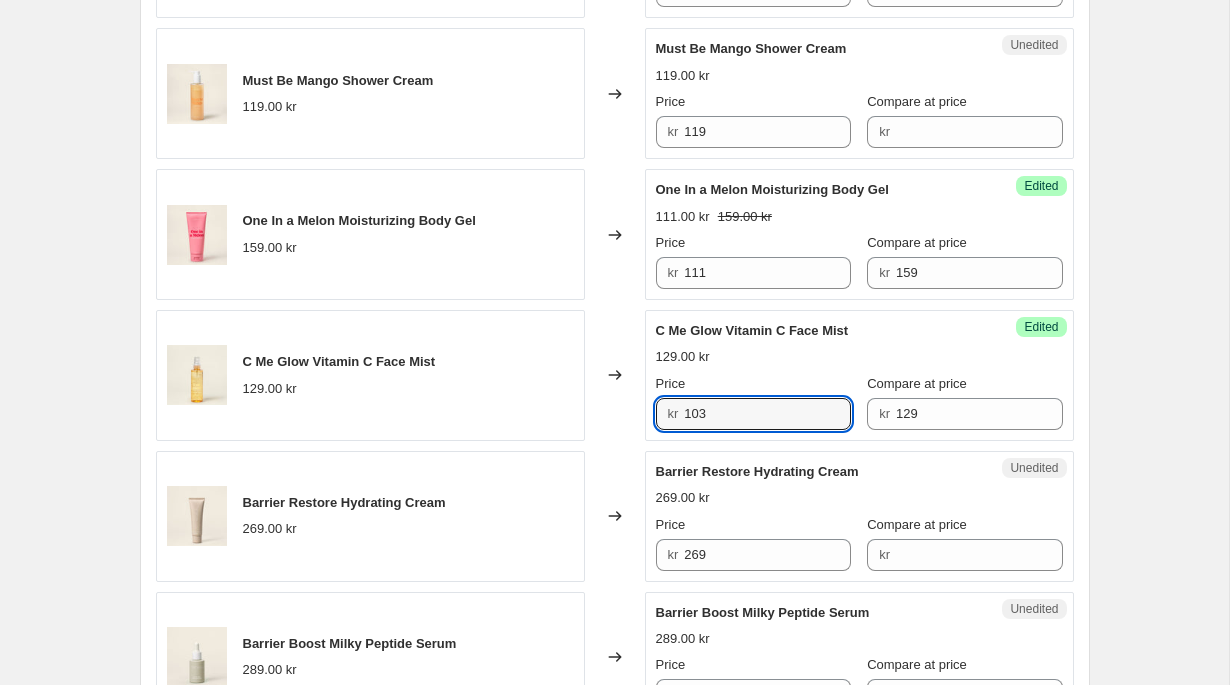 type on "103" 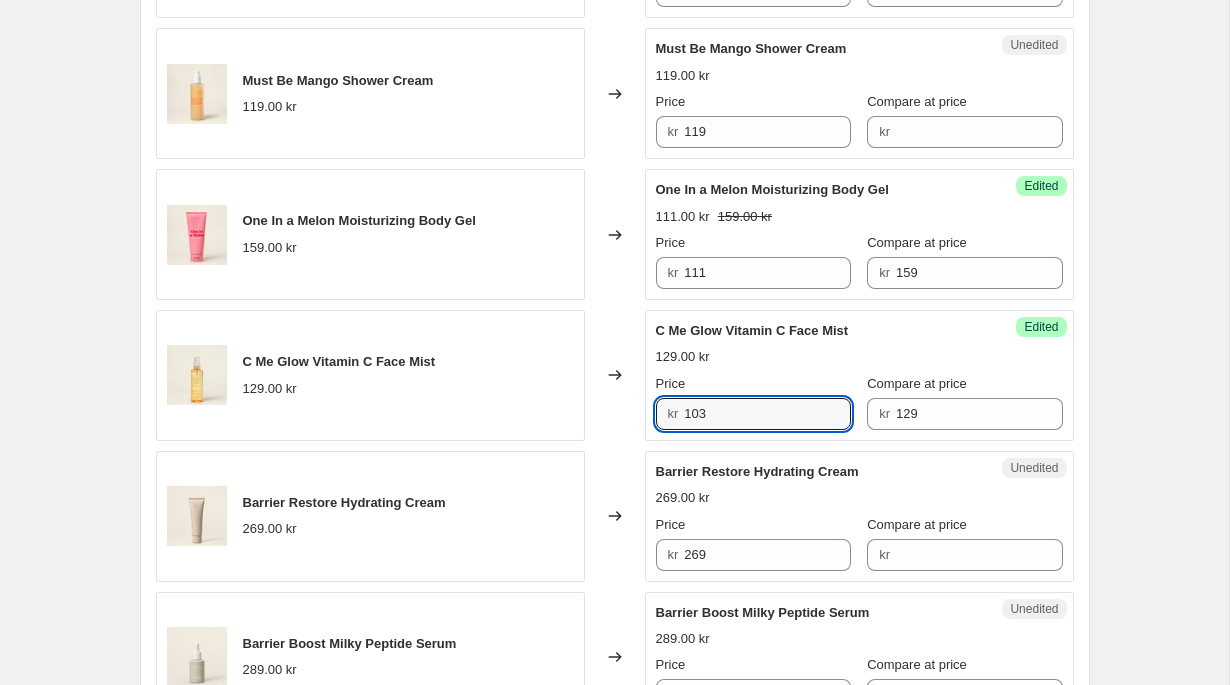 click on "Create new price change job. This page is ready Create new price change job Draft Step 1. Optionally give your price change job a title (eg "March 30% off sale on boots") Sommarrea 2025 - upp till 70% This title is just for internal use, customers won't see it Step 2. Select how the prices should change Use bulk price change rules Set product prices individually Use CSV upload Select tags to add while price change is active Select tags to remove while price change is active Step 3. Select which products should change in price Select all products, use filters, or select products variants individually All products Filter by product, collection, tag, vendor, product type, variant title, or inventory Select product variants individually Product filters Products must match: all conditions any condition The product The product's collection The product's tag The product's vendor The product's type The product's status The variant's title Inventory quantity The product's collection Is equal to Is not equal to Kampanj" at bounding box center [614, -241] 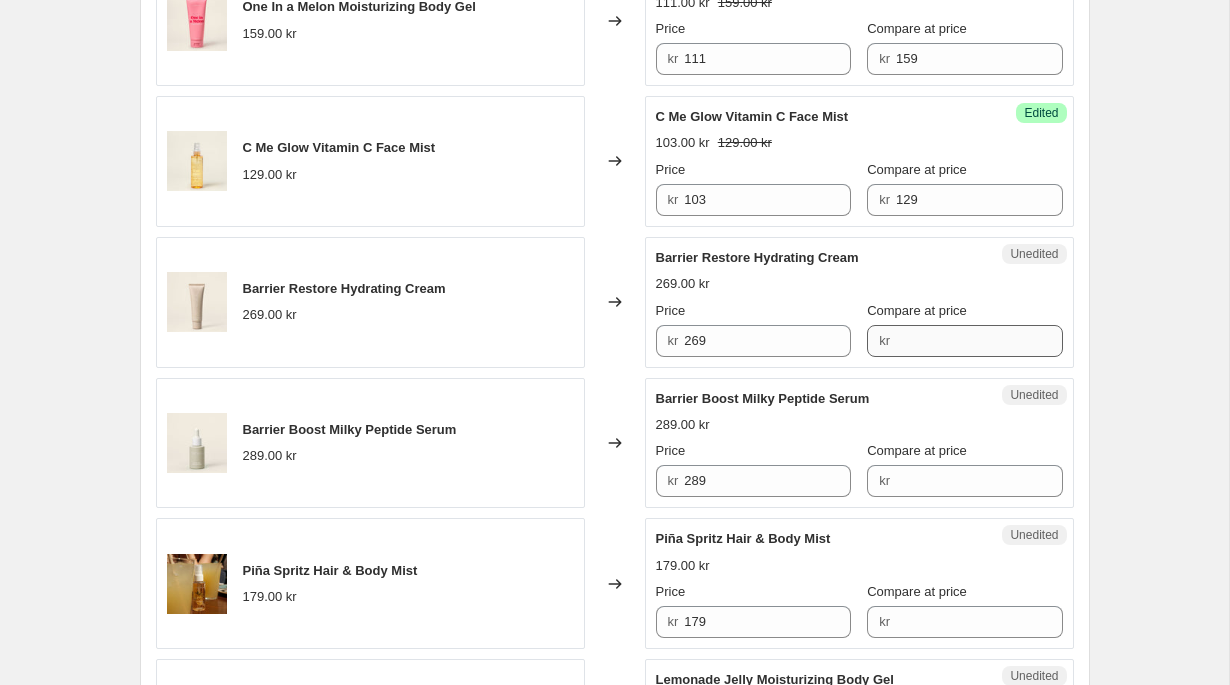 scroll, scrollTop: 2363, scrollLeft: 0, axis: vertical 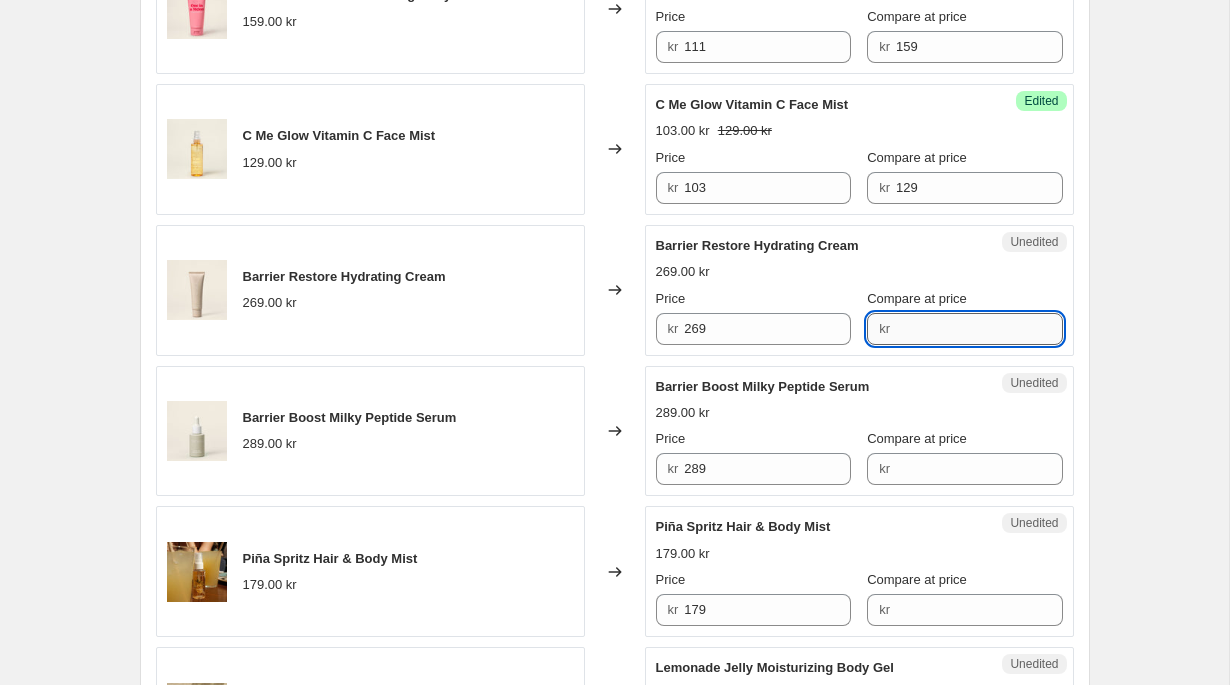 click on "Compare at price" at bounding box center [979, 329] 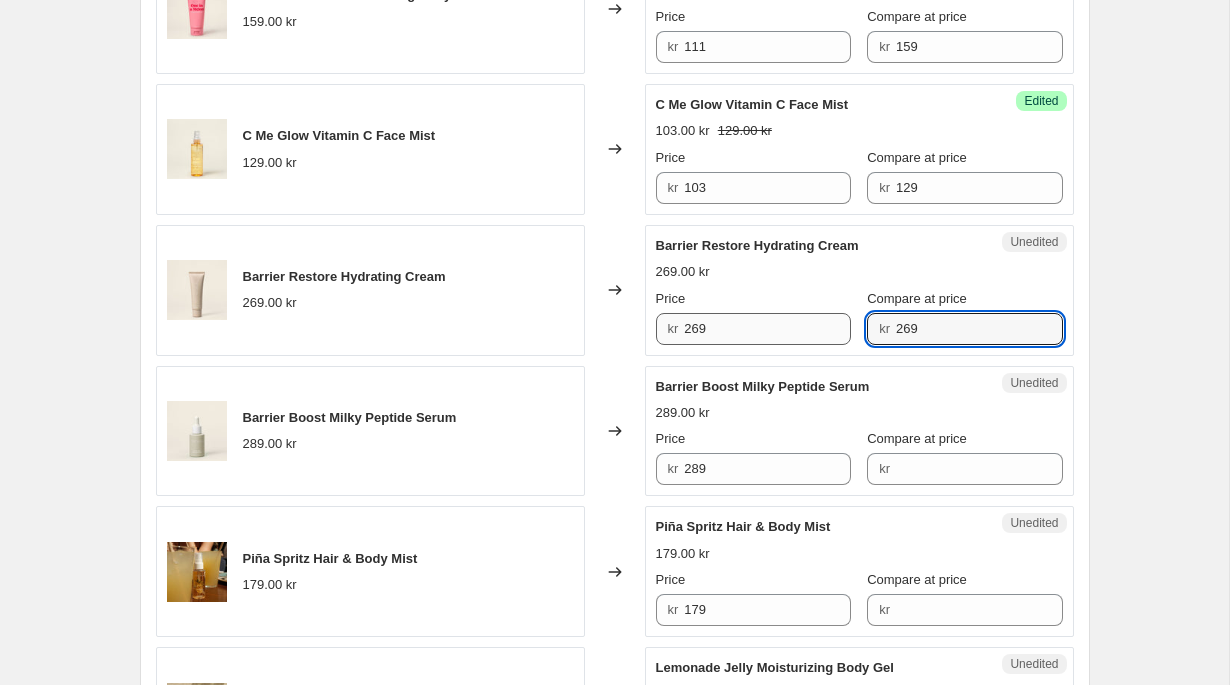type on "269" 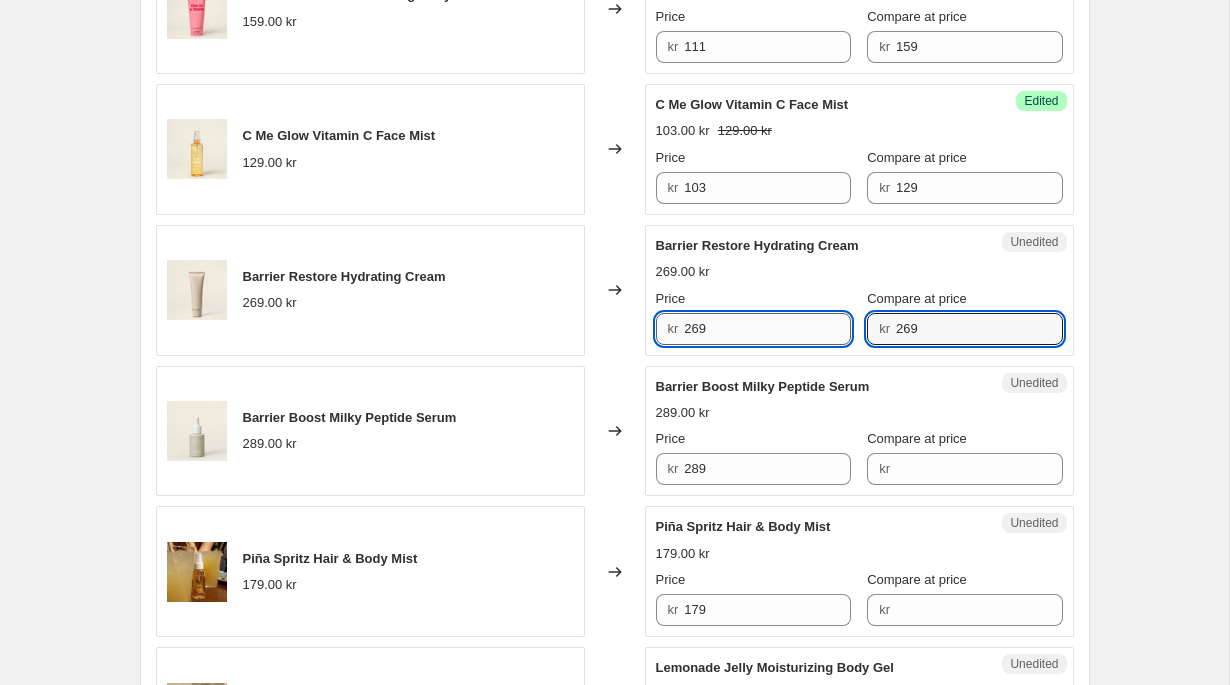 click on "269" at bounding box center [767, 329] 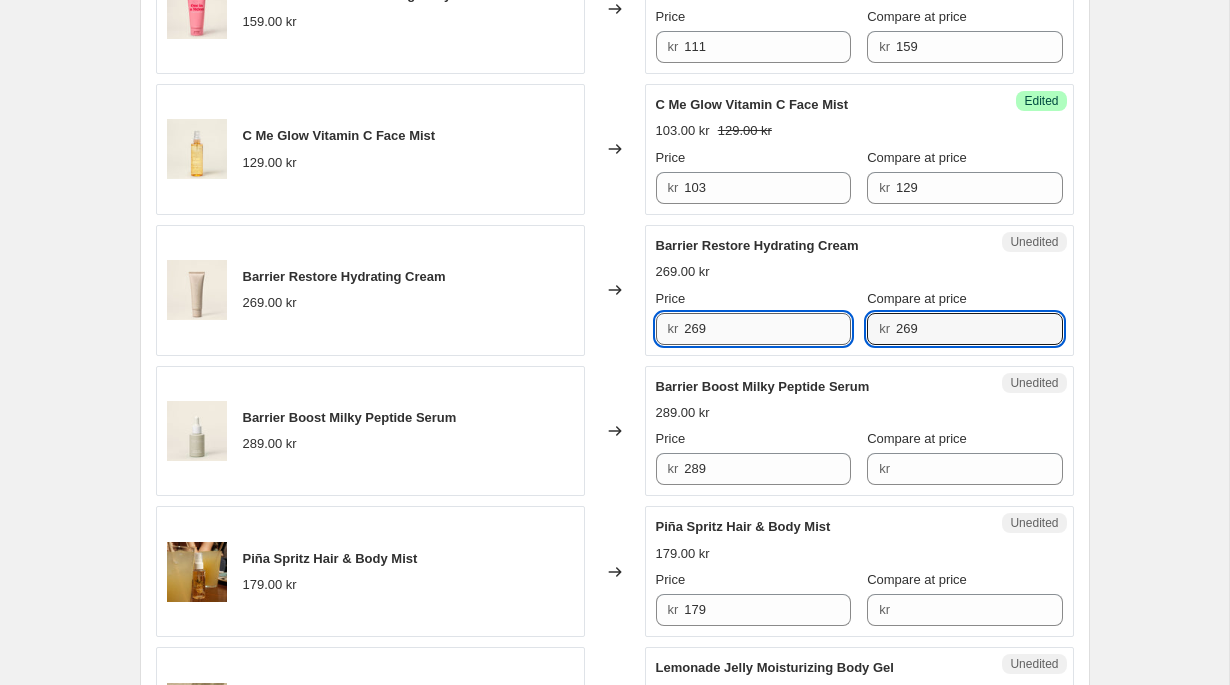 click on "269" at bounding box center [767, 329] 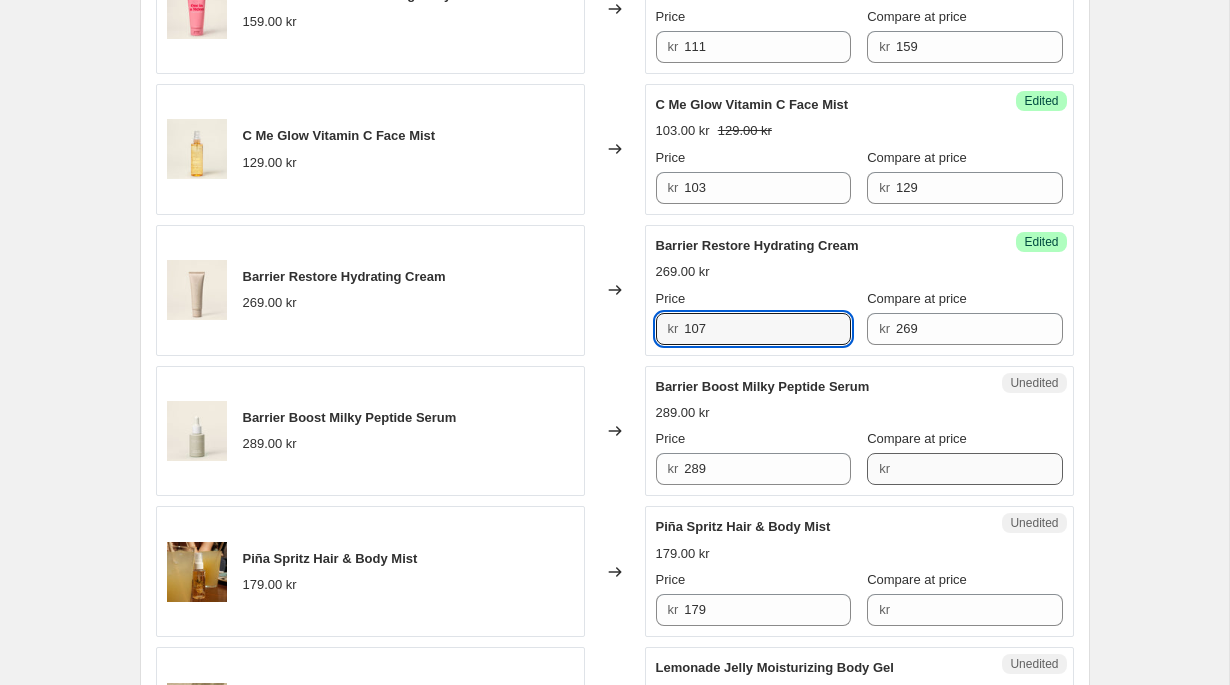 type on "107" 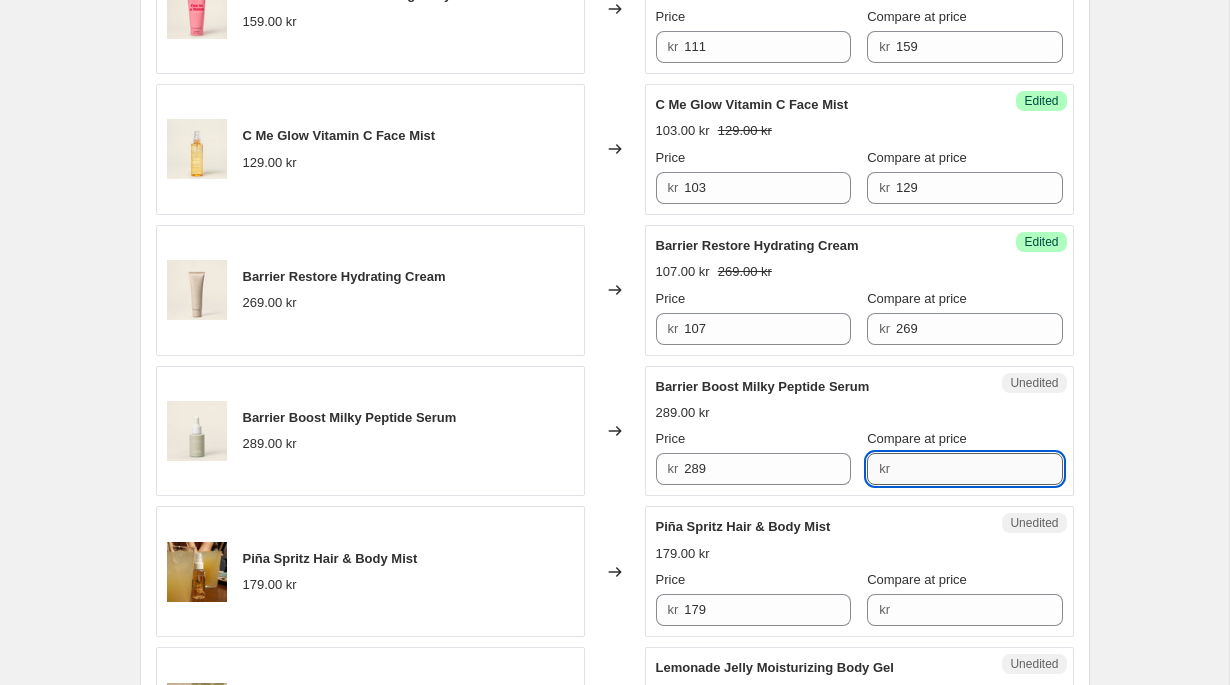 click on "Compare at price" at bounding box center [979, 469] 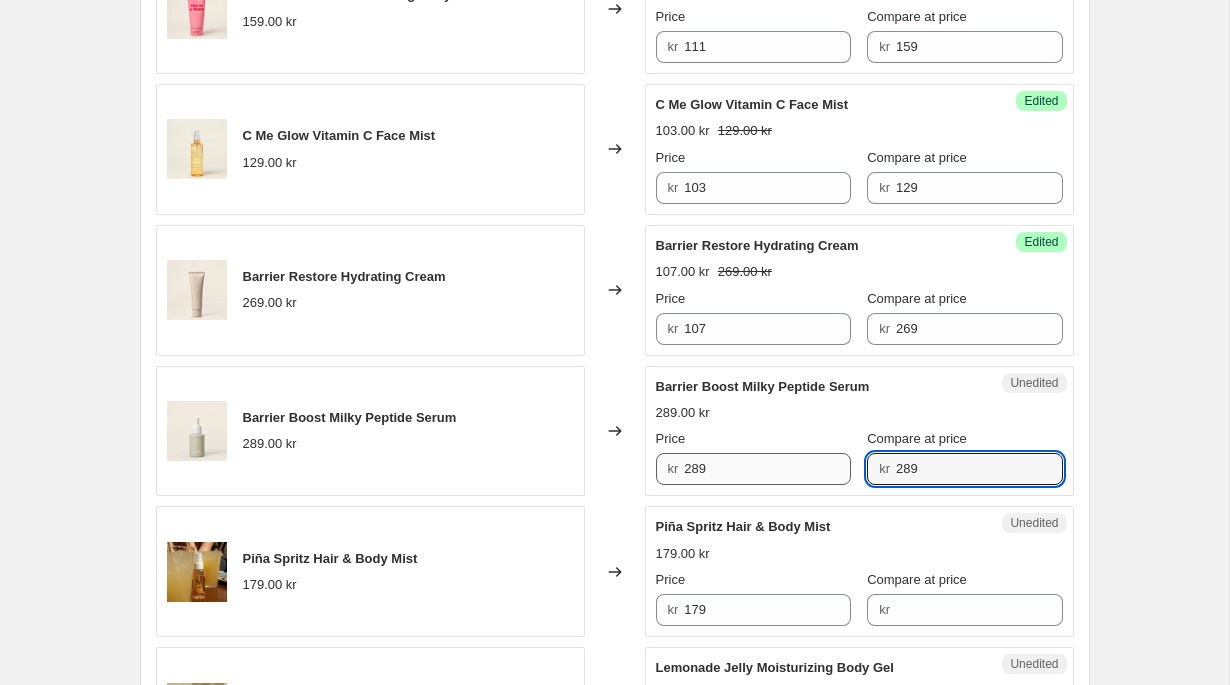 type on "289" 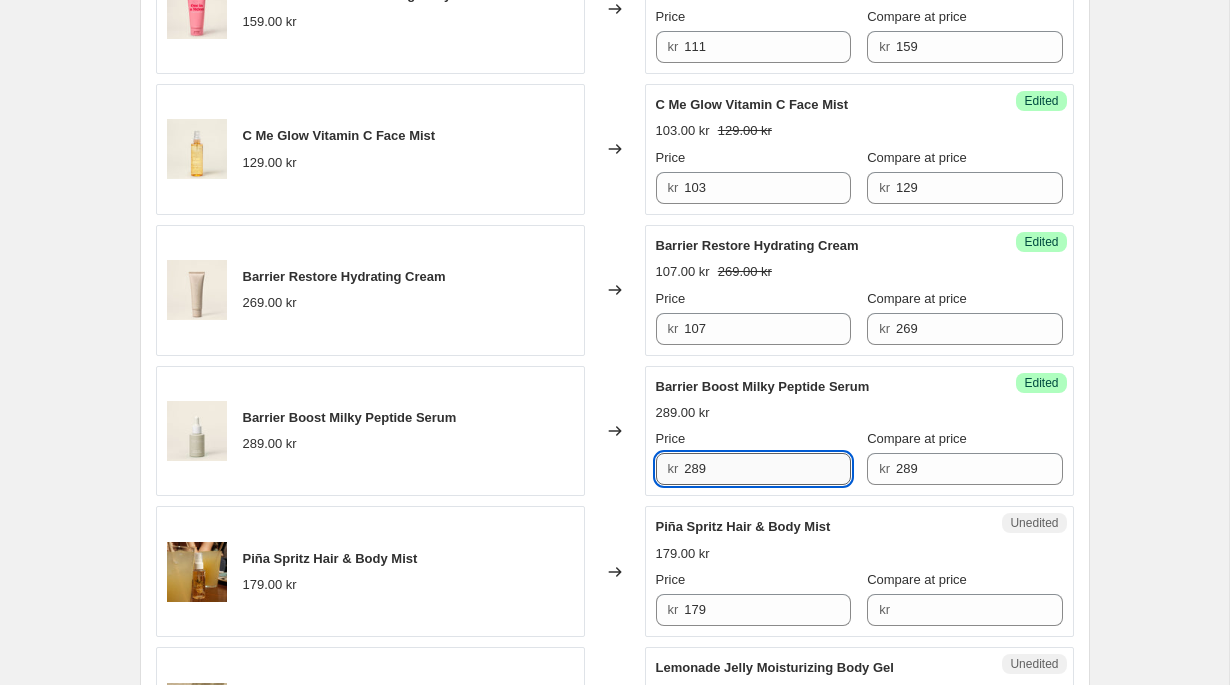 click on "289" at bounding box center [767, 469] 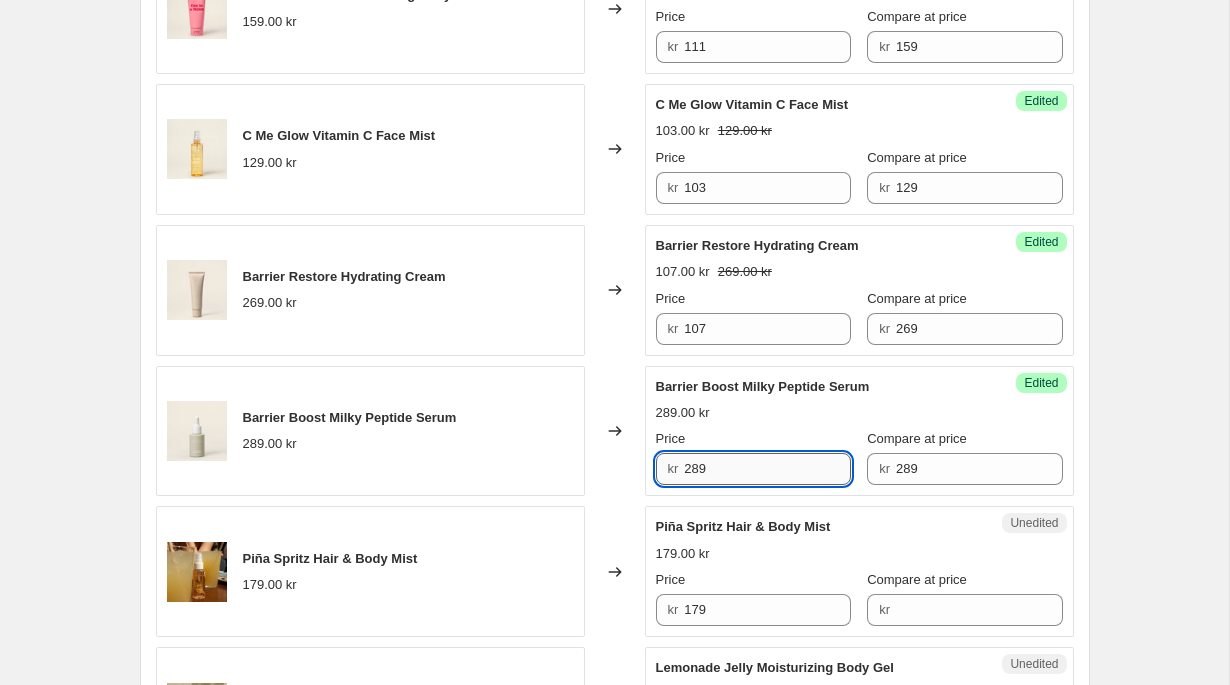 click on "289" at bounding box center [767, 469] 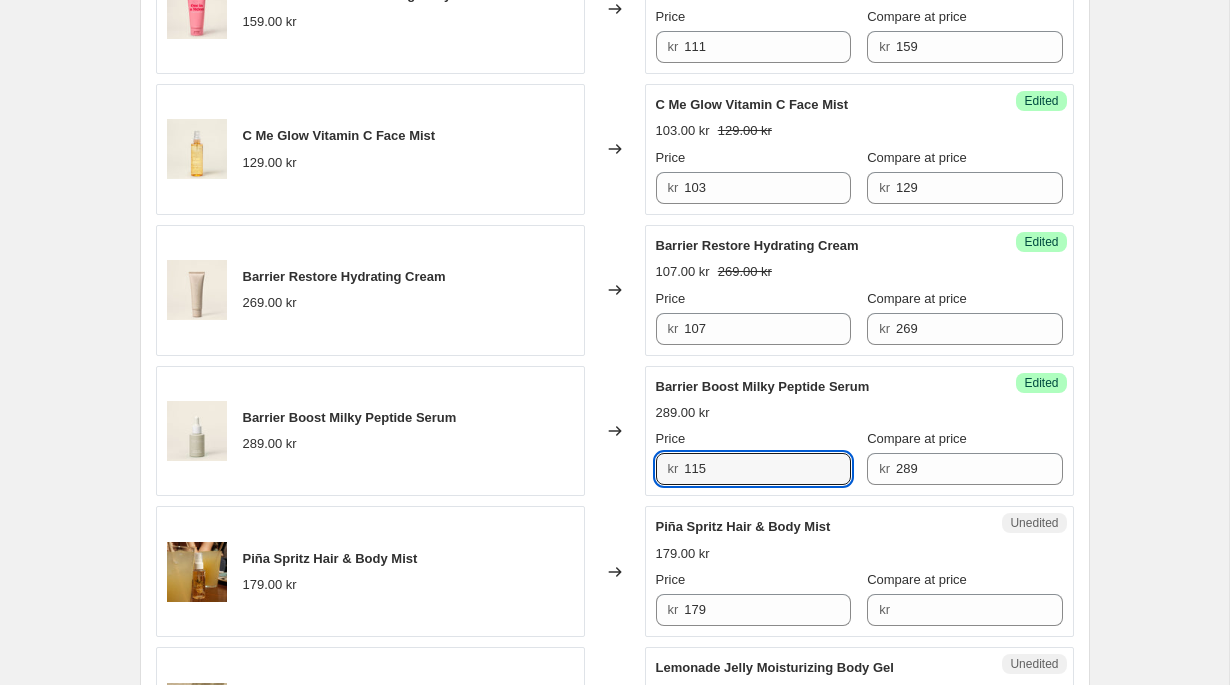 type on "115" 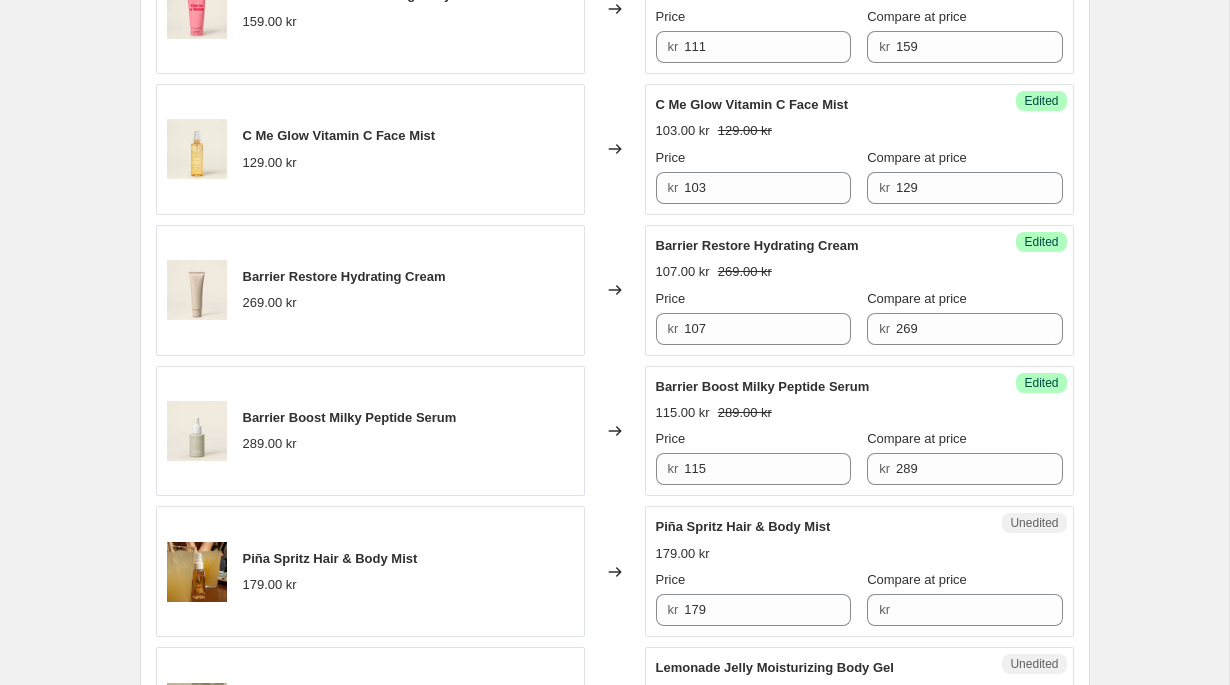 click on "Create new price change job. This page is ready Create new price change job Draft Step 1. Optionally give your price change job a title (eg "March 30% off sale on boots") Sommarrea 2025 - upp till 70% This title is just for internal use, customers won't see it Step 2. Select how the prices should change Use bulk price change rules Set product prices individually Use CSV upload Select tags to add while price change is active Select tags to remove while price change is active Step 3. Select which products should change in price Select all products, use filters, or select products variants individually All products Filter by product, collection, tag, vendor, product type, variant title, or inventory Select product variants individually Product filters Products must match: all conditions any condition The product The product's collection The product's tag The product's vendor The product's type The product's status The variant's title Inventory quantity The product's collection Is equal to Is not equal to Kampanj" at bounding box center (614, -467) 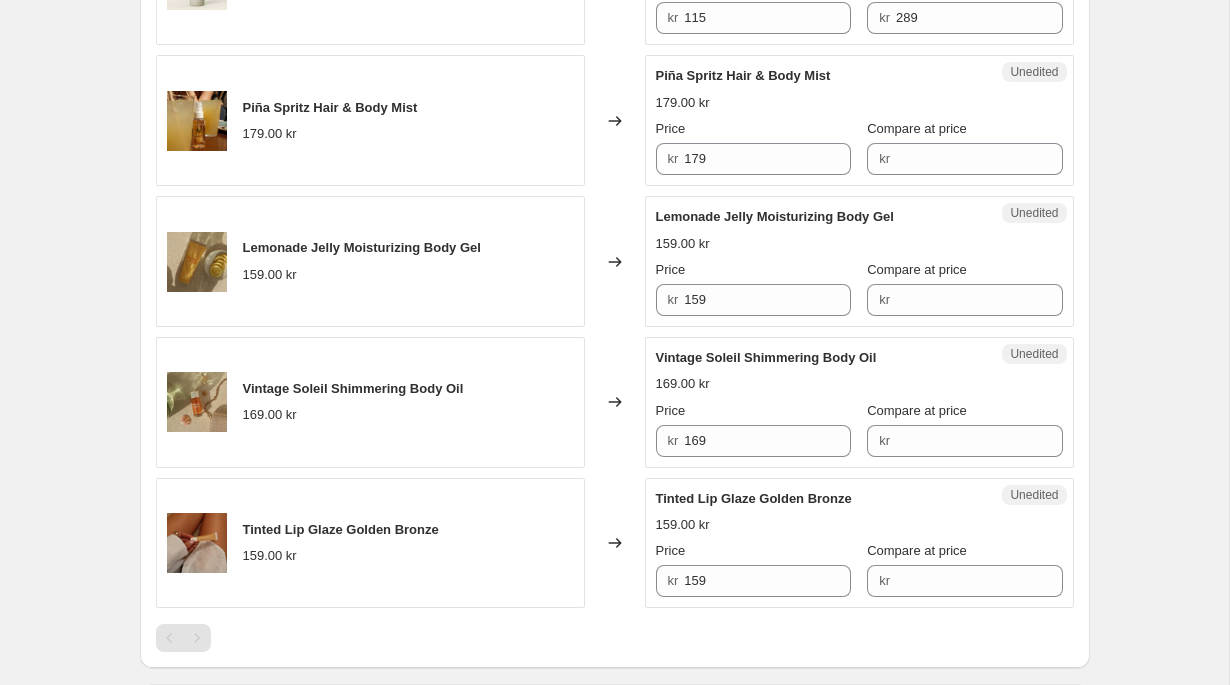 scroll, scrollTop: 2831, scrollLeft: 0, axis: vertical 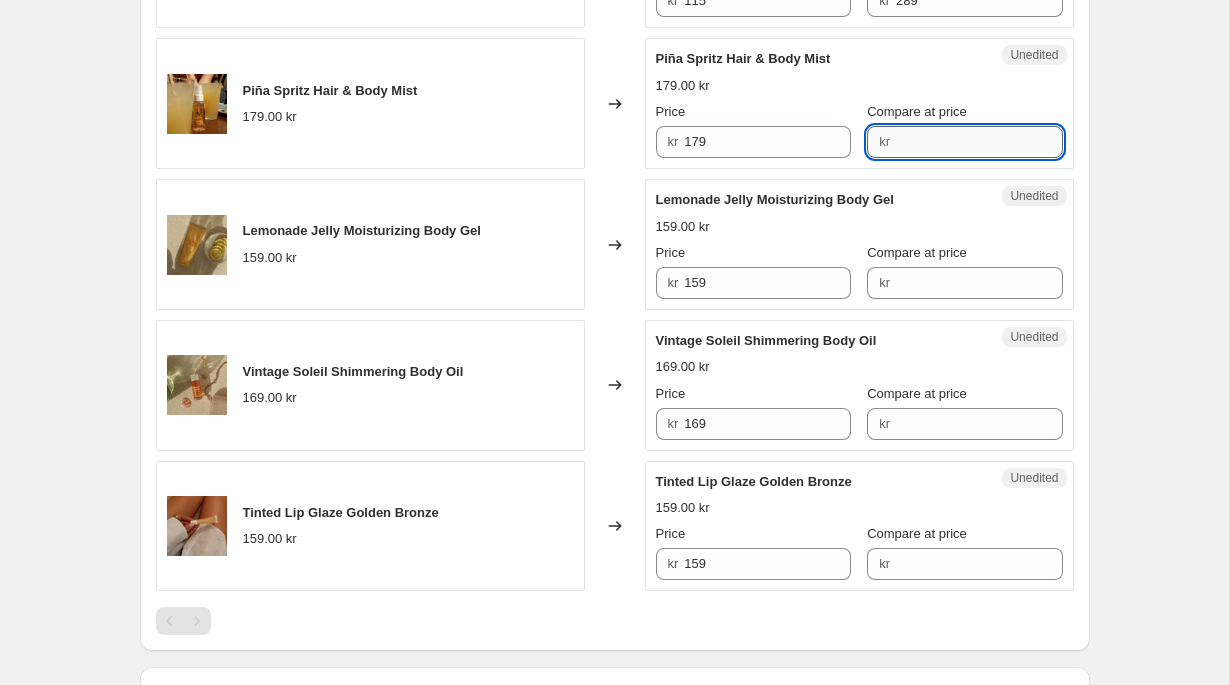 click on "Compare at price" at bounding box center [979, 142] 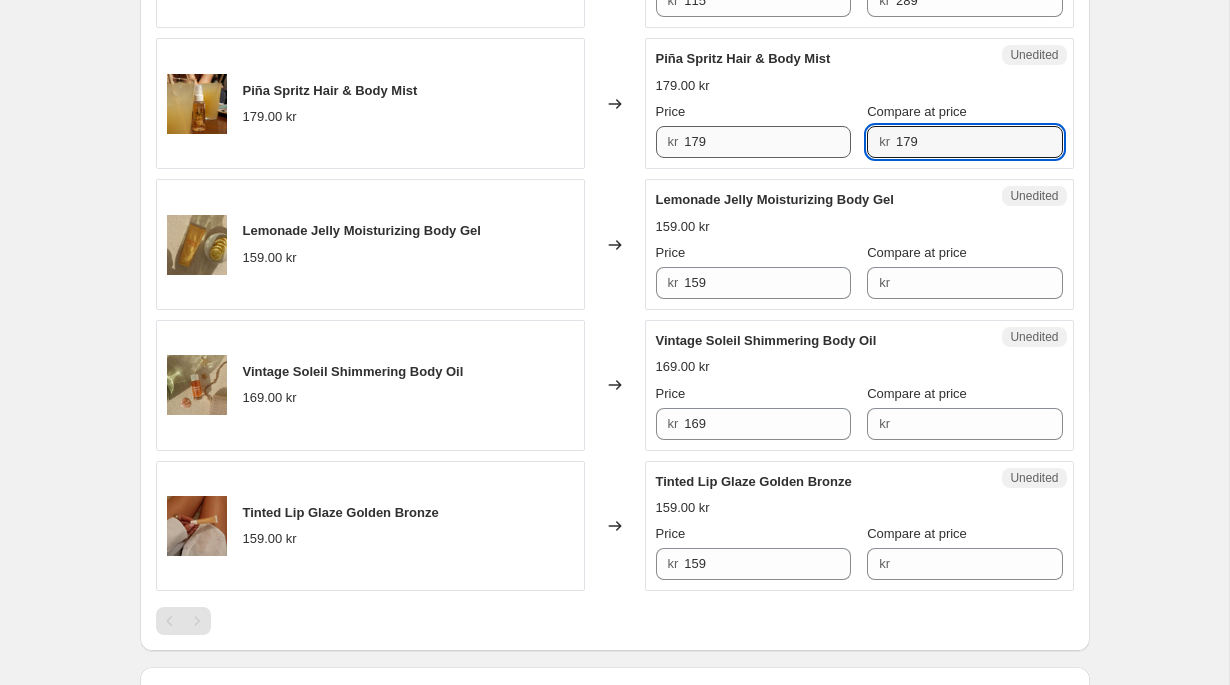 type on "179" 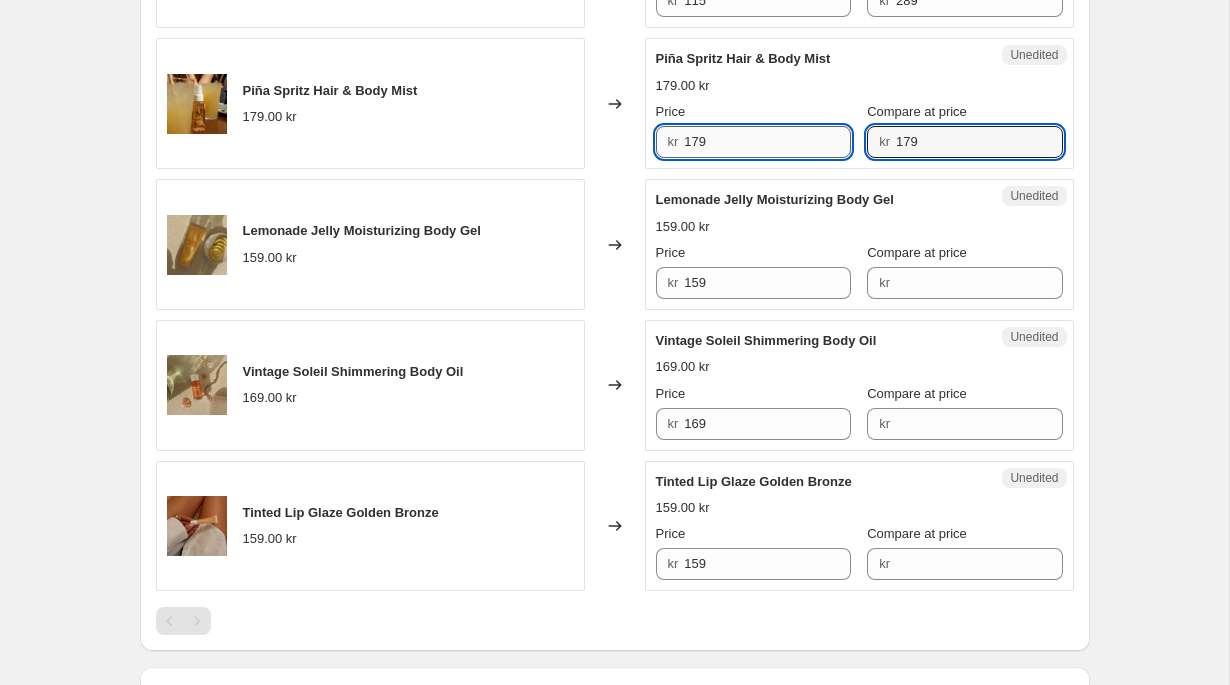 click on "179" at bounding box center [767, 142] 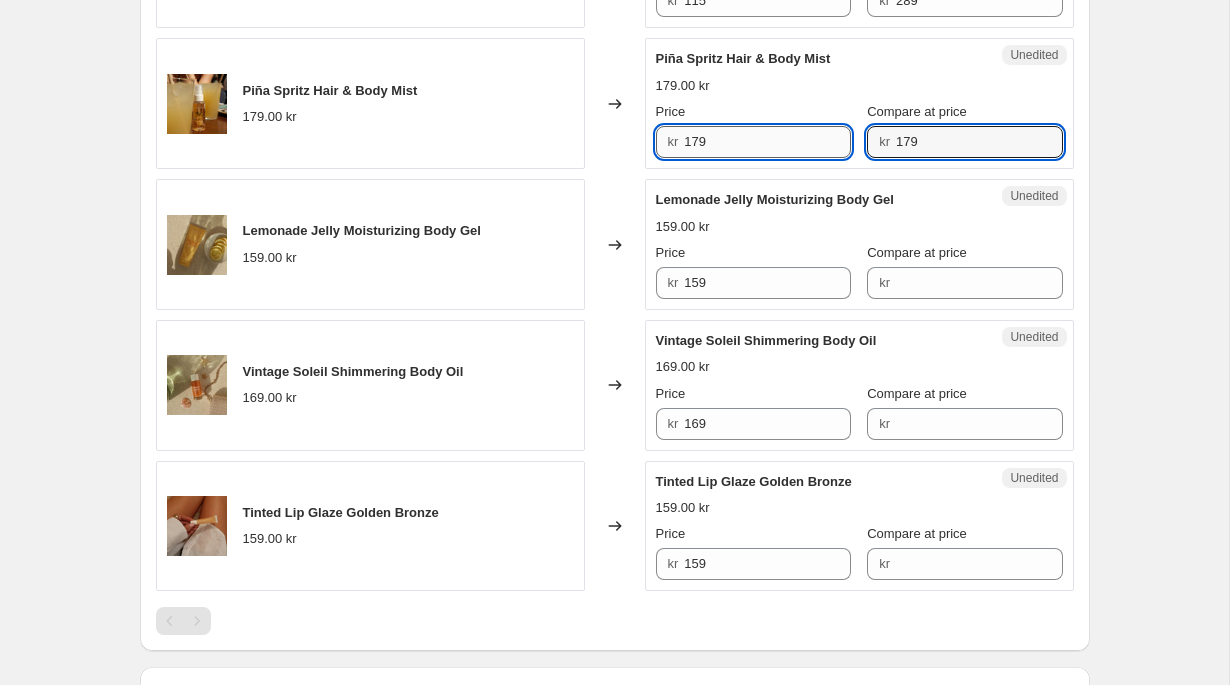 click on "179" at bounding box center [767, 142] 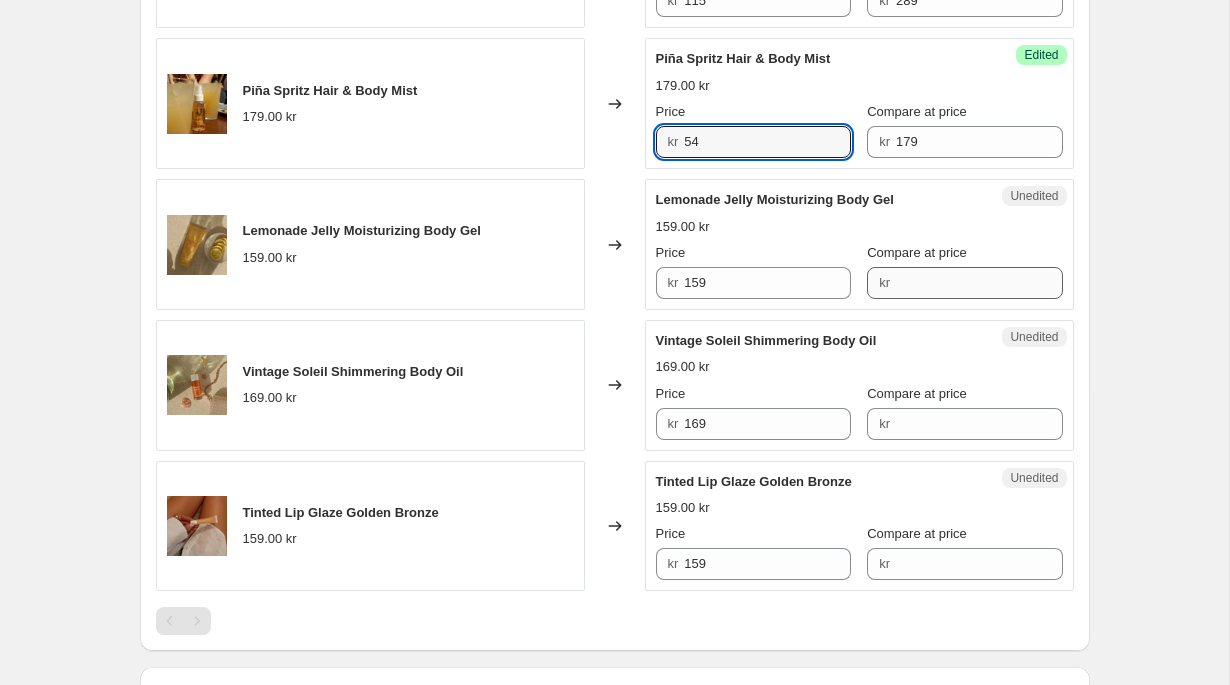 type on "54" 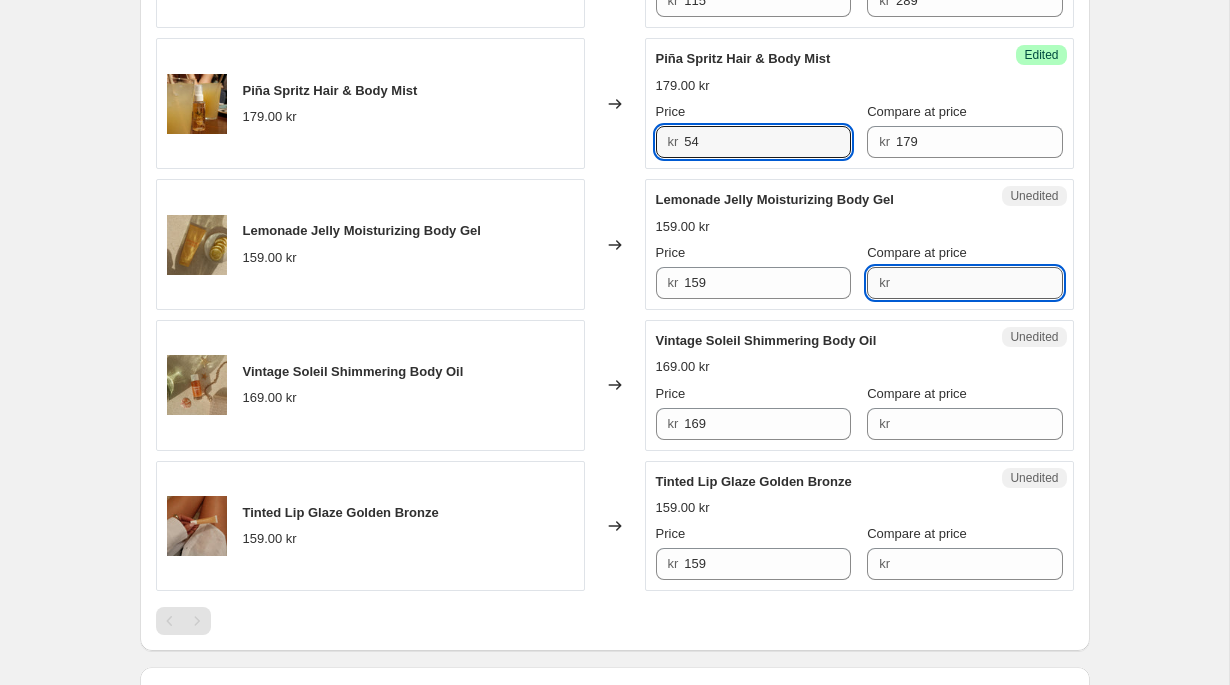 click on "Compare at price" at bounding box center (979, 283) 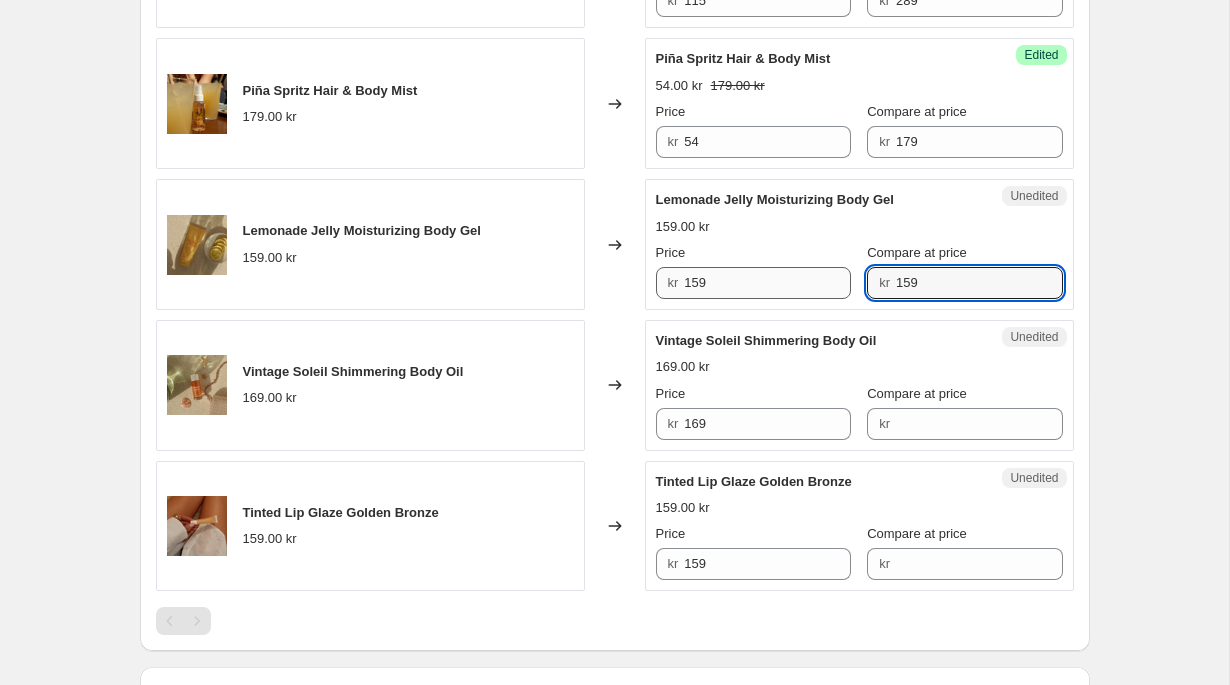 type on "159" 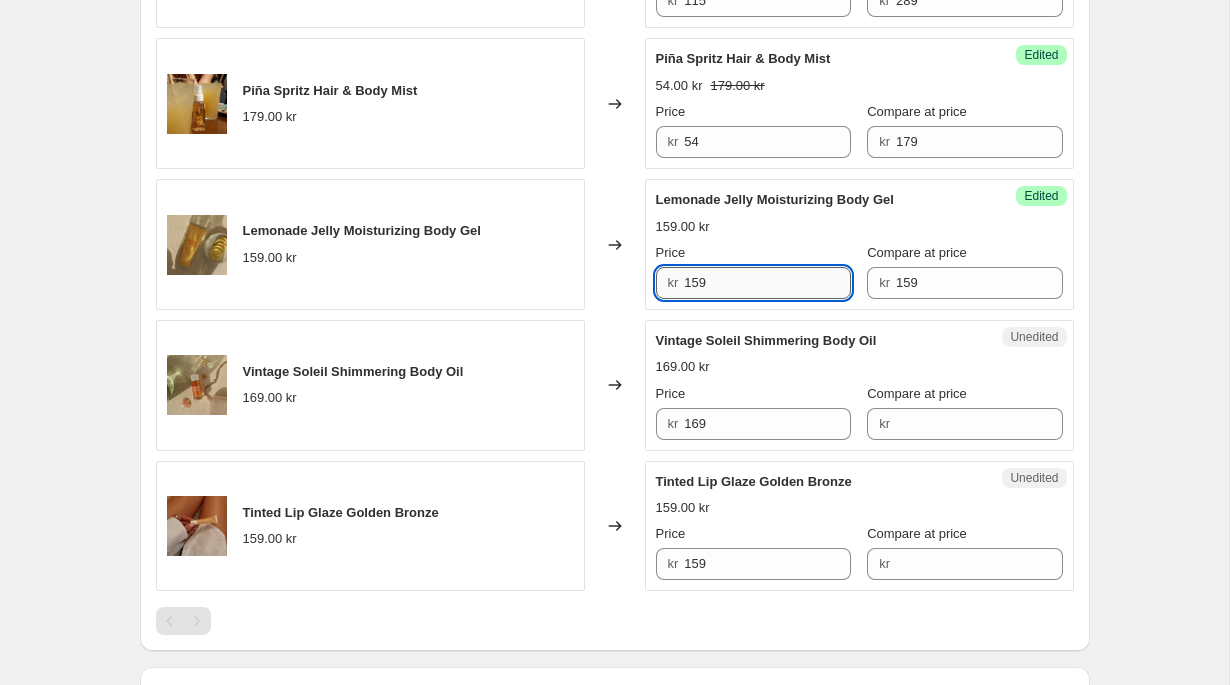 click on "159" at bounding box center [767, 283] 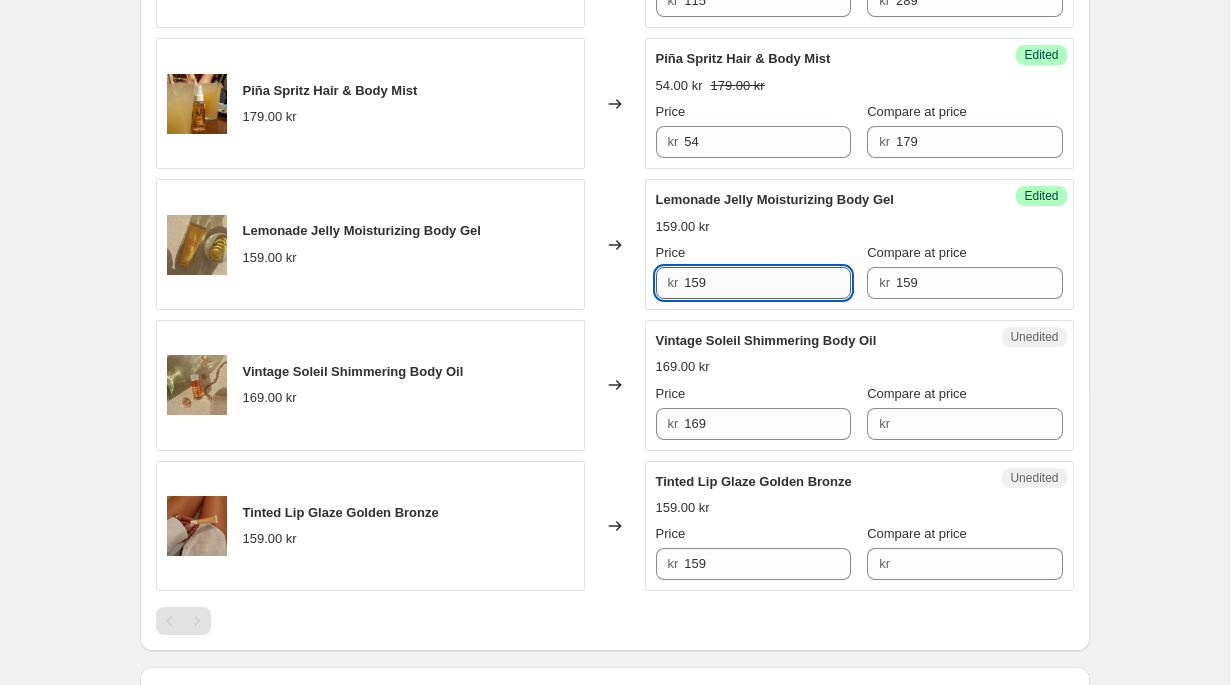 click on "159" at bounding box center [767, 283] 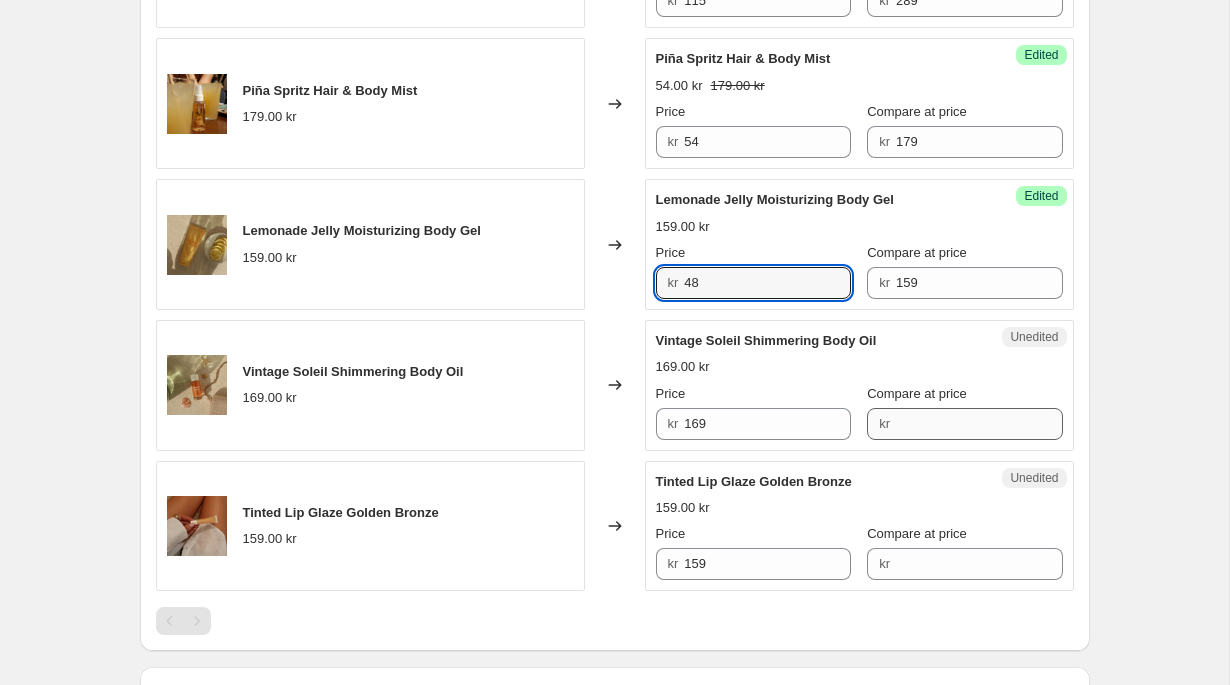 type on "48" 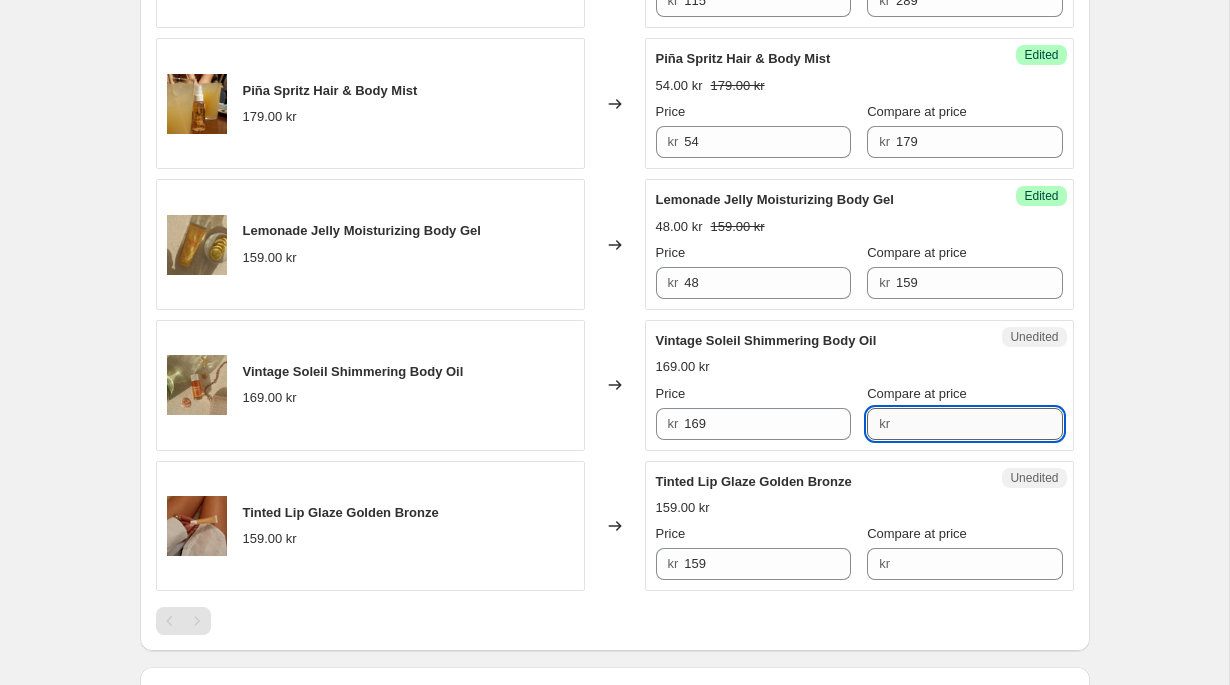 click on "Compare at price" at bounding box center (979, 424) 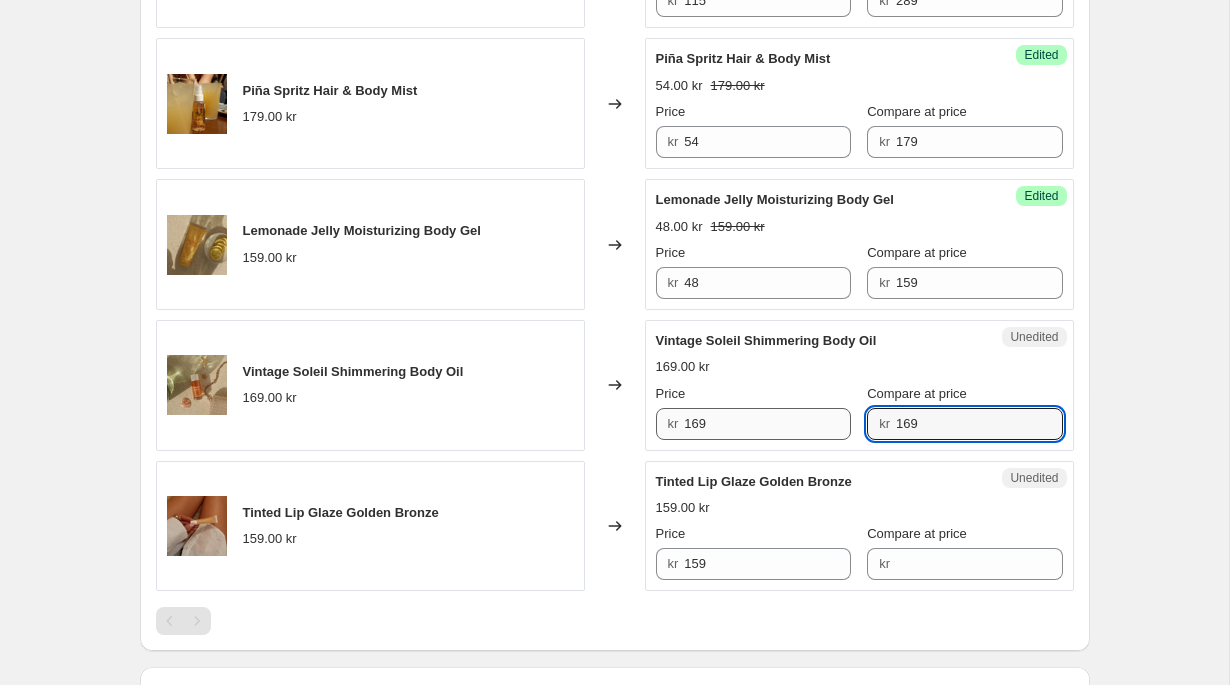 type on "169" 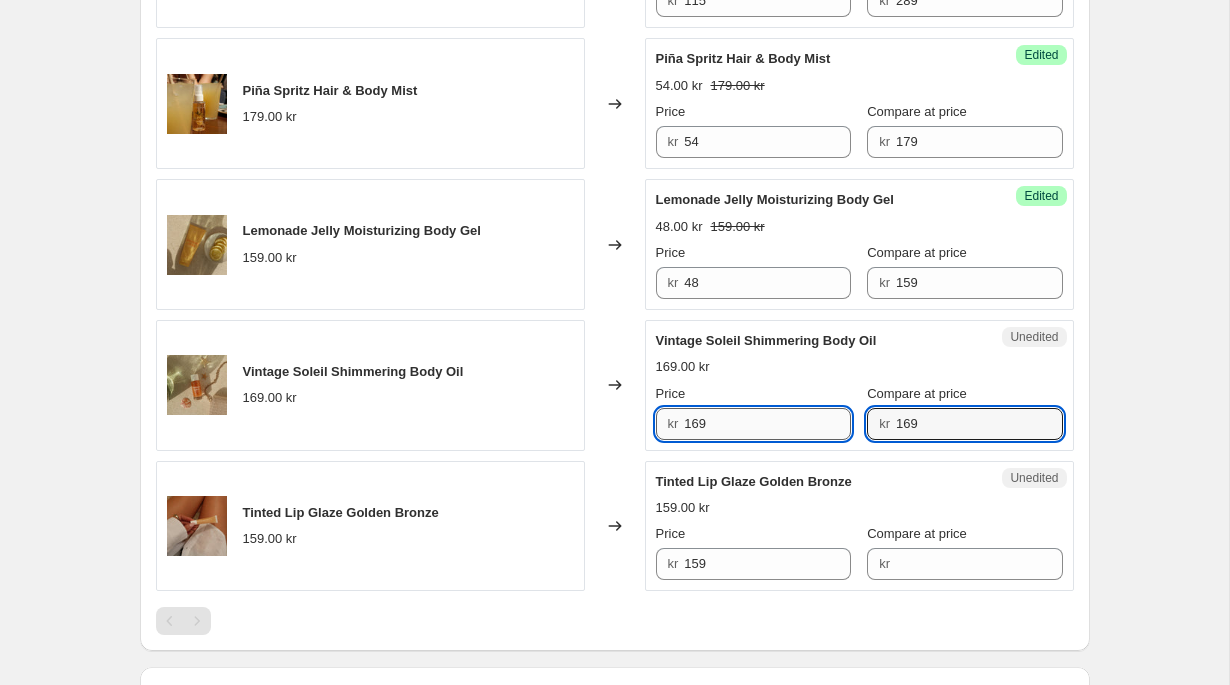 click on "169" at bounding box center [767, 424] 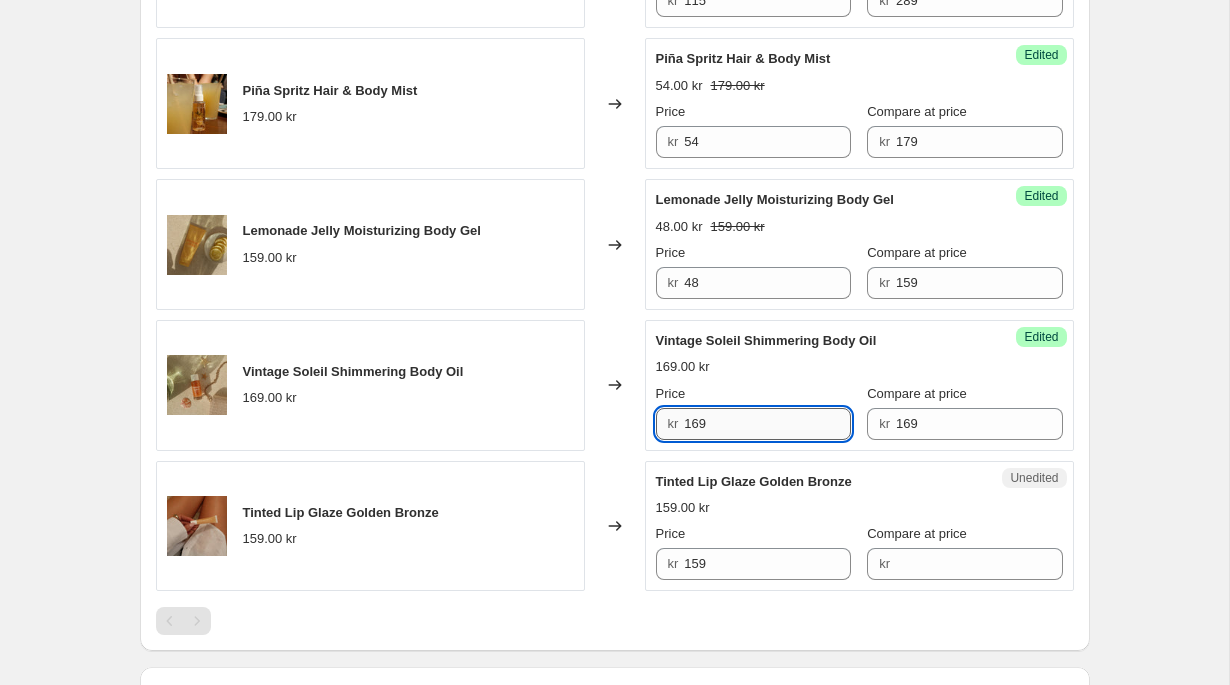 click on "169" at bounding box center [767, 424] 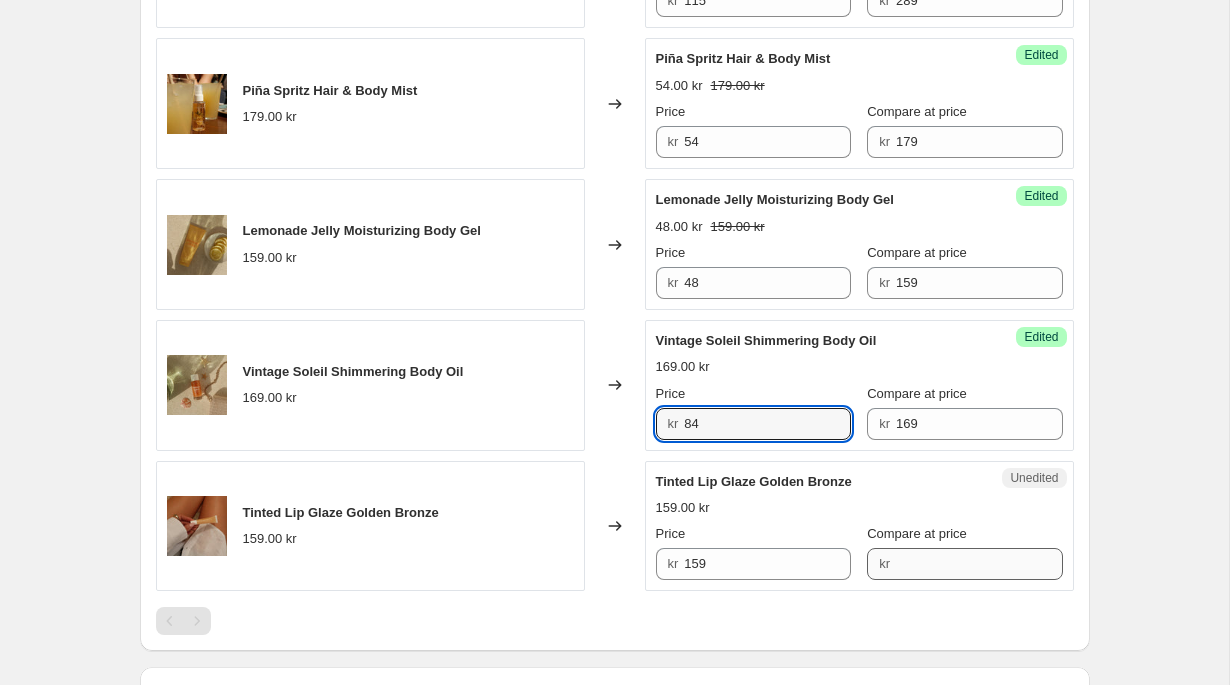 type on "84" 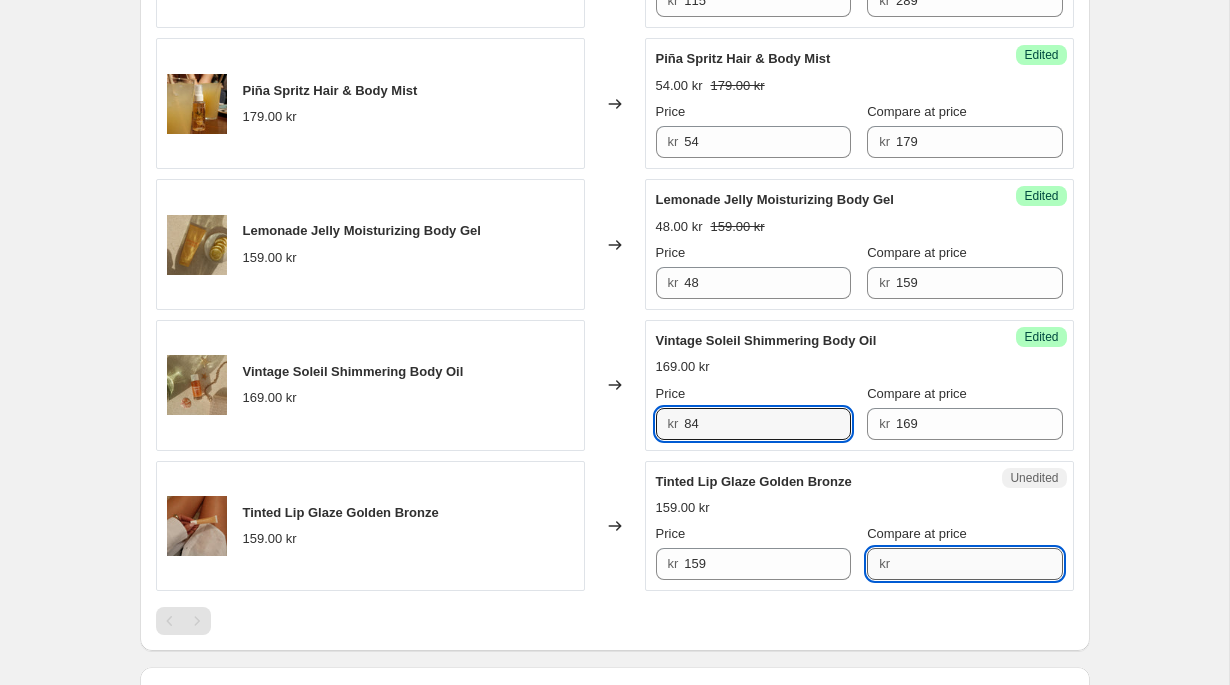 click on "Compare at price" at bounding box center [979, 564] 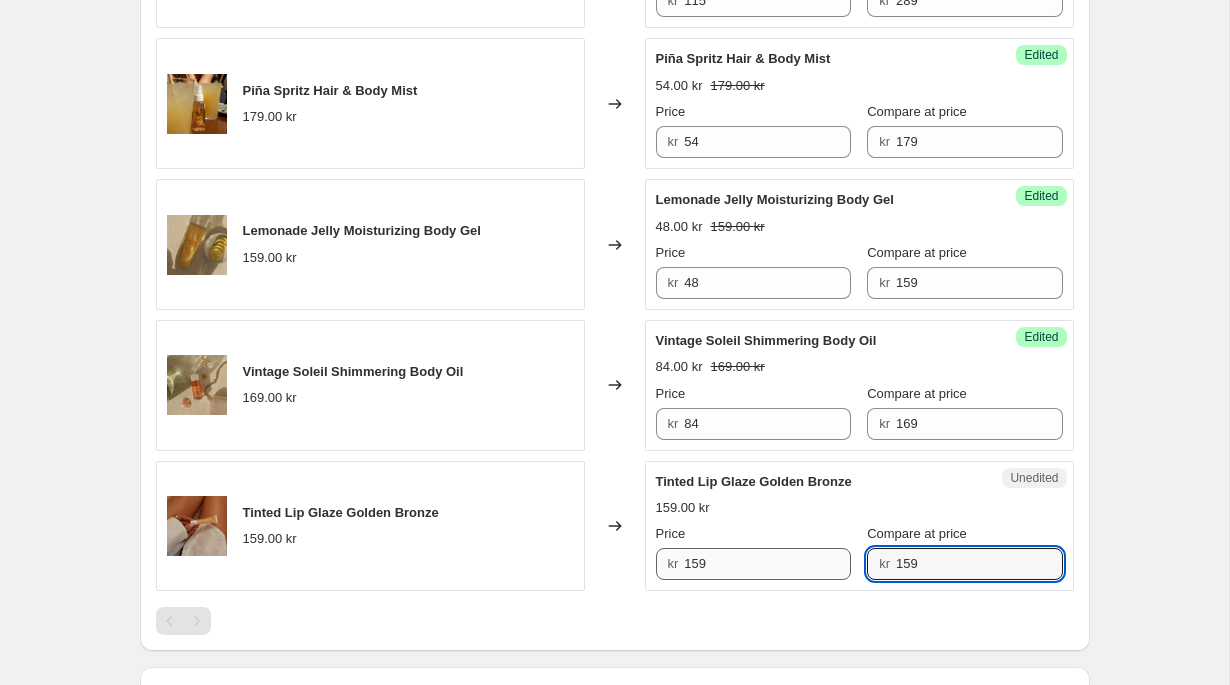 type on "159" 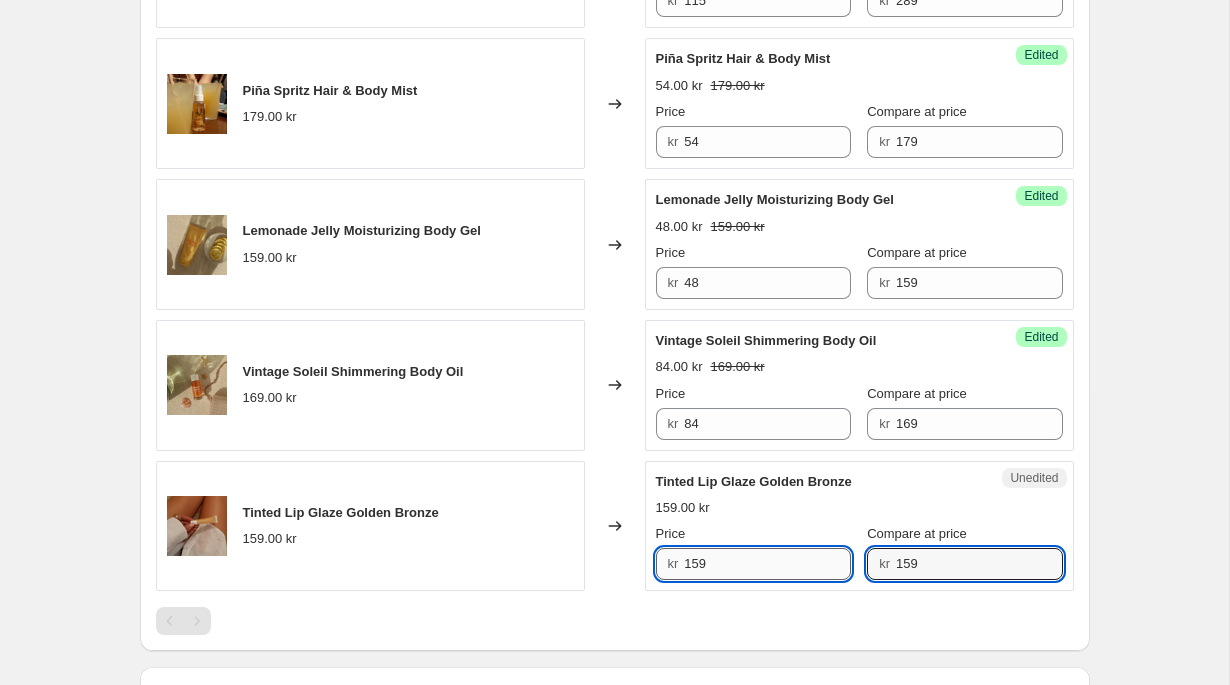 click on "159" at bounding box center (767, 564) 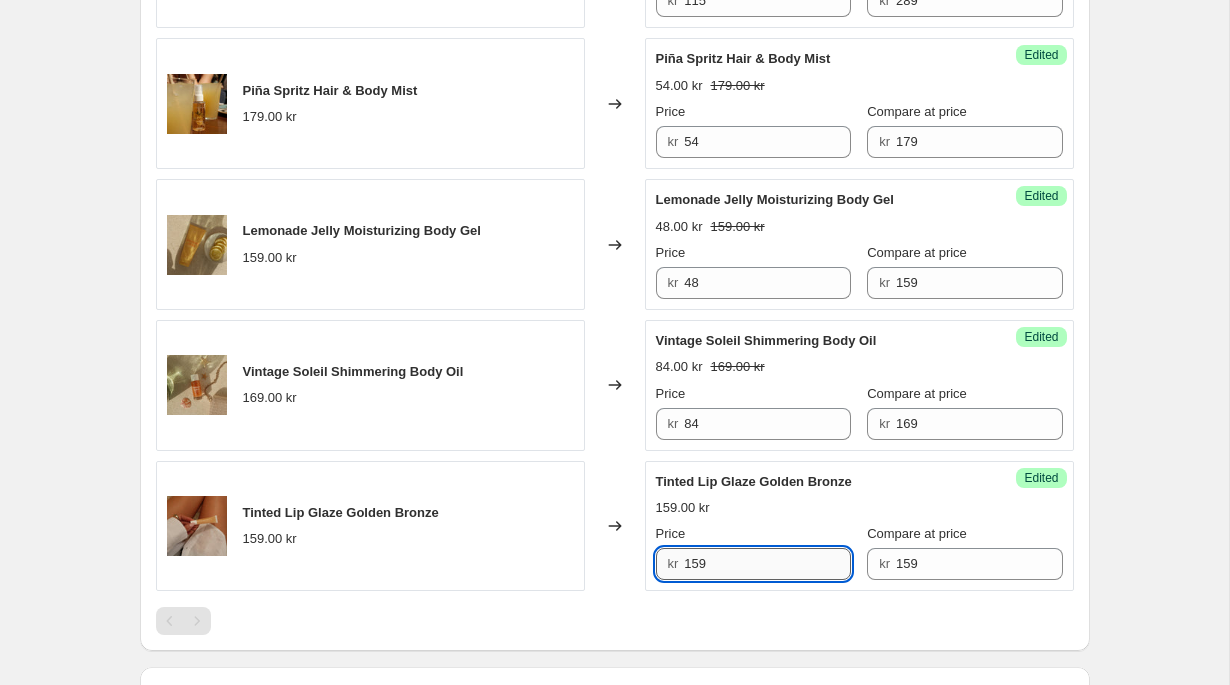 click on "159" at bounding box center [767, 564] 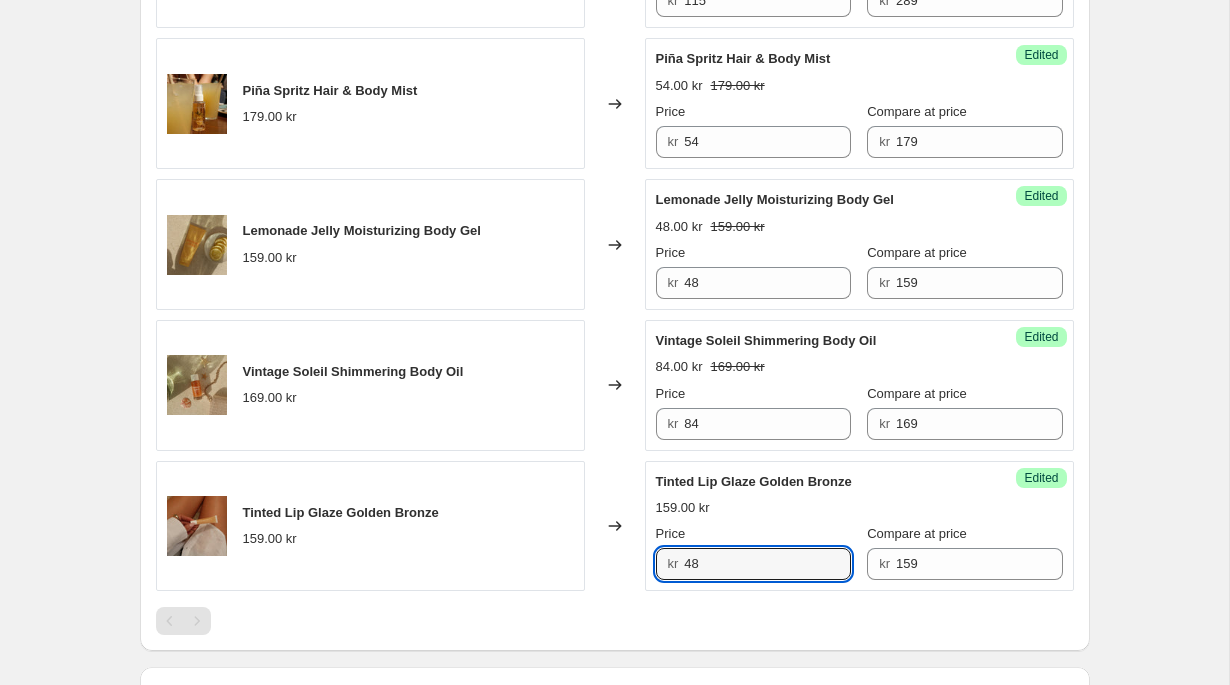 type on "48" 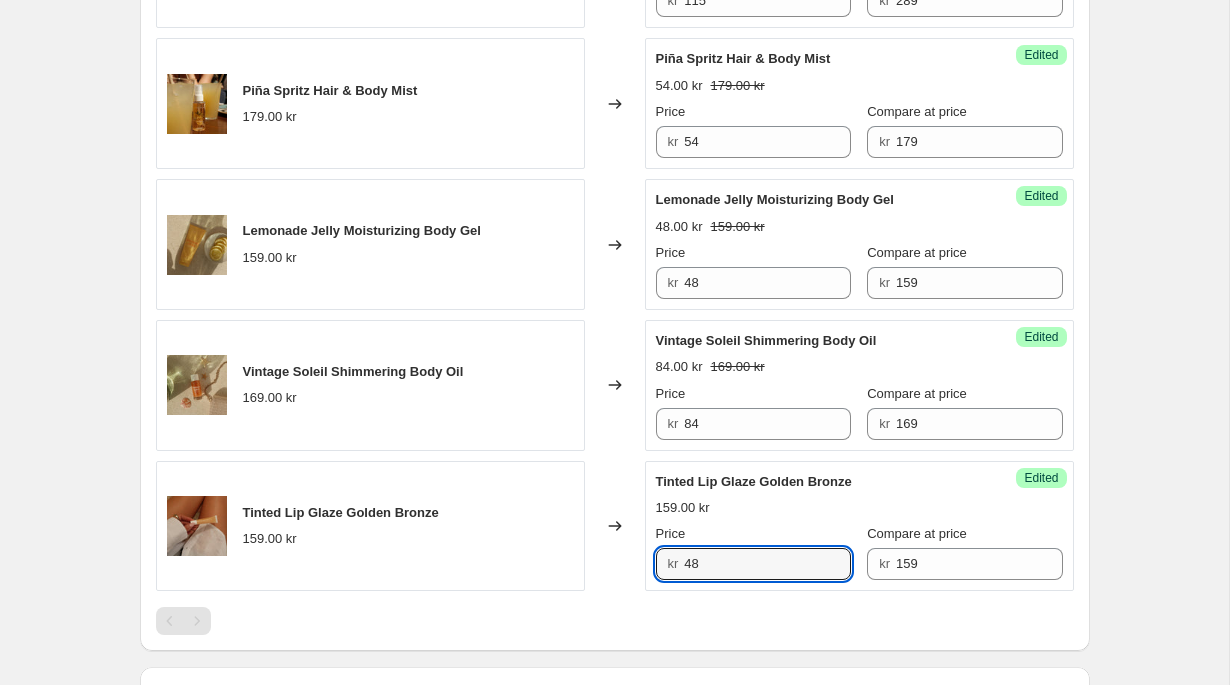 click on "Create new price change job. This page is ready Create new price change job Draft Step 1. Optionally give your price change job a title (eg "March 30% off sale on boots") Sommarrea 2025 - upp till 70% This title is just for internal use, customers won't see it Step 2. Select how the prices should change Use bulk price change rules Set product prices individually Use CSV upload Select tags to add while price change is active Select tags to remove while price change is active Step 3. Select which products should change in price Select all products, use filters, or select products variants individually All products Filter by product, collection, tag, vendor, product type, variant title, or inventory Select product variants individually Product filters Products must match: all conditions any condition The product The product's collection The product's tag The product's vendor The product's type The product's status The variant's title Inventory quantity The product's collection Is equal to Is not equal to Kampanj" at bounding box center (614, -935) 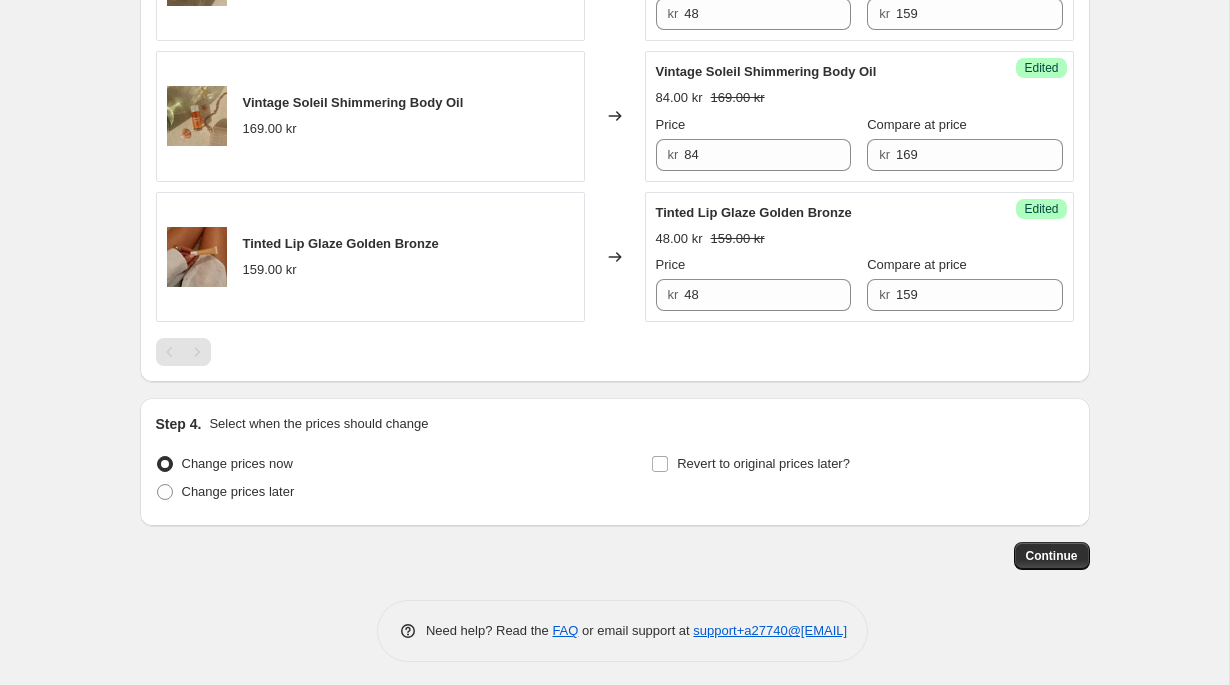 scroll, scrollTop: 3107, scrollLeft: 0, axis: vertical 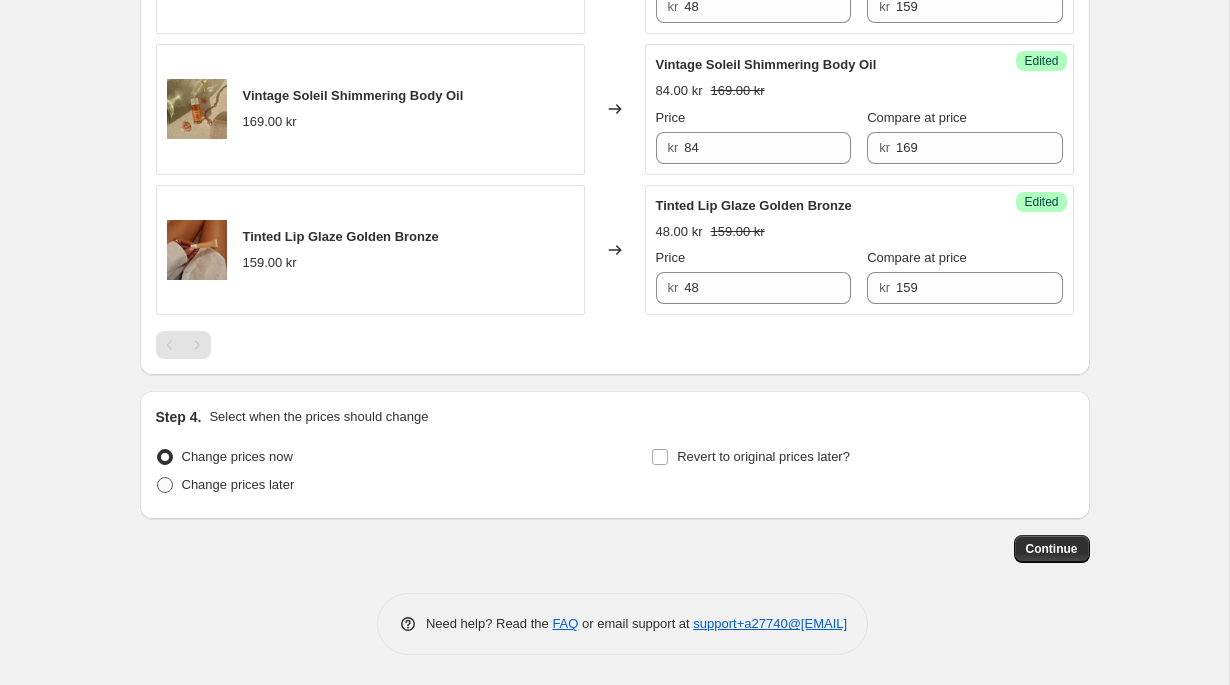 click at bounding box center [165, 485] 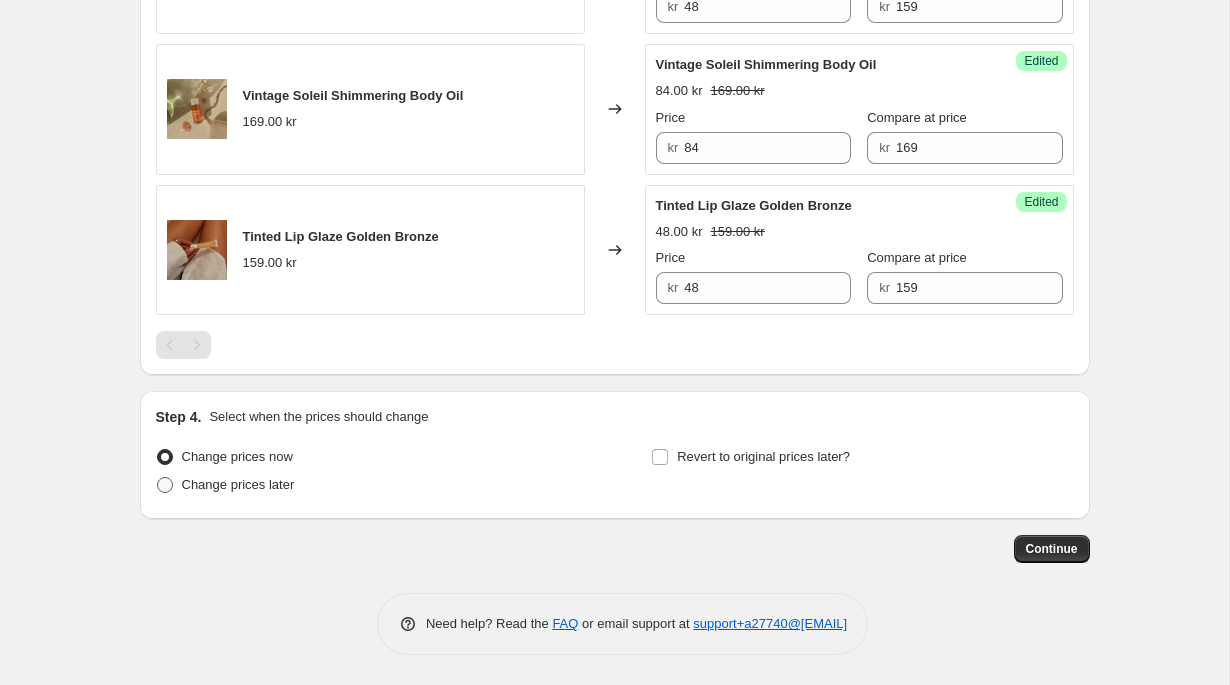 click on "Change prices later" at bounding box center (157, 477) 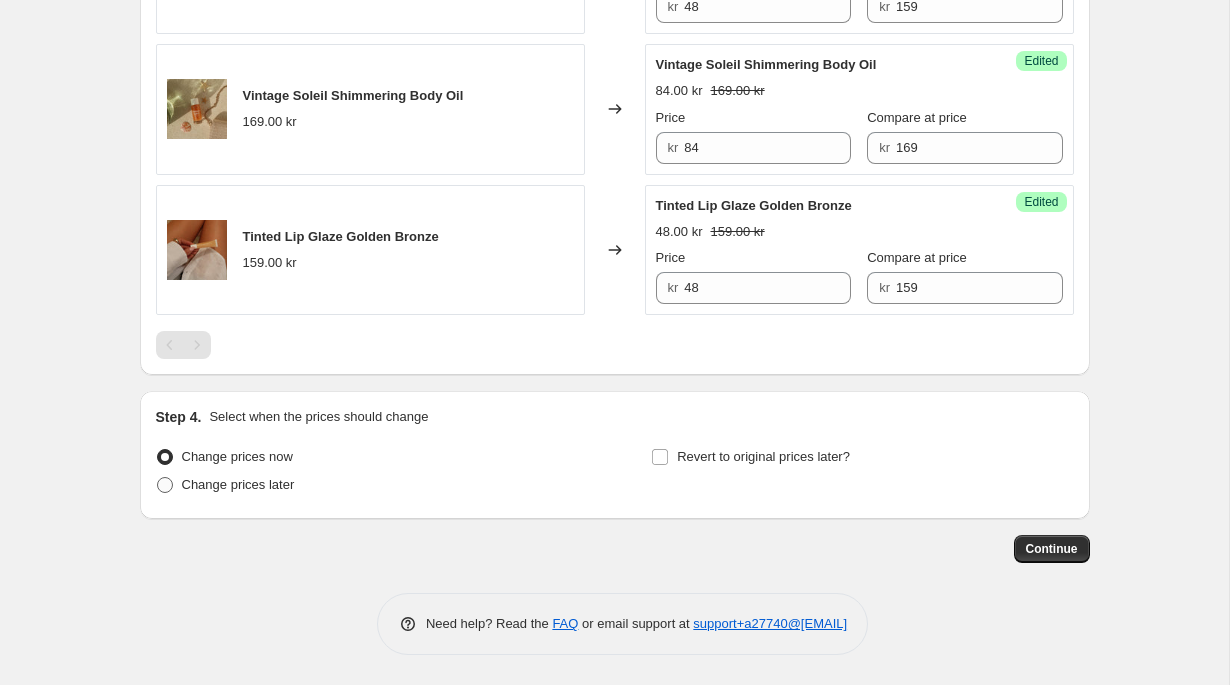 radio on "true" 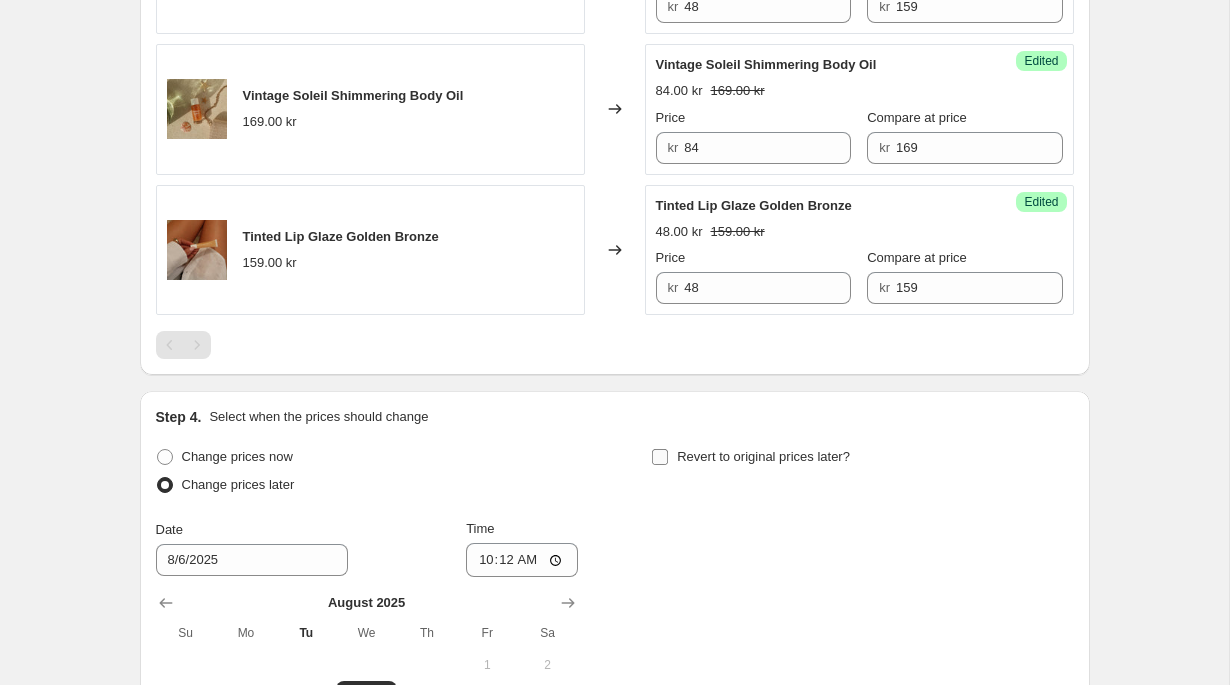 click on "Revert to original prices later?" at bounding box center [660, 457] 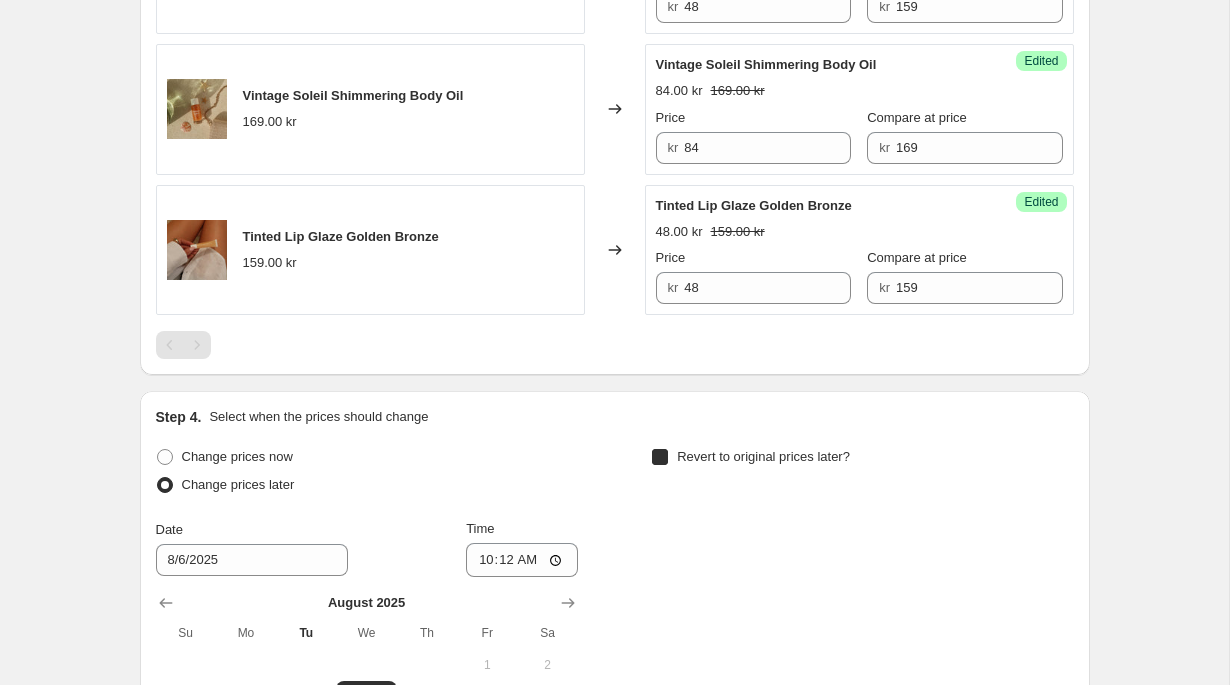checkbox on "true" 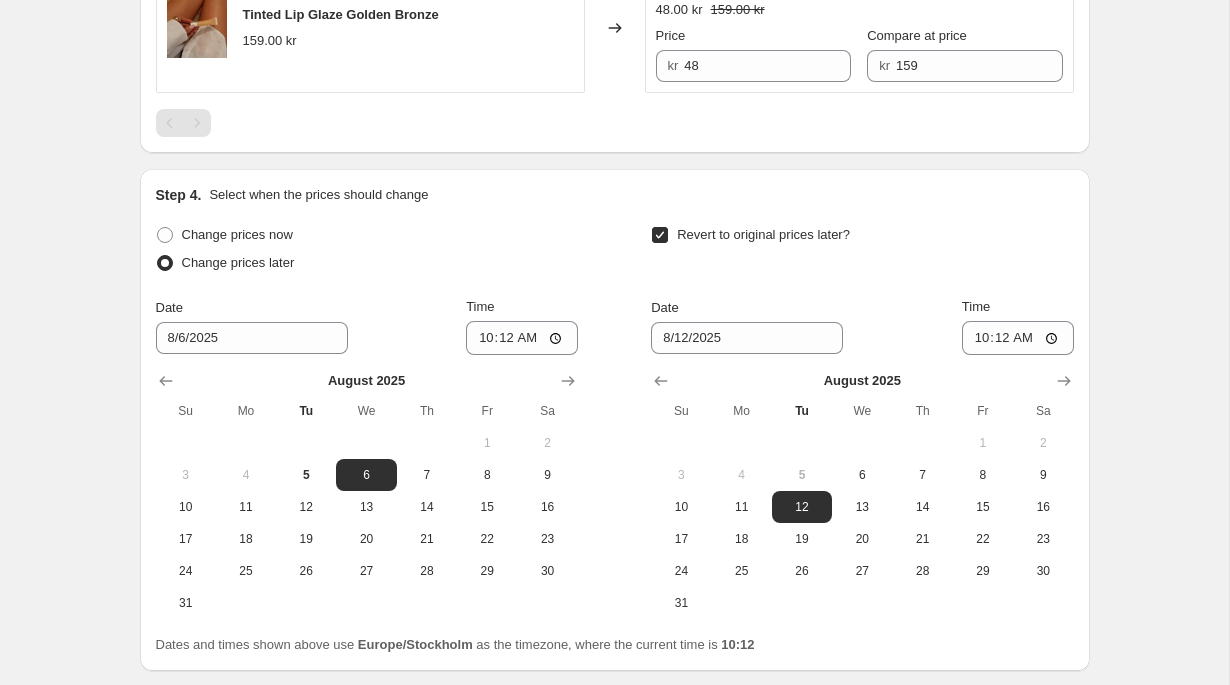 scroll, scrollTop: 3336, scrollLeft: 0, axis: vertical 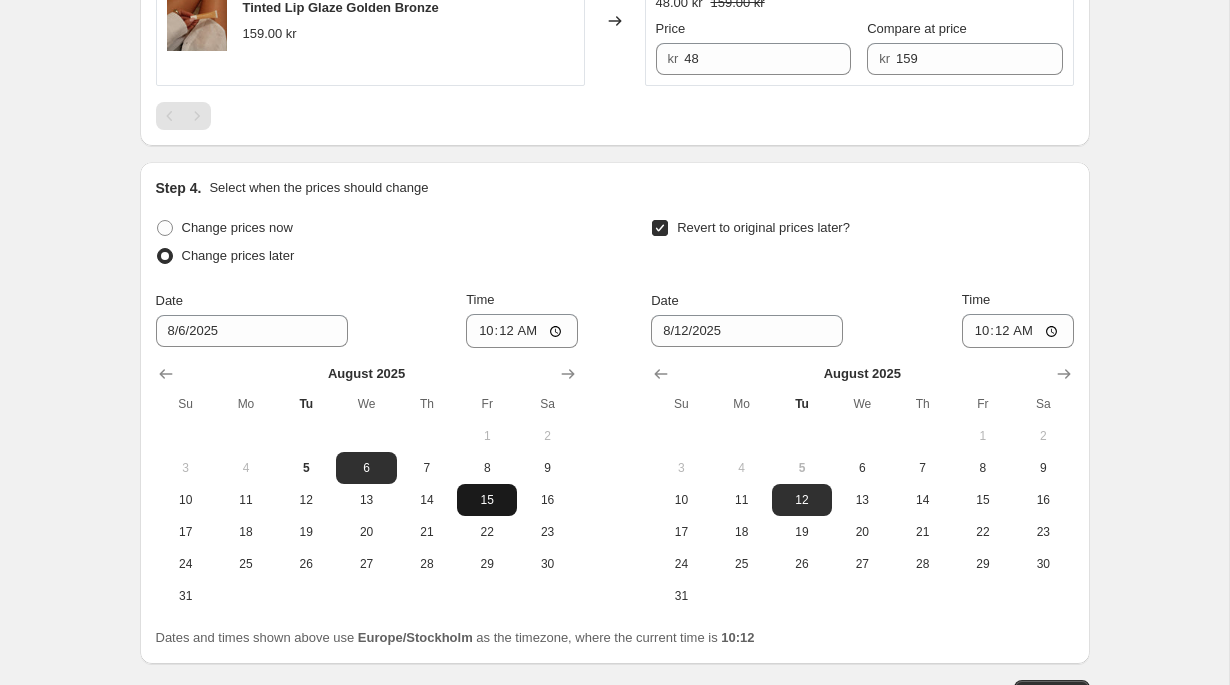click on "15" at bounding box center [487, 500] 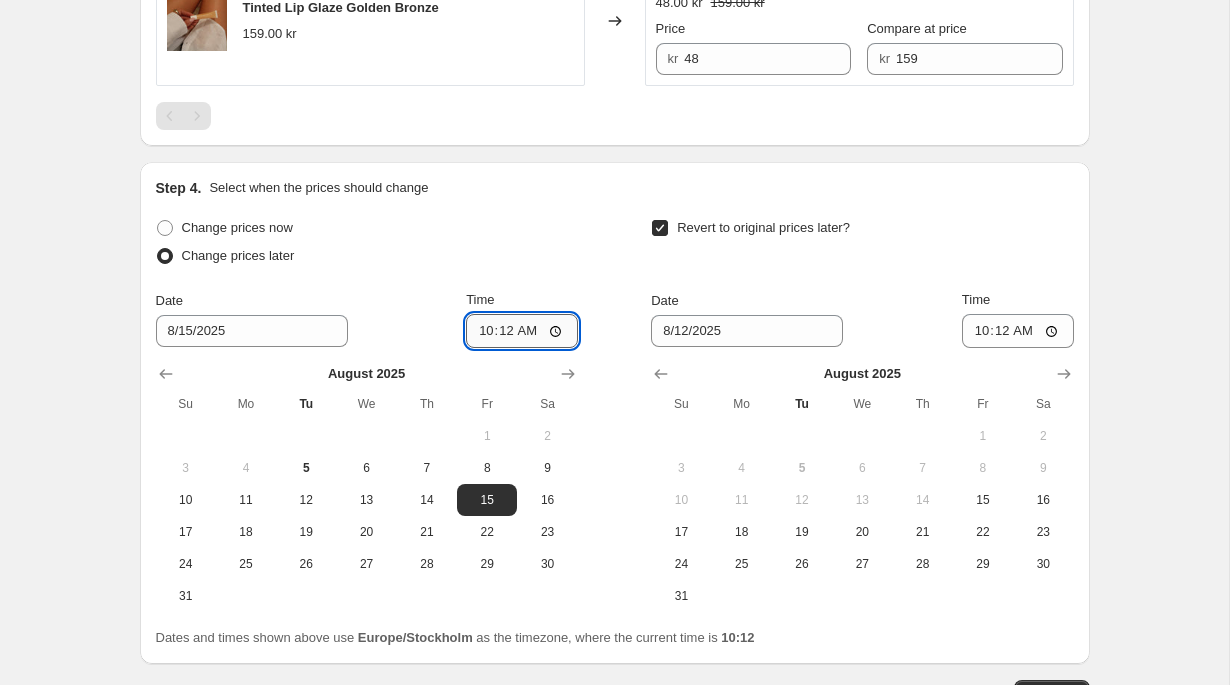 click on "10:12" at bounding box center [522, 331] 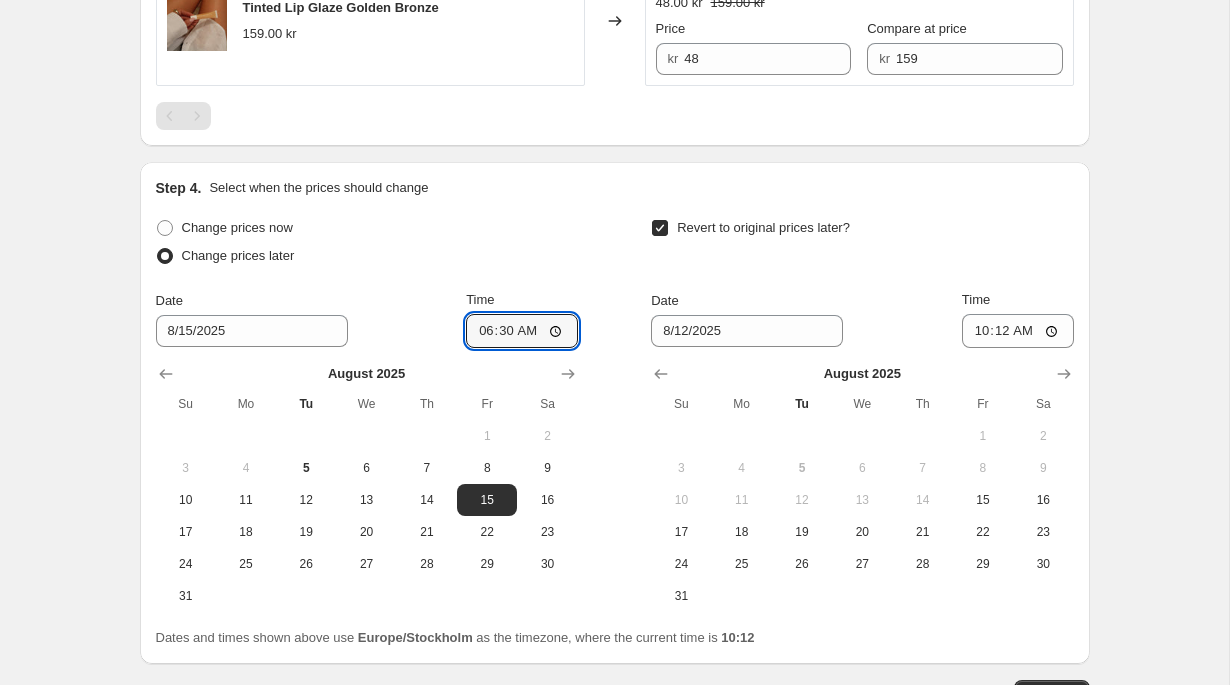 type on "06:30" 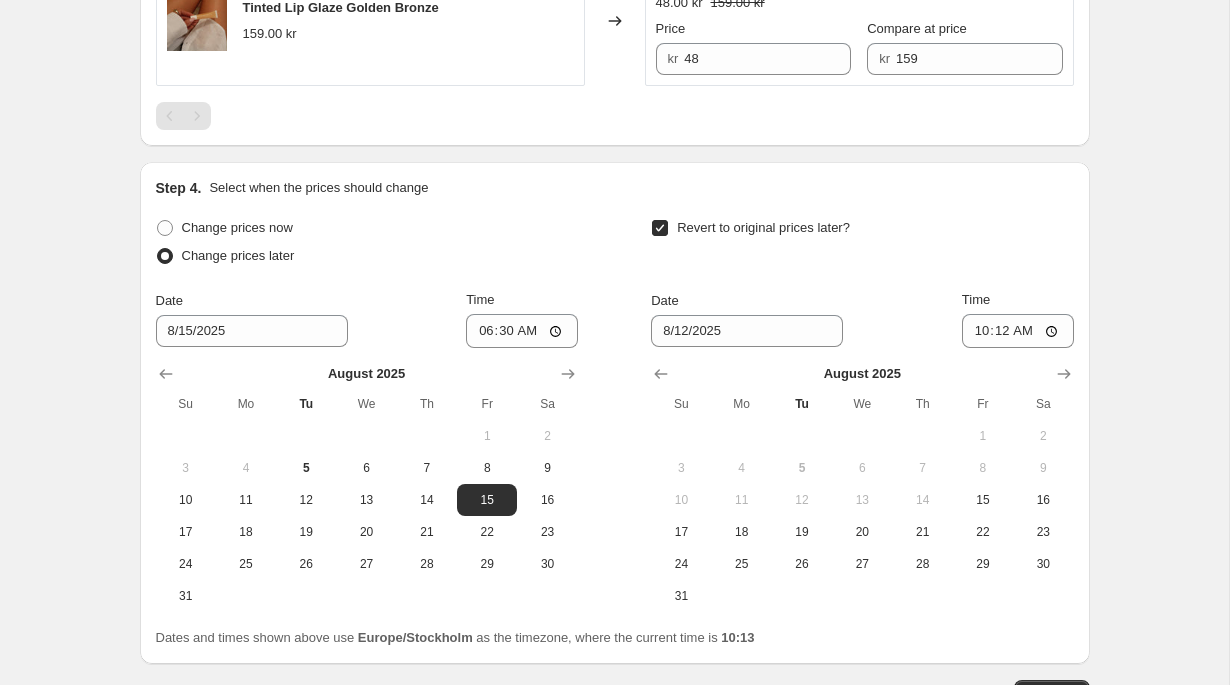 click on "Step 4. Select when the prices should change" at bounding box center [615, 188] 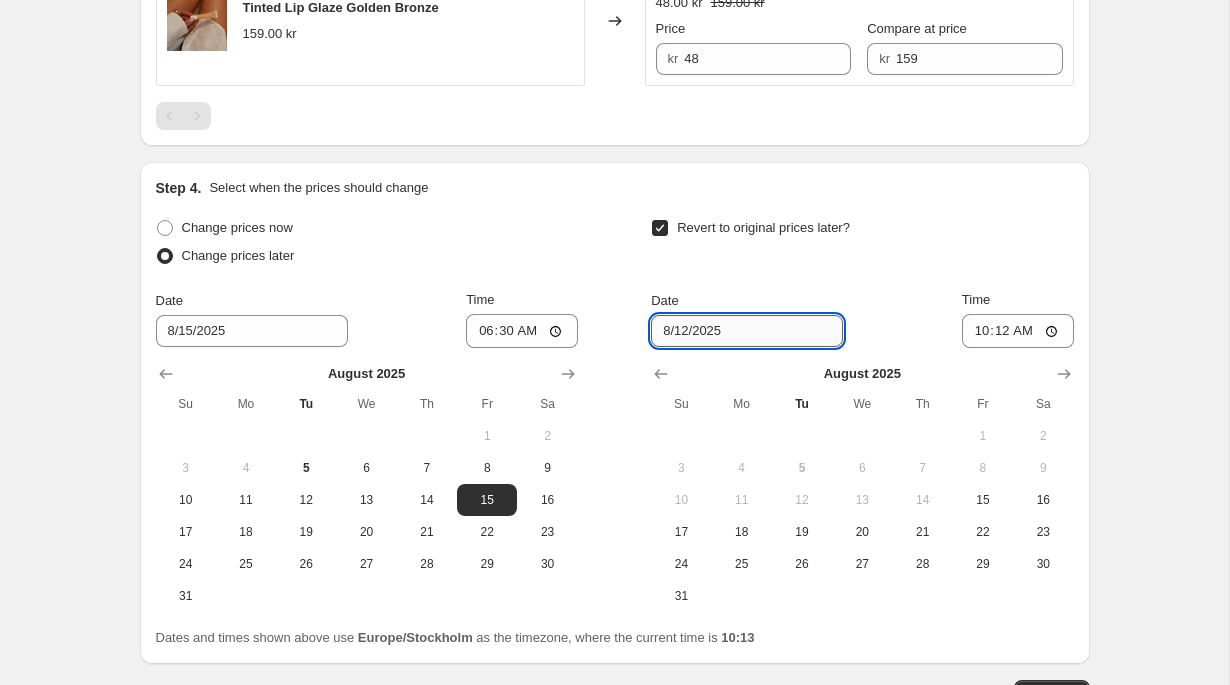 click on "8/12/2025" at bounding box center [747, 331] 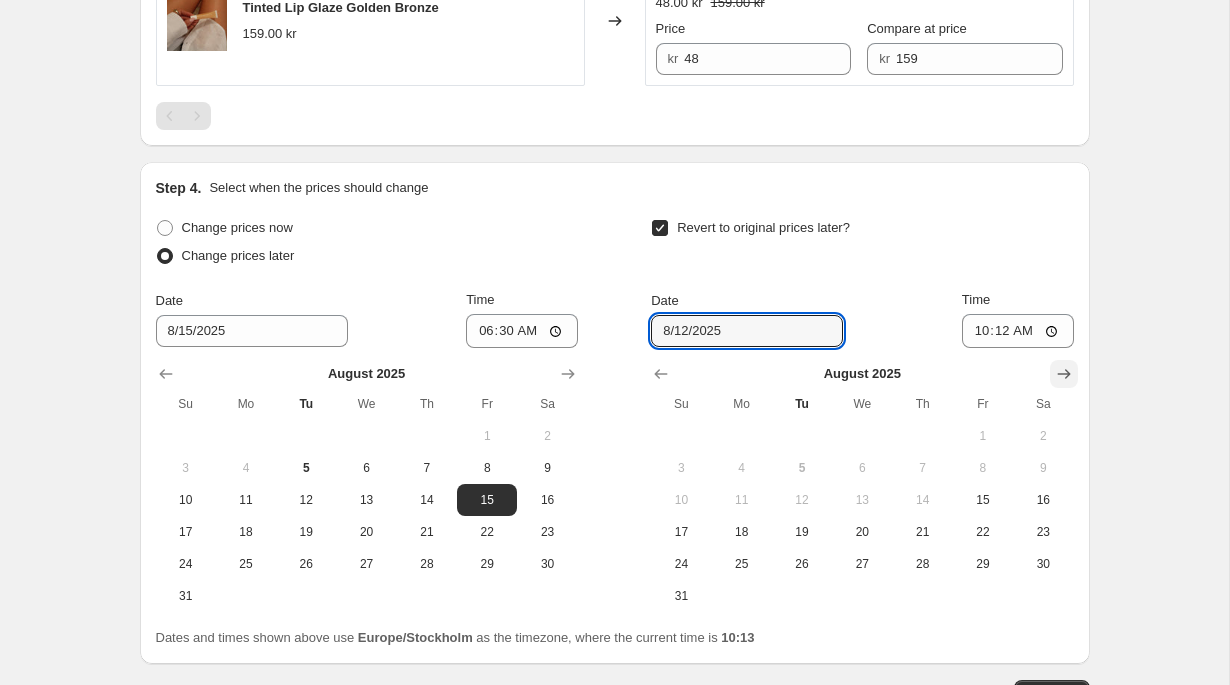 click 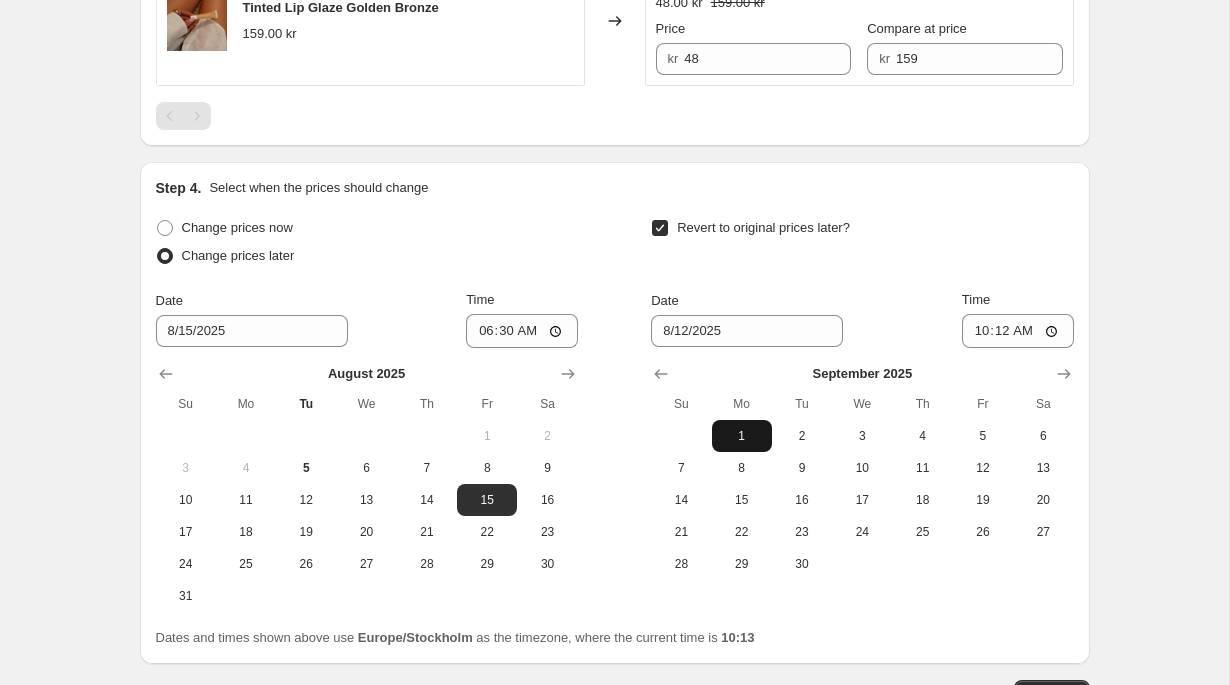 click on "1" at bounding box center (742, 436) 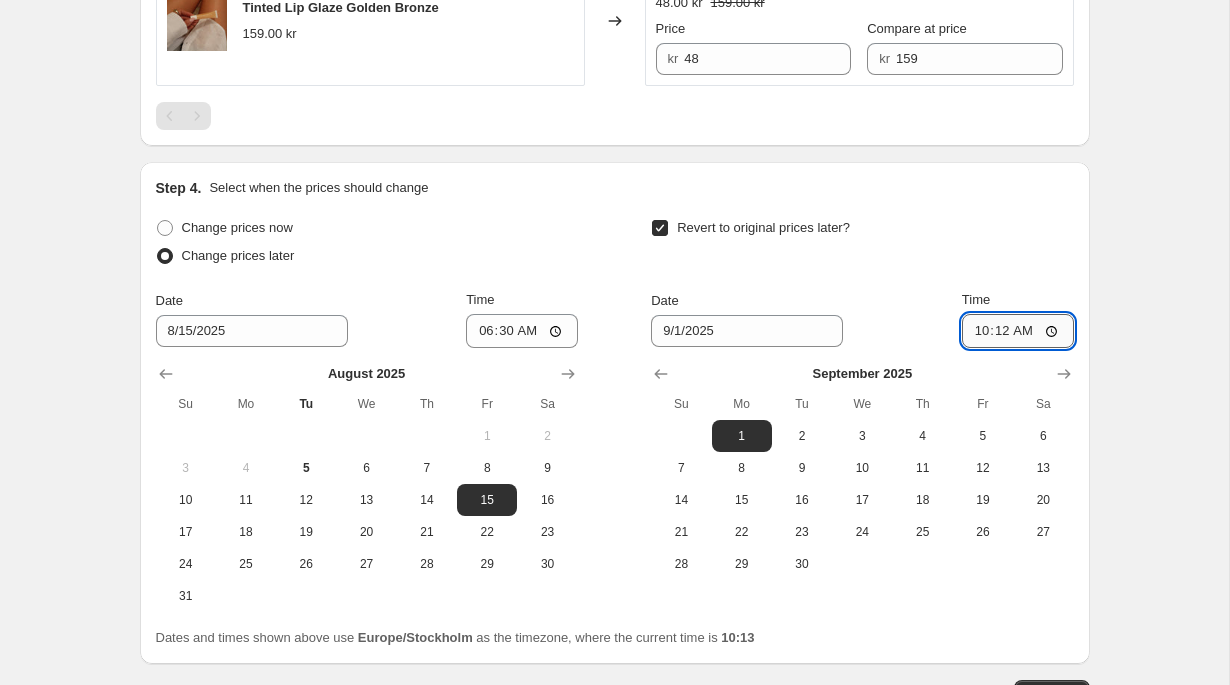 click on "10:12" at bounding box center [1018, 331] 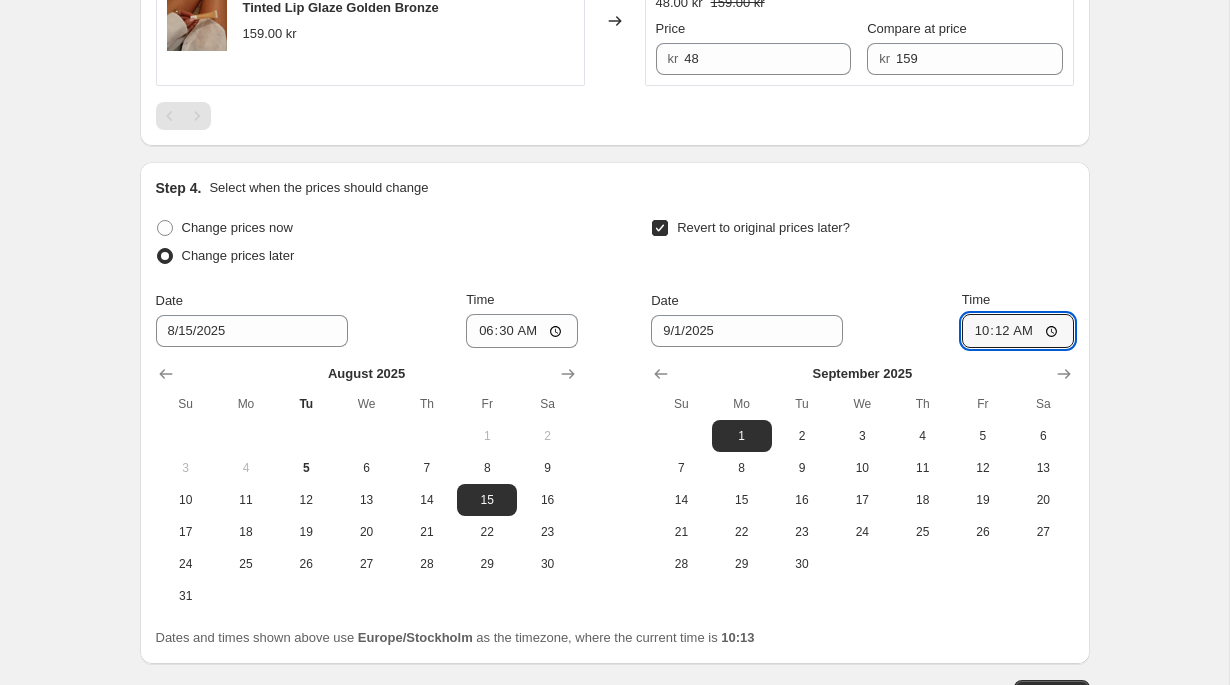 click on "Revert to original prices later?" at bounding box center (862, 244) 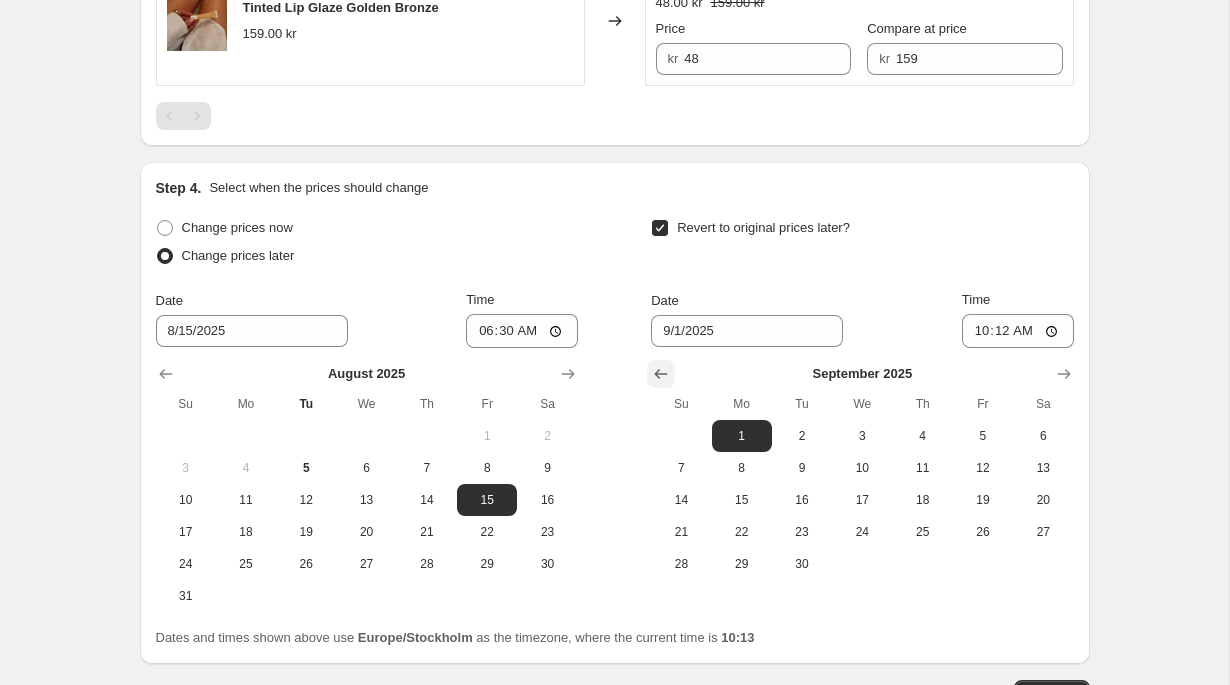 click 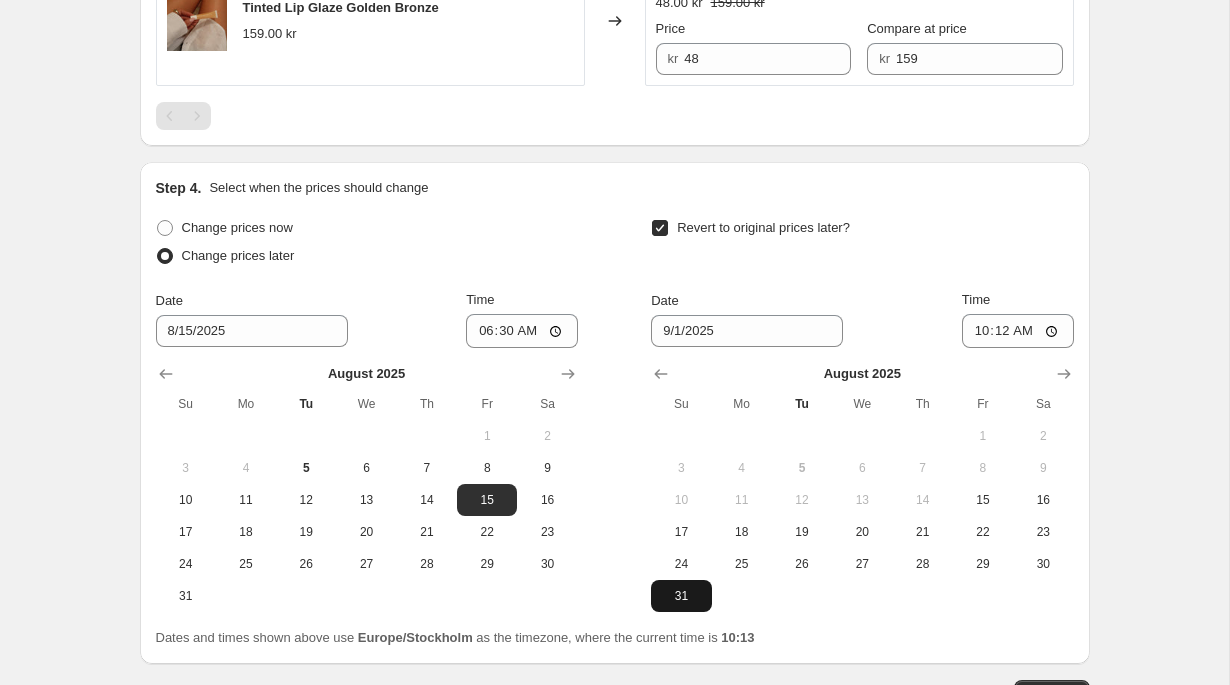 click on "31" at bounding box center (681, 596) 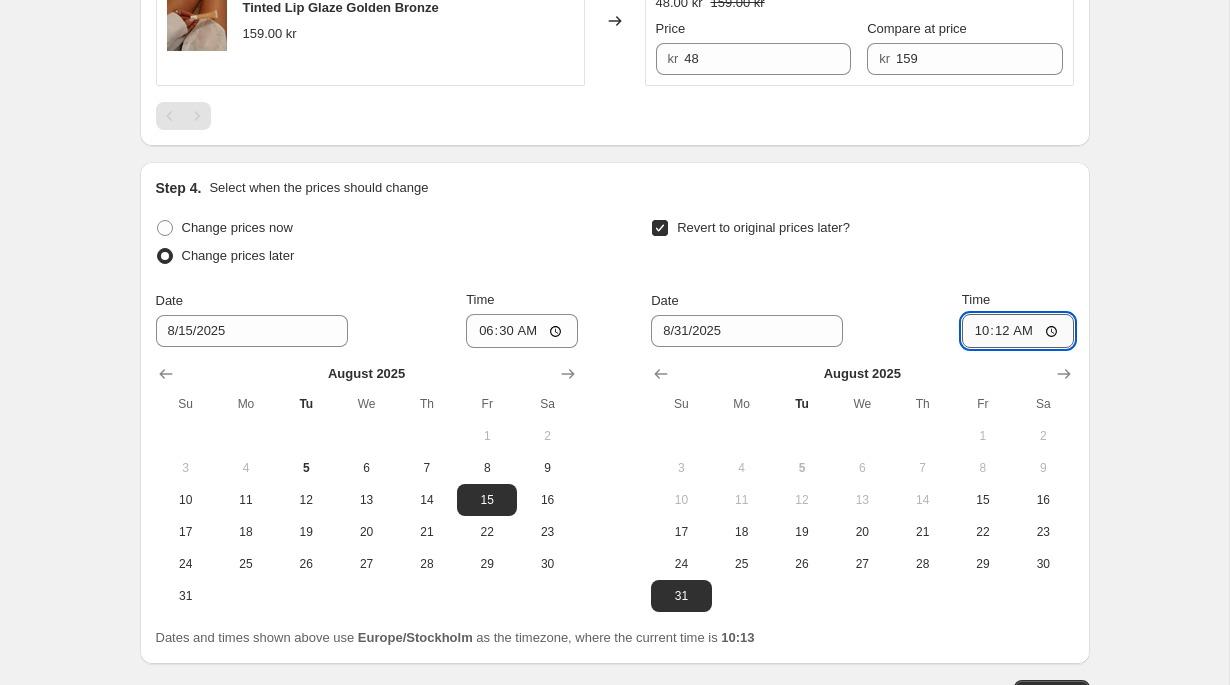 click on "10:12" at bounding box center (1018, 331) 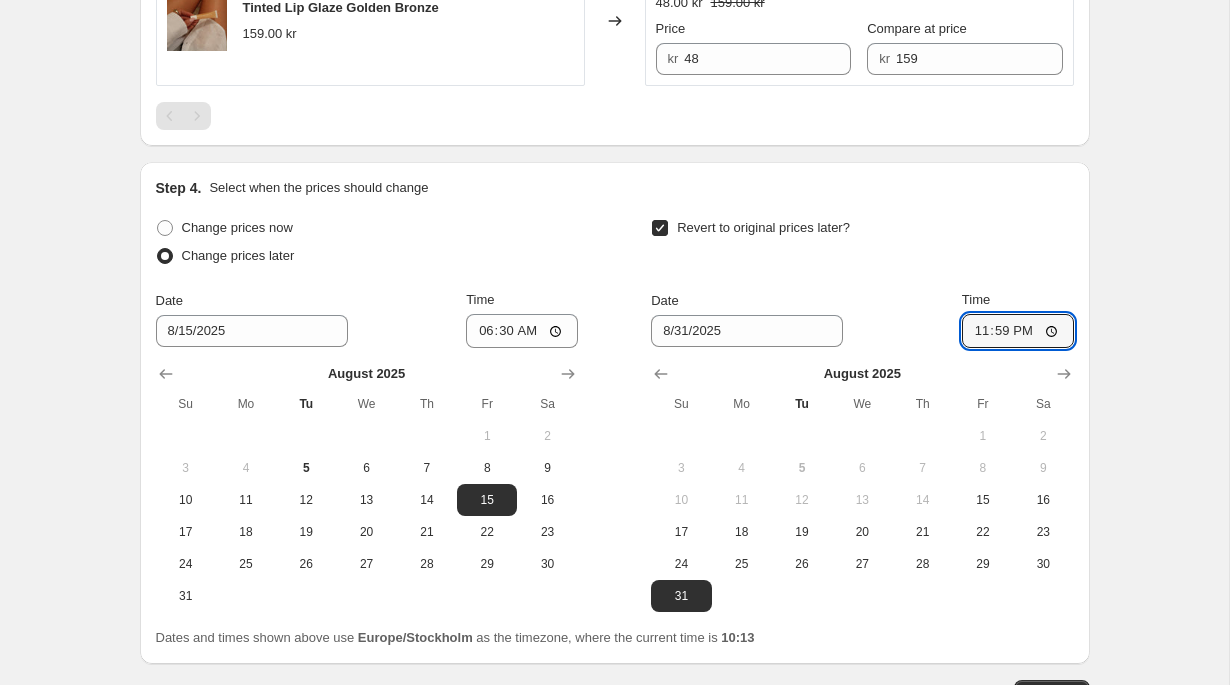 type on "23:59" 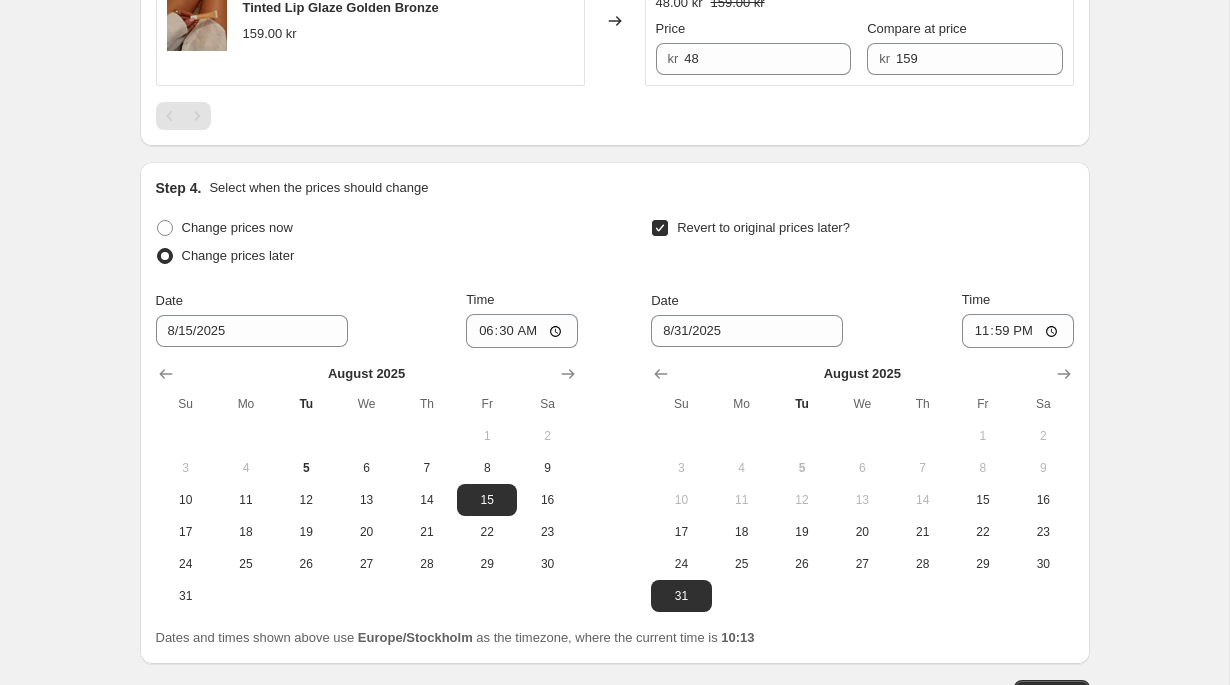 click on "Revert to original prices later?" at bounding box center (862, 244) 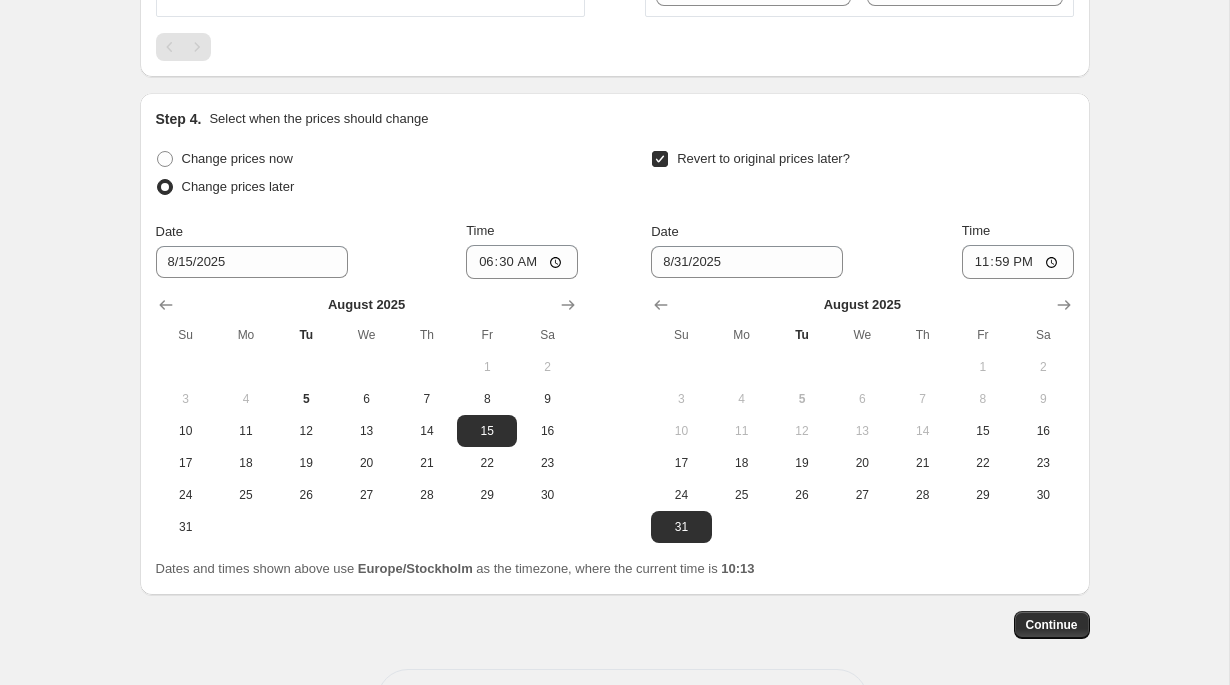 scroll, scrollTop: 3409, scrollLeft: 0, axis: vertical 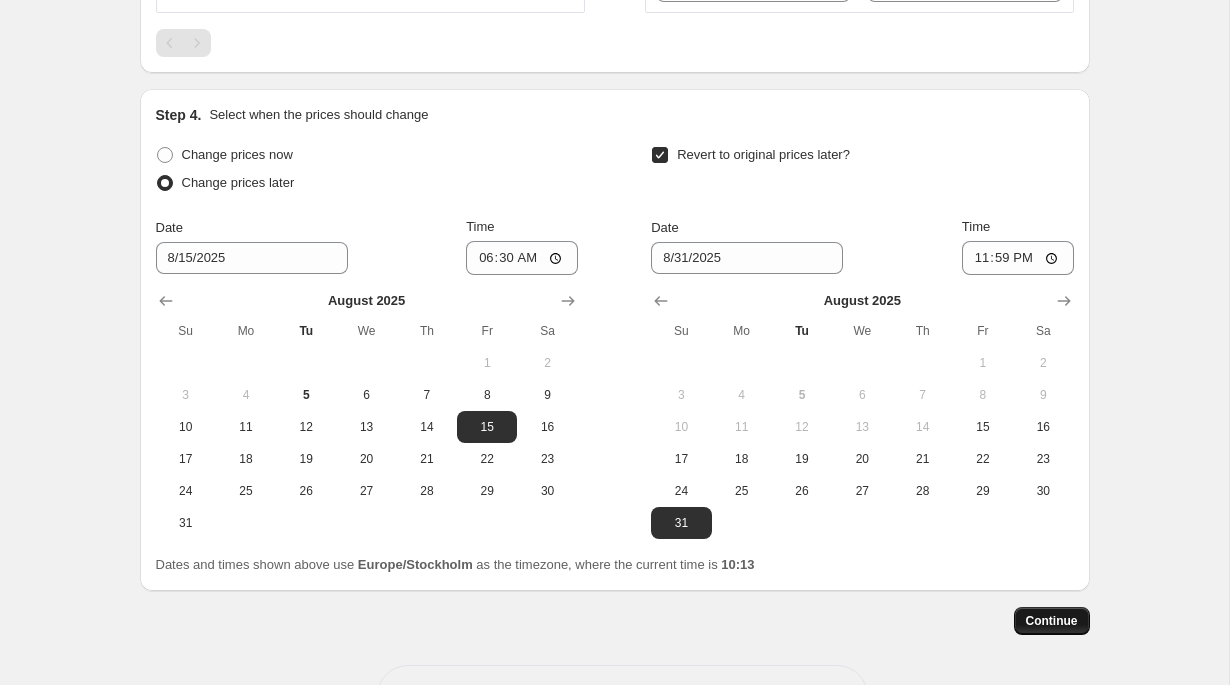 click on "Continue" at bounding box center (1052, 621) 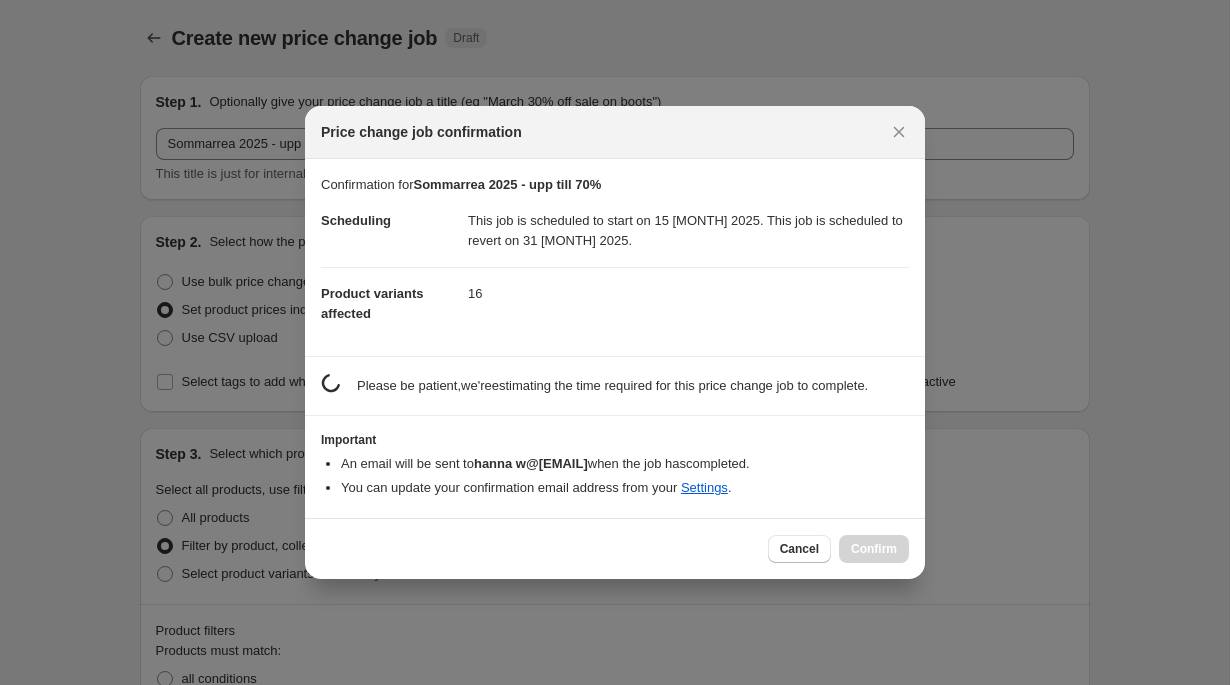 scroll, scrollTop: 3409, scrollLeft: 0, axis: vertical 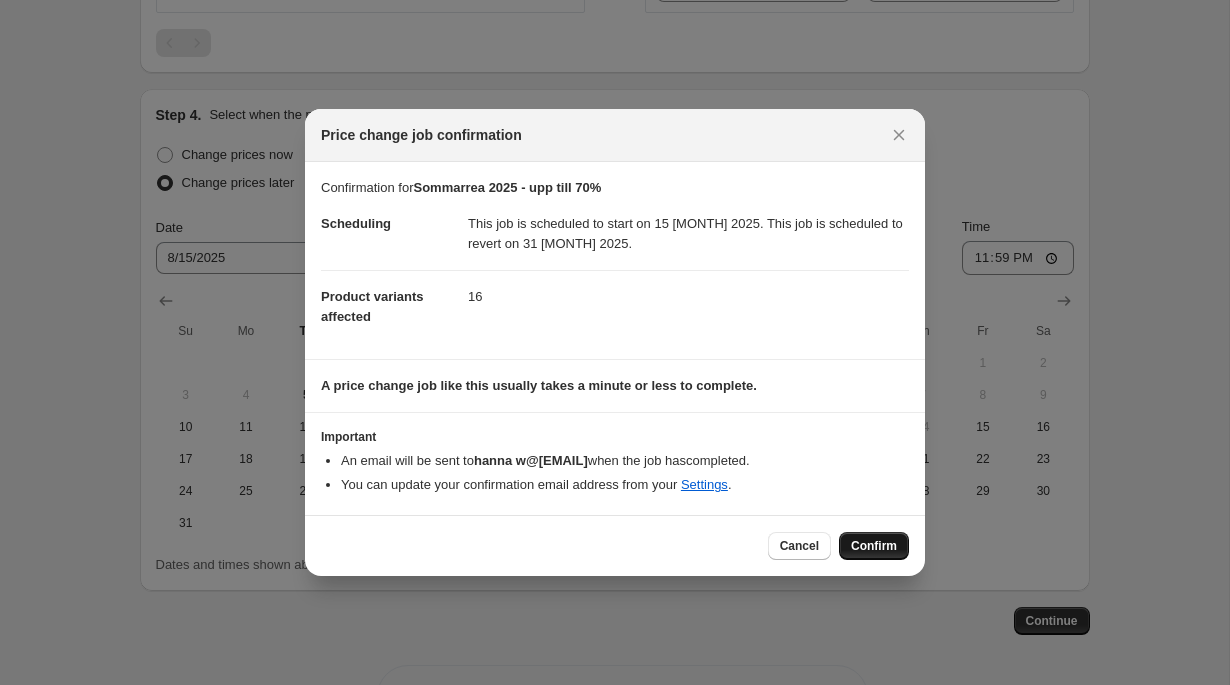 click on "Confirm" at bounding box center [874, 546] 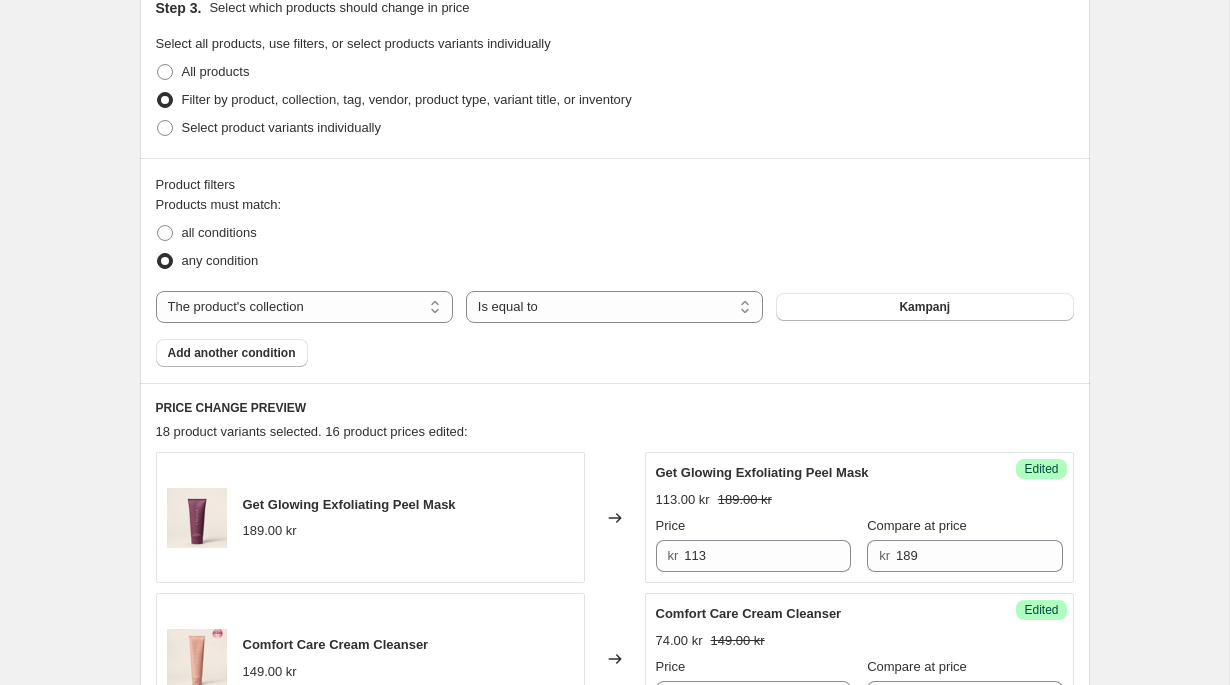 scroll, scrollTop: 0, scrollLeft: 0, axis: both 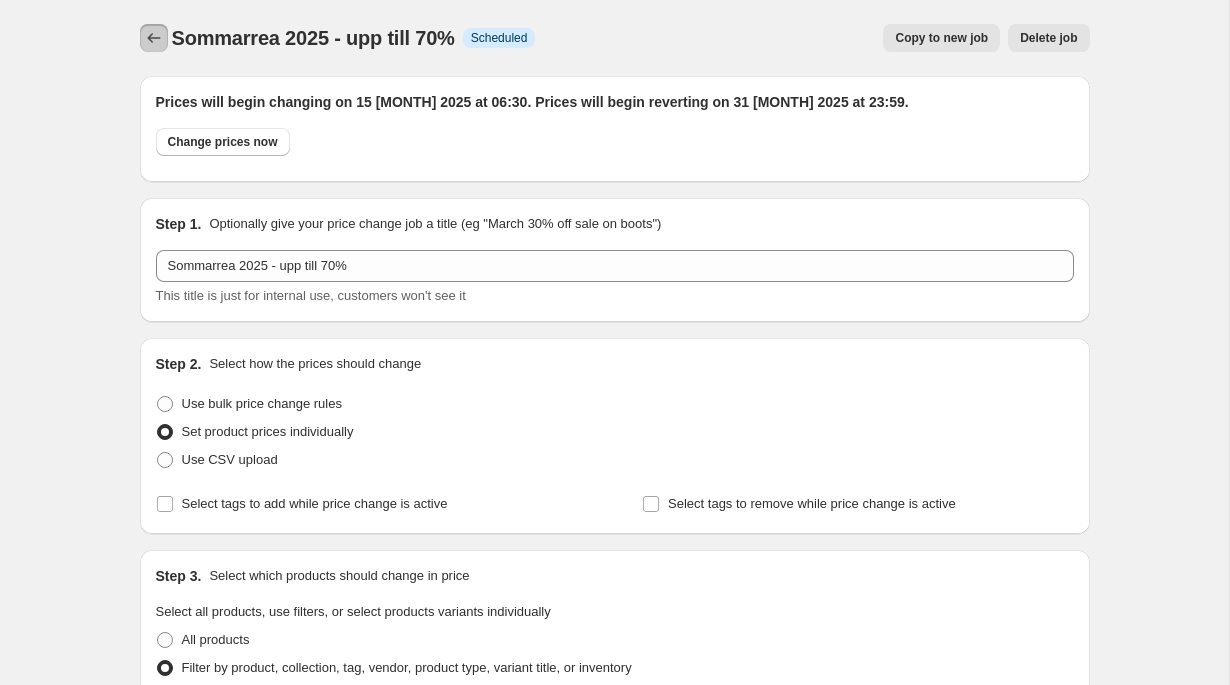 click 